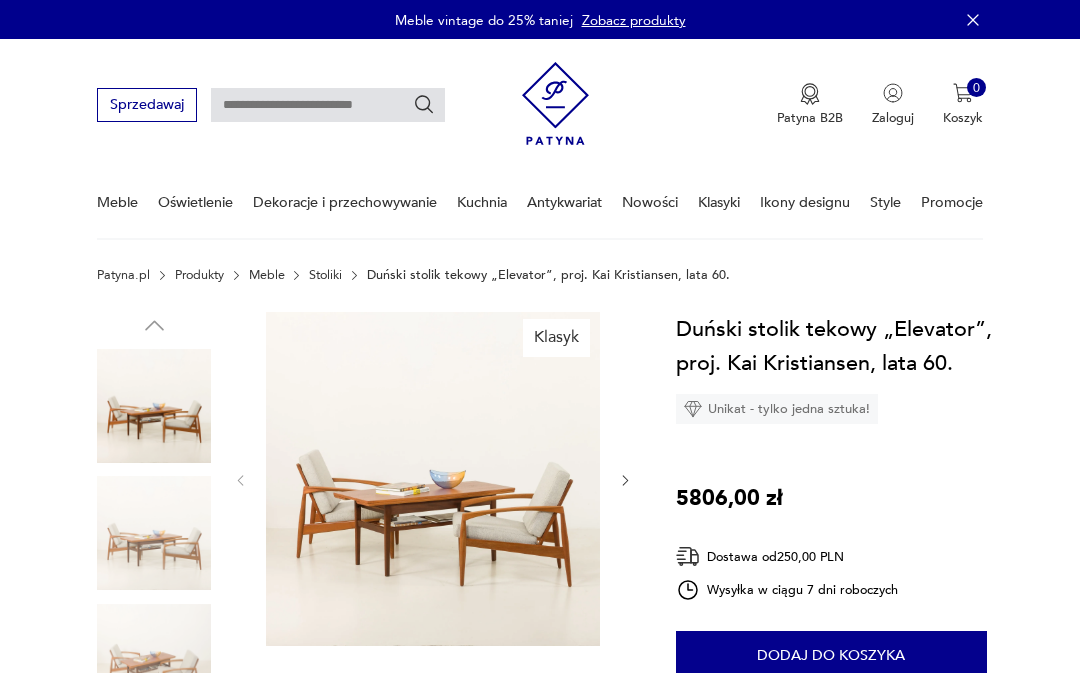 scroll, scrollTop: 0, scrollLeft: 0, axis: both 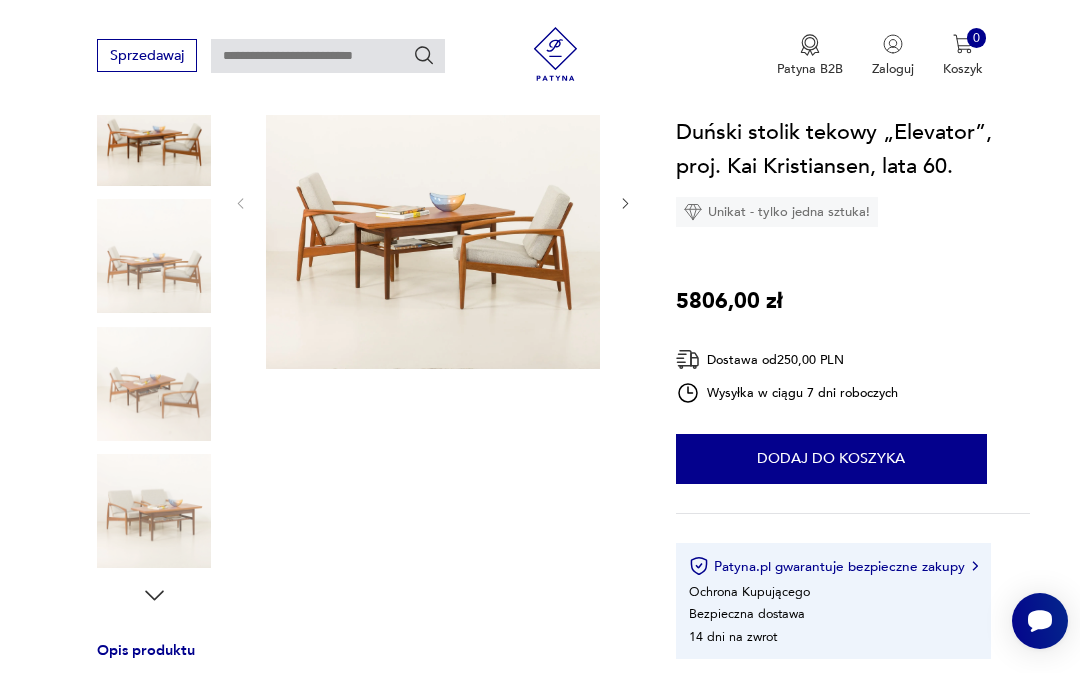click 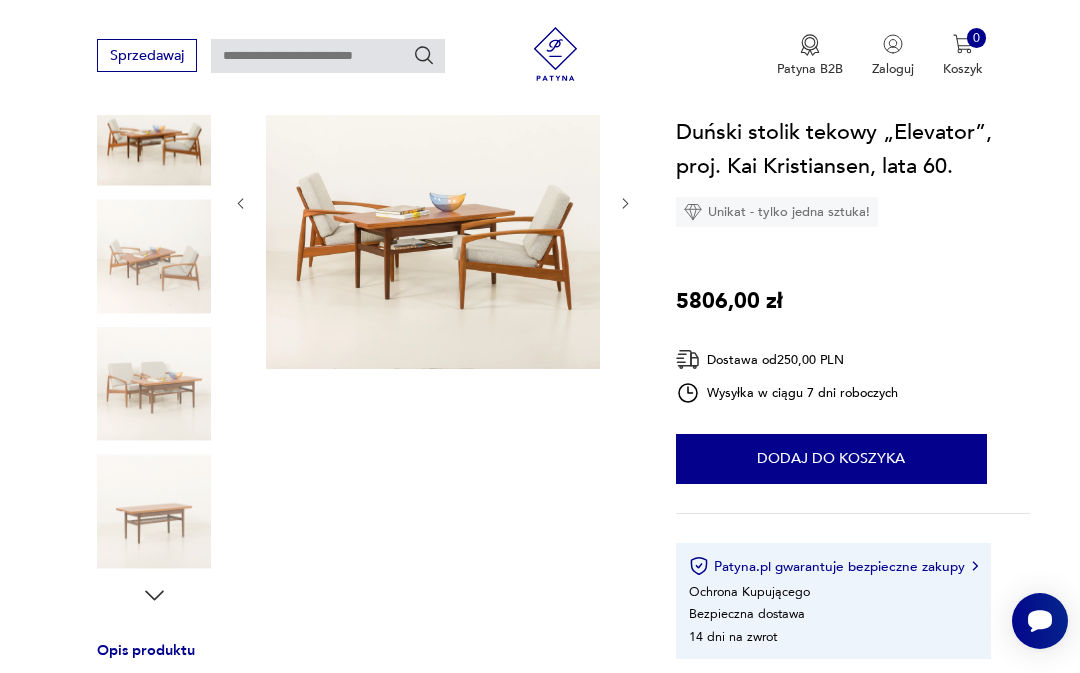 click 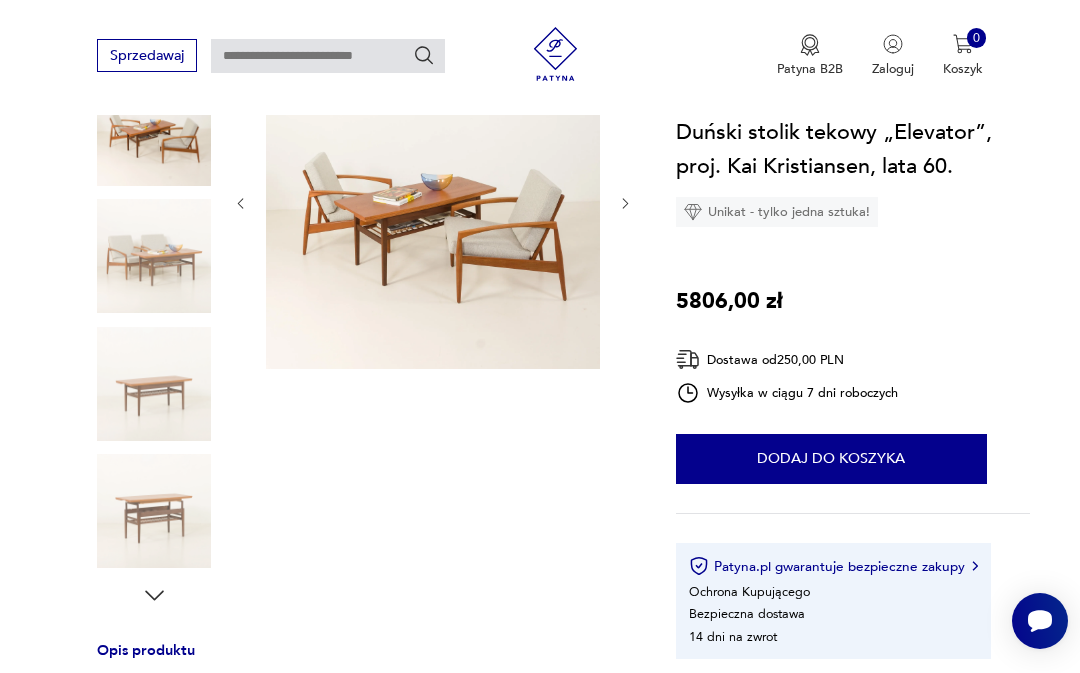 click at bounding box center (154, 384) 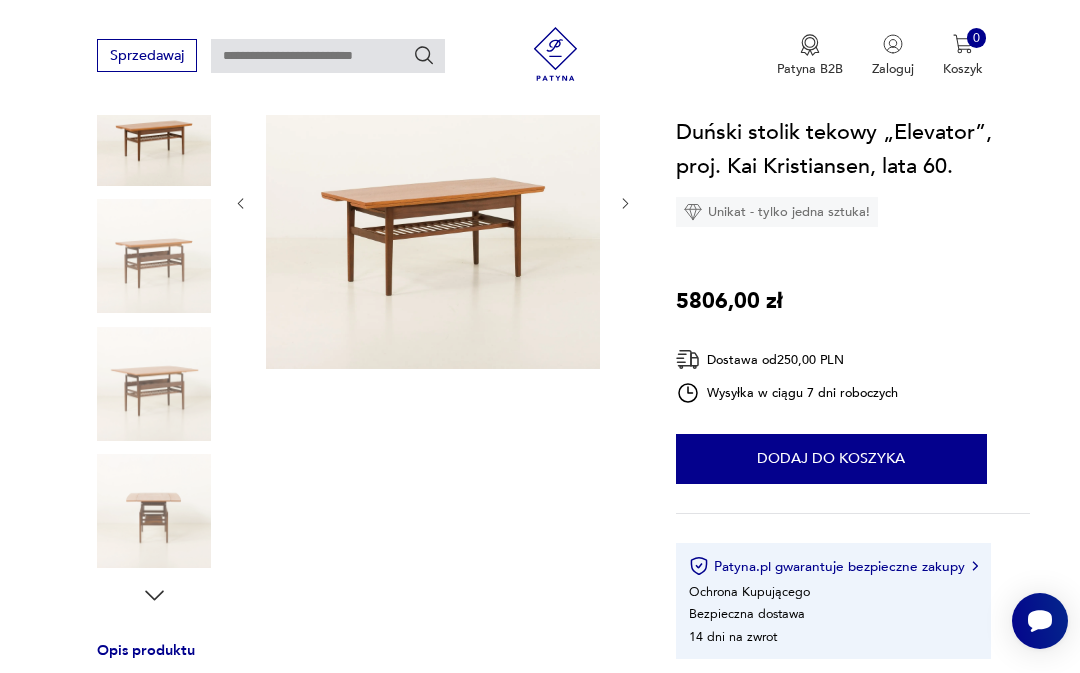 click at bounding box center (154, 384) 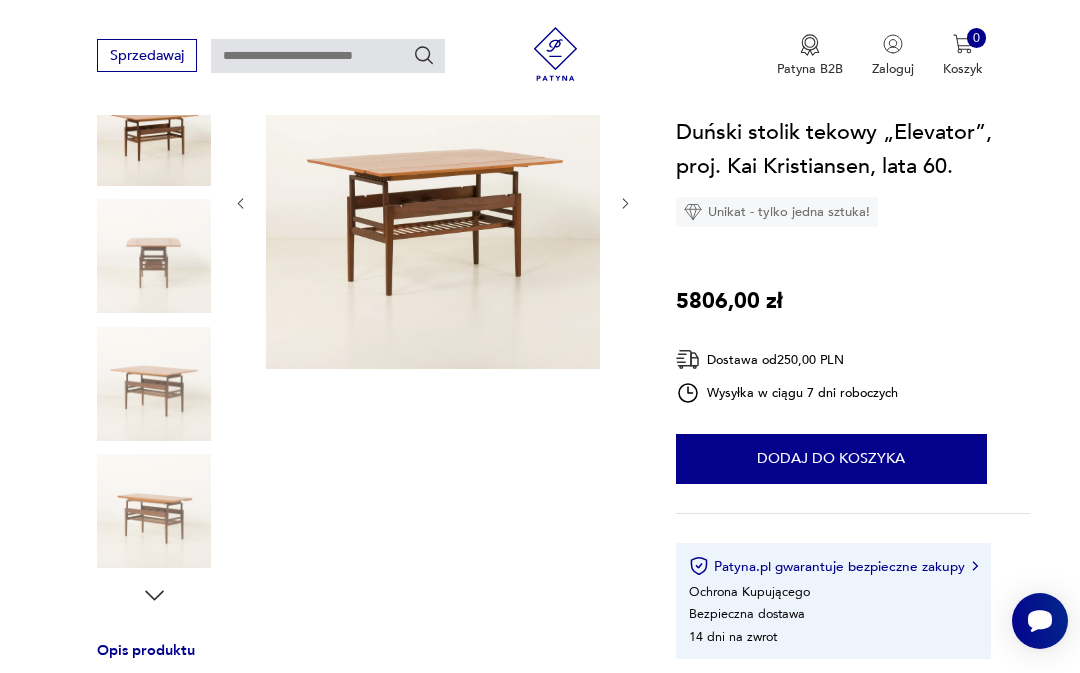 click at bounding box center (154, 511) 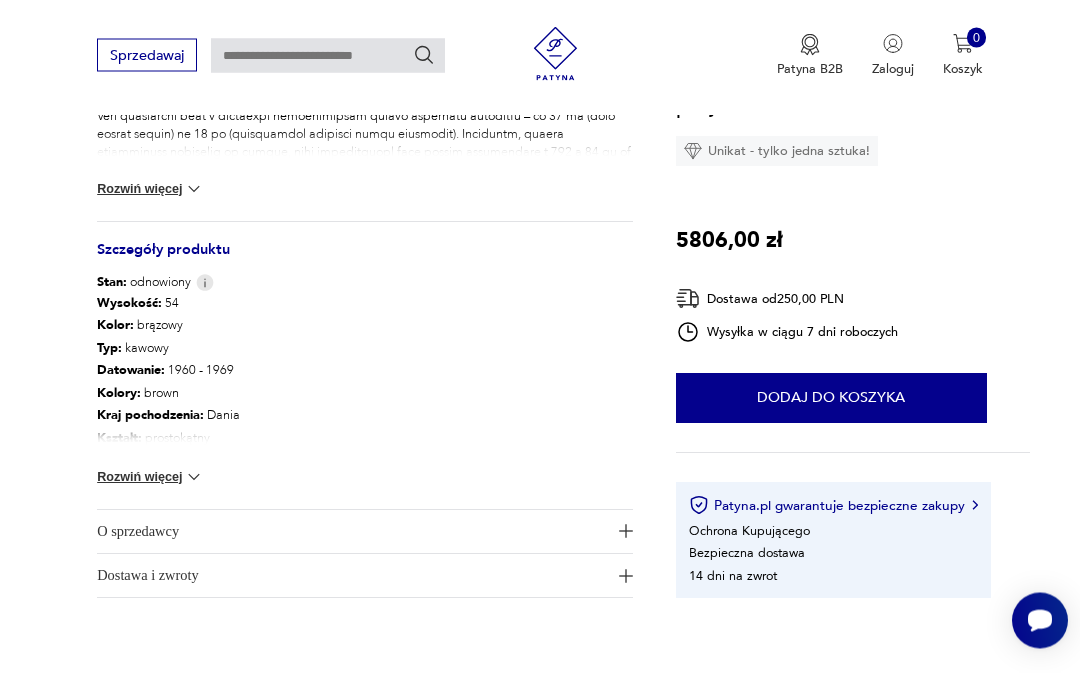 scroll, scrollTop: 936, scrollLeft: 0, axis: vertical 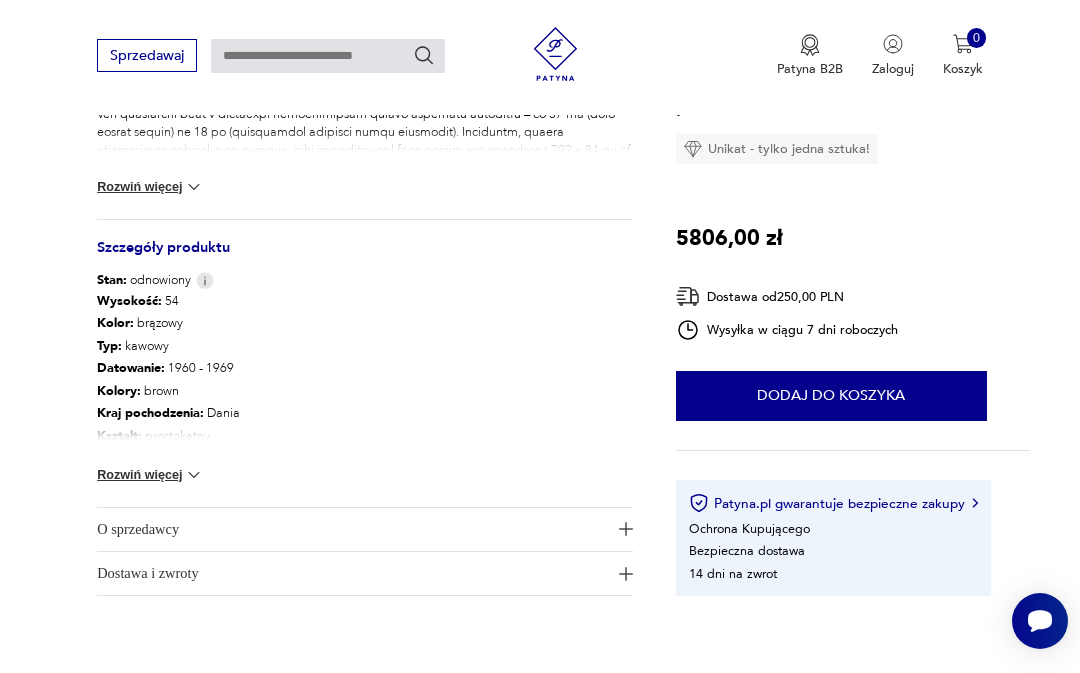 click at bounding box center [194, 475] 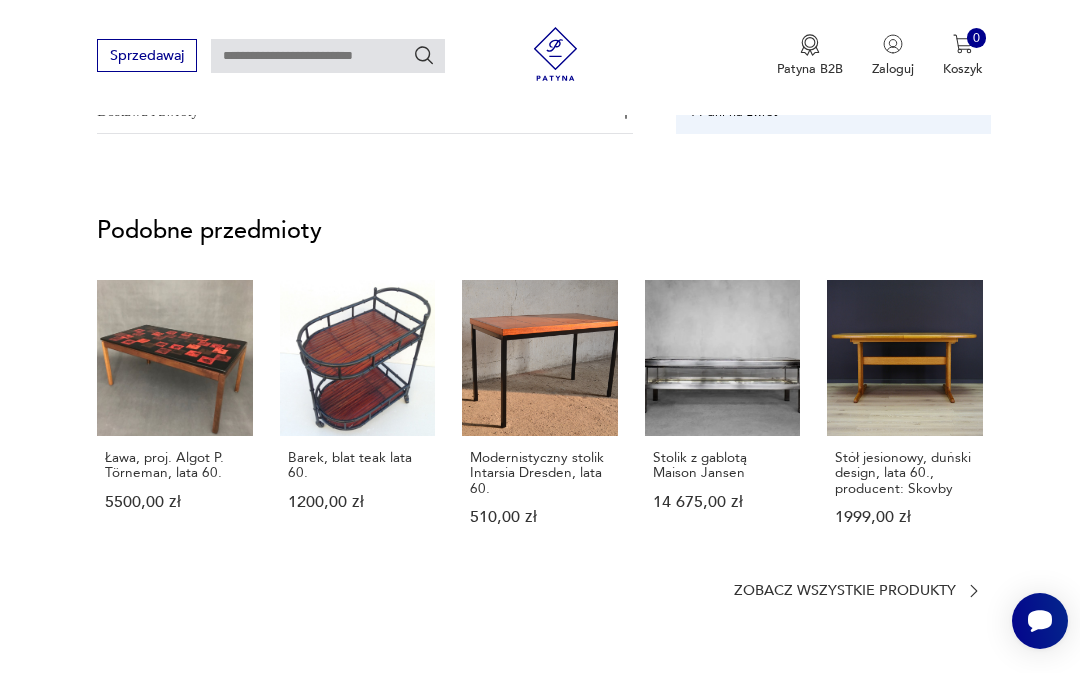scroll, scrollTop: 1681, scrollLeft: 0, axis: vertical 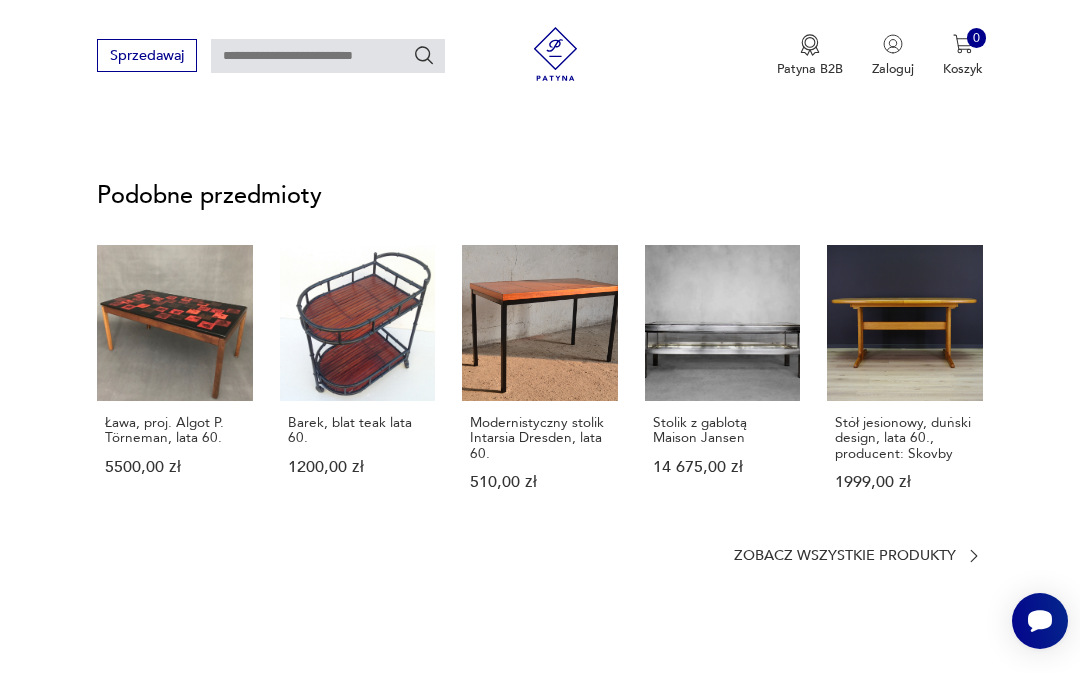 click on "Zobacz wszystkie produkty" at bounding box center (845, 556) 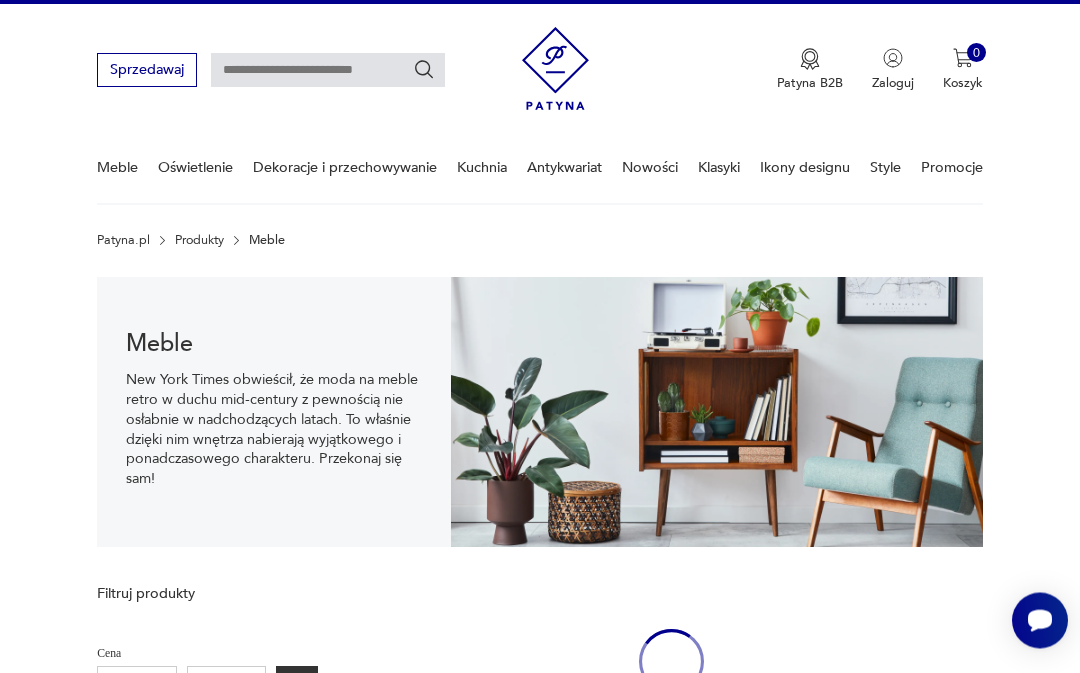 scroll, scrollTop: 11, scrollLeft: 0, axis: vertical 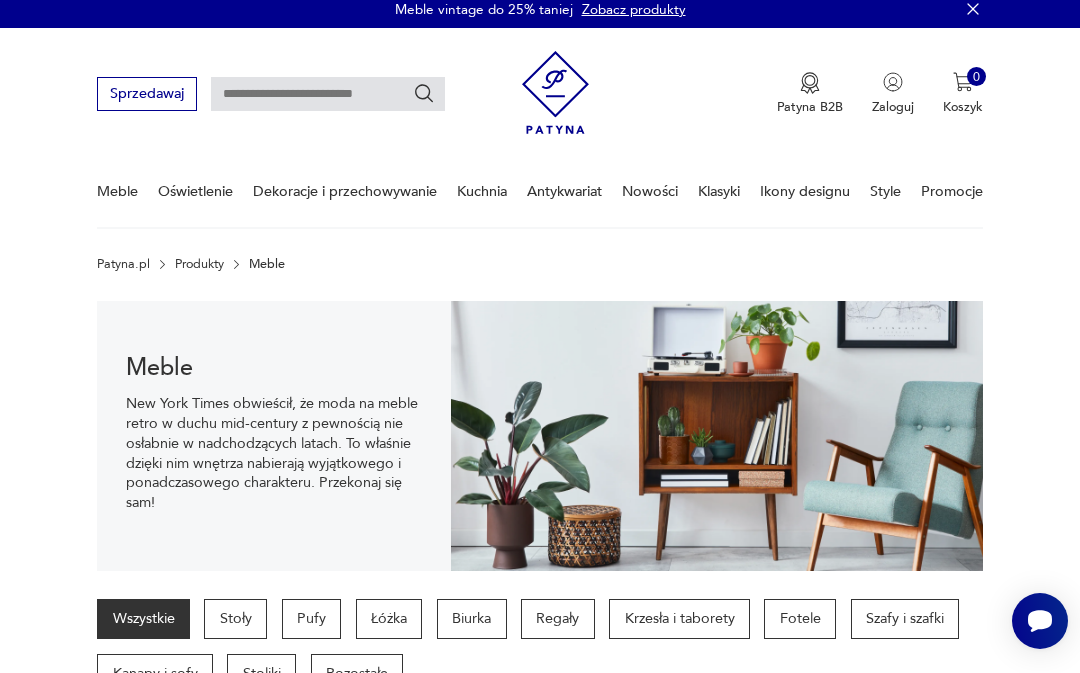 click on "Stoliki" at bounding box center (261, 674) 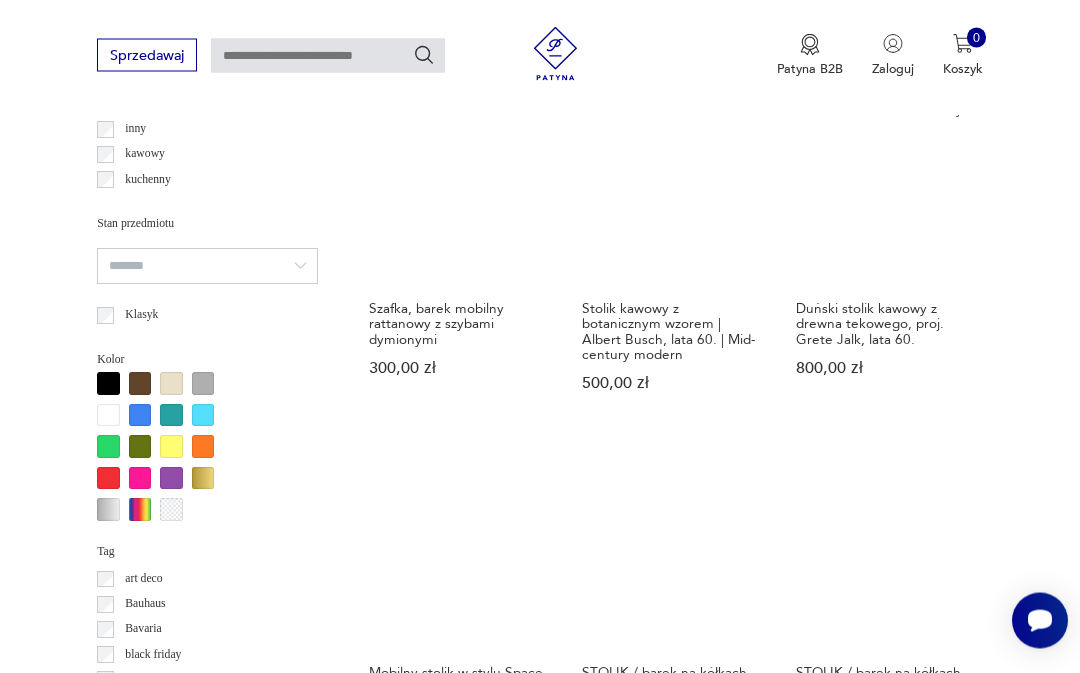 scroll, scrollTop: 1436, scrollLeft: 0, axis: vertical 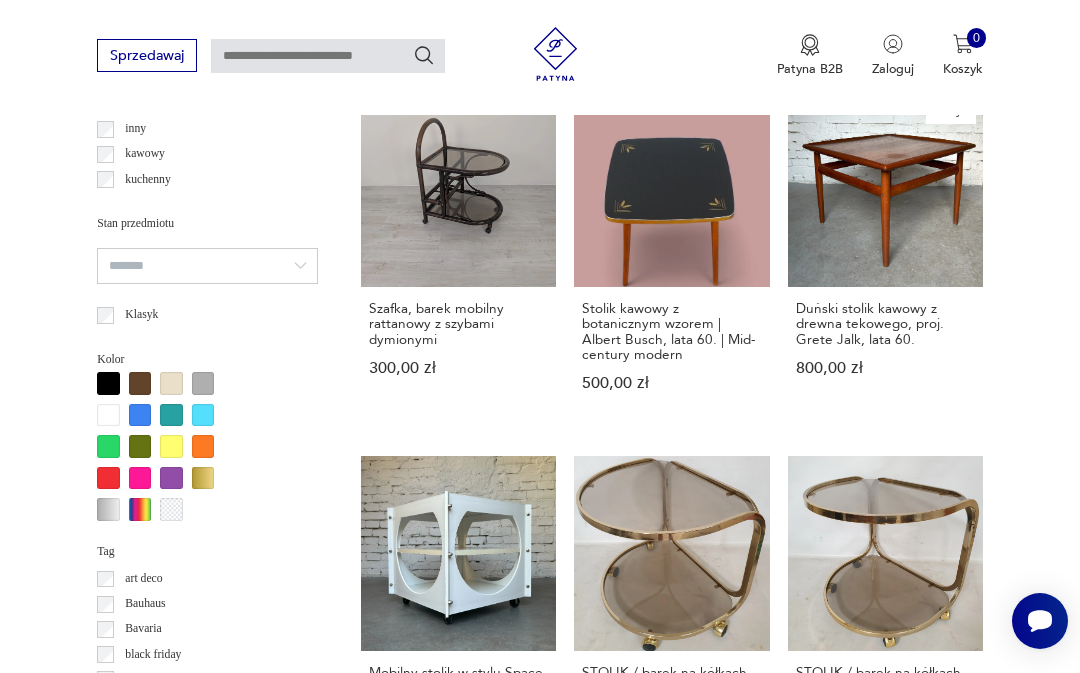 click on "Klasyk Duński stolik kawowy z drewna tekowego, proj. Grete Jalk, lata 60. 800,00 zł" at bounding box center [885, 259] 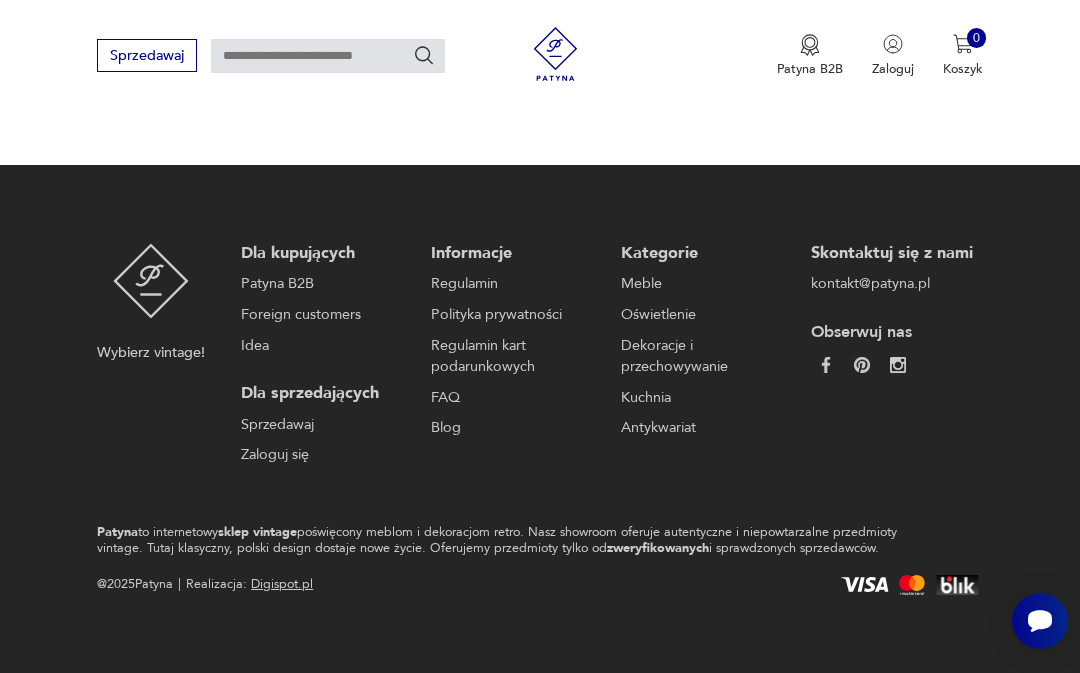 scroll, scrollTop: 179, scrollLeft: 0, axis: vertical 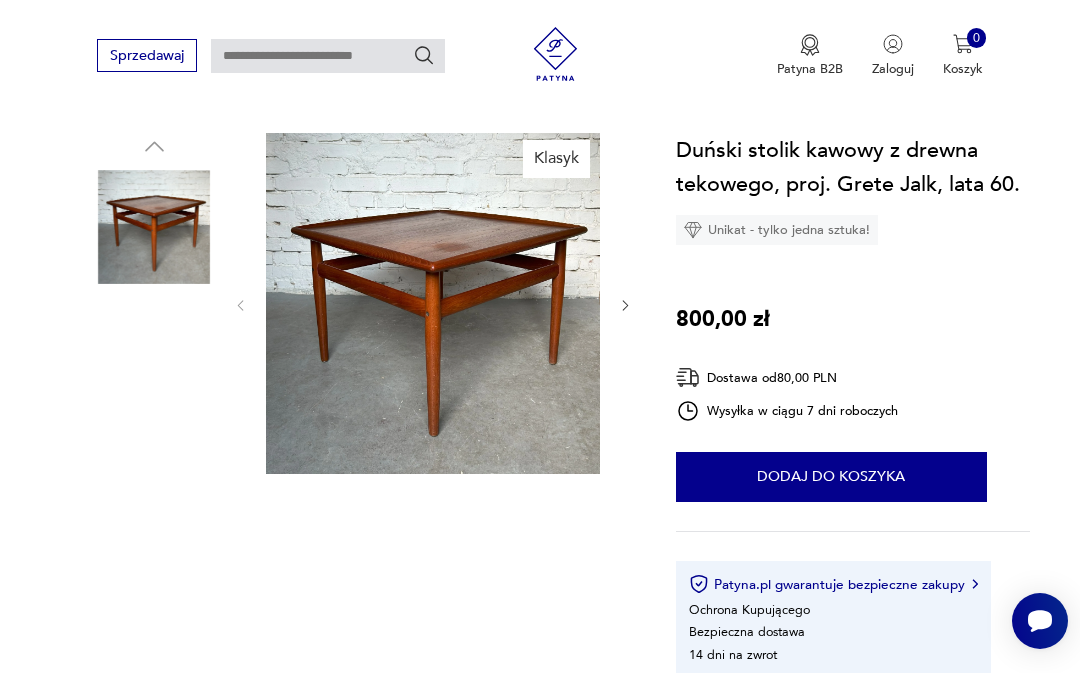 click at bounding box center (154, 609) 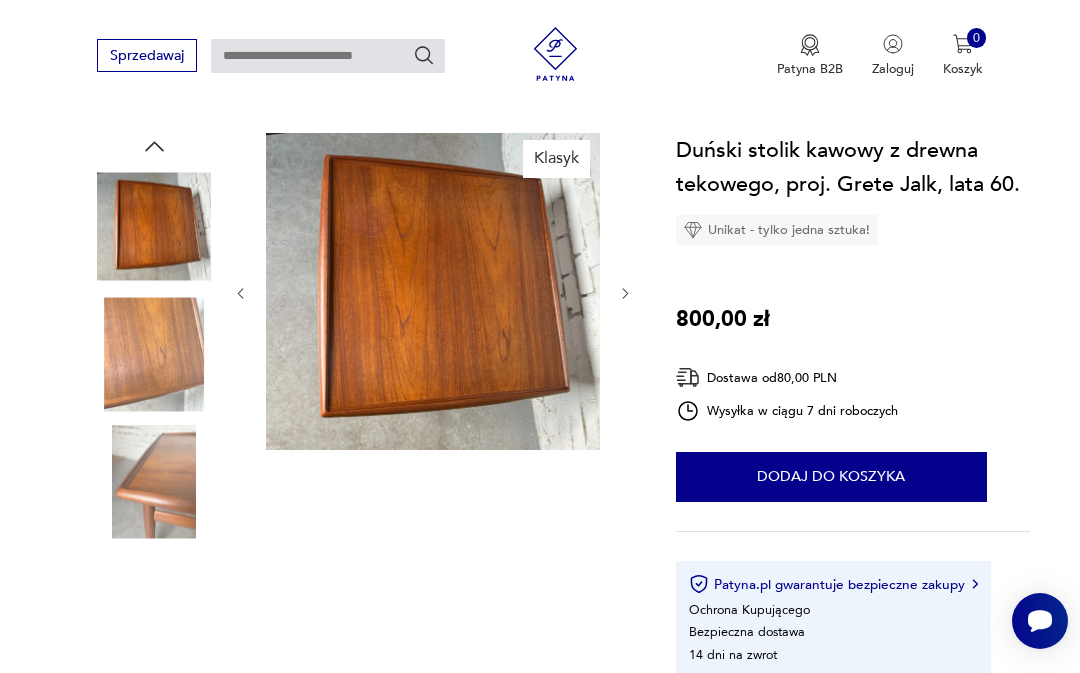 click at bounding box center (154, 482) 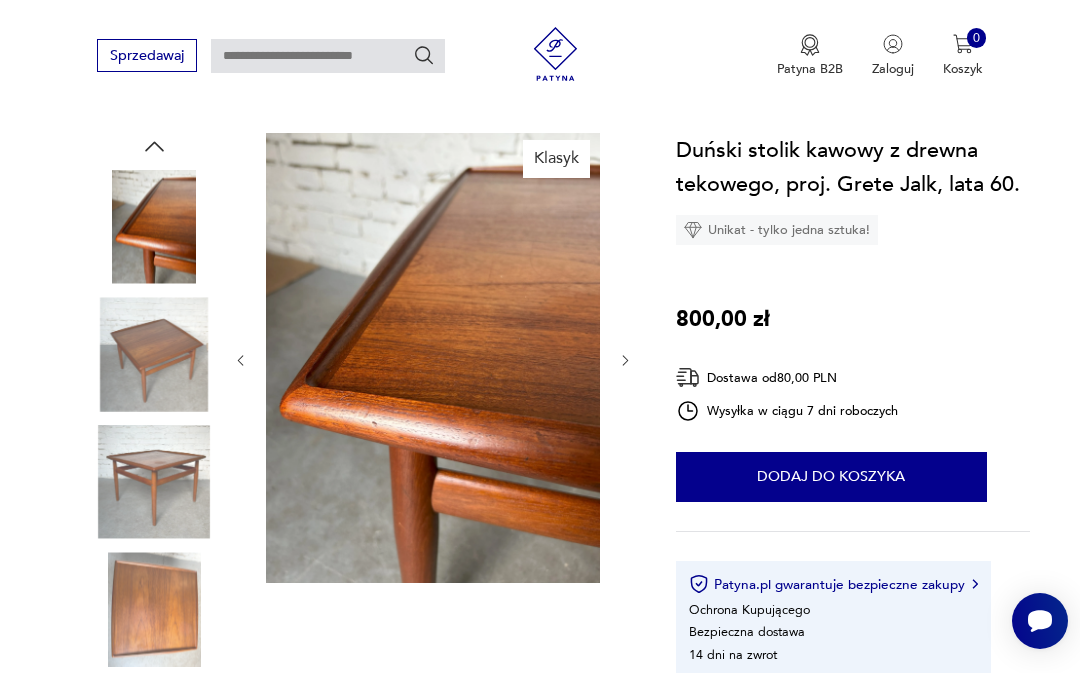 click at bounding box center (154, 482) 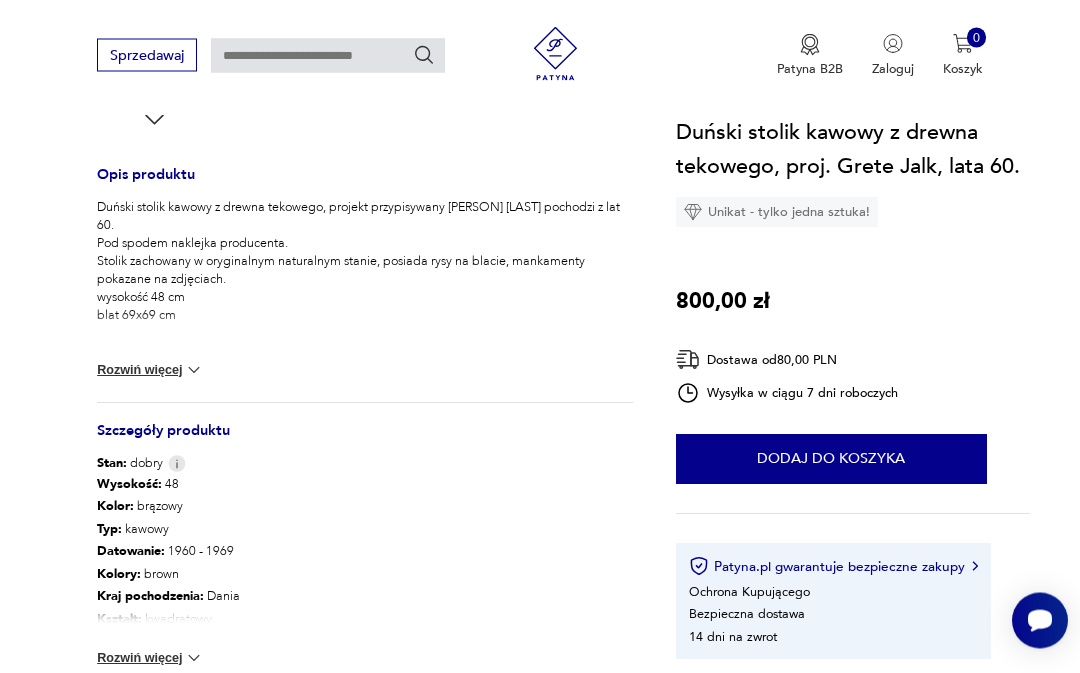 scroll, scrollTop: 747, scrollLeft: 0, axis: vertical 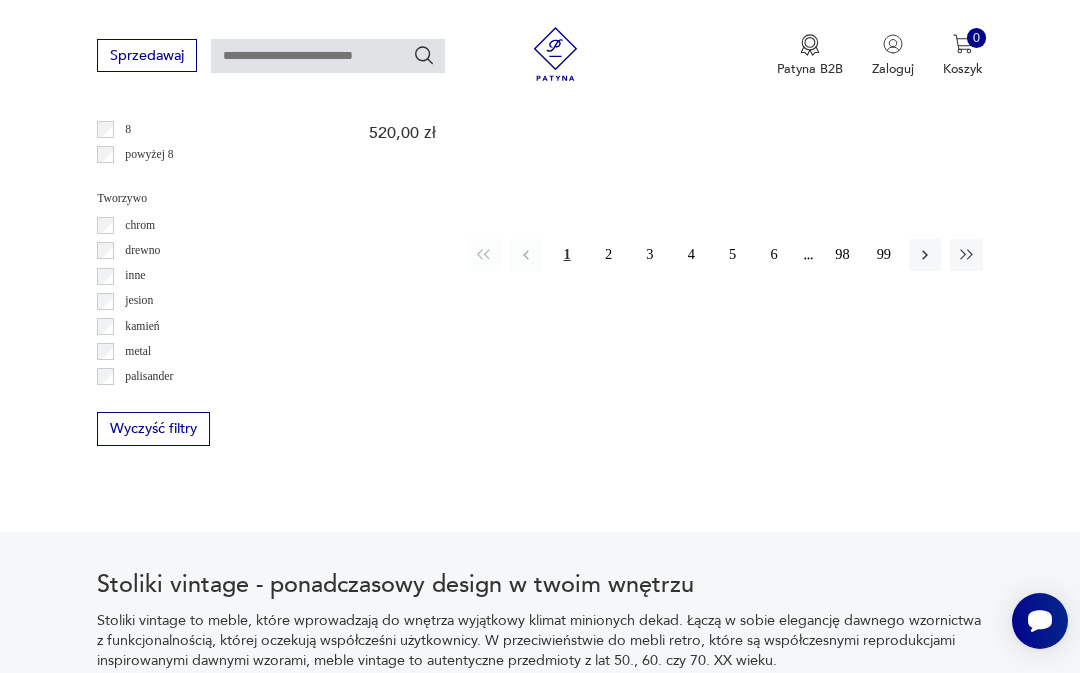 click on "drewno" at bounding box center [137, 250] 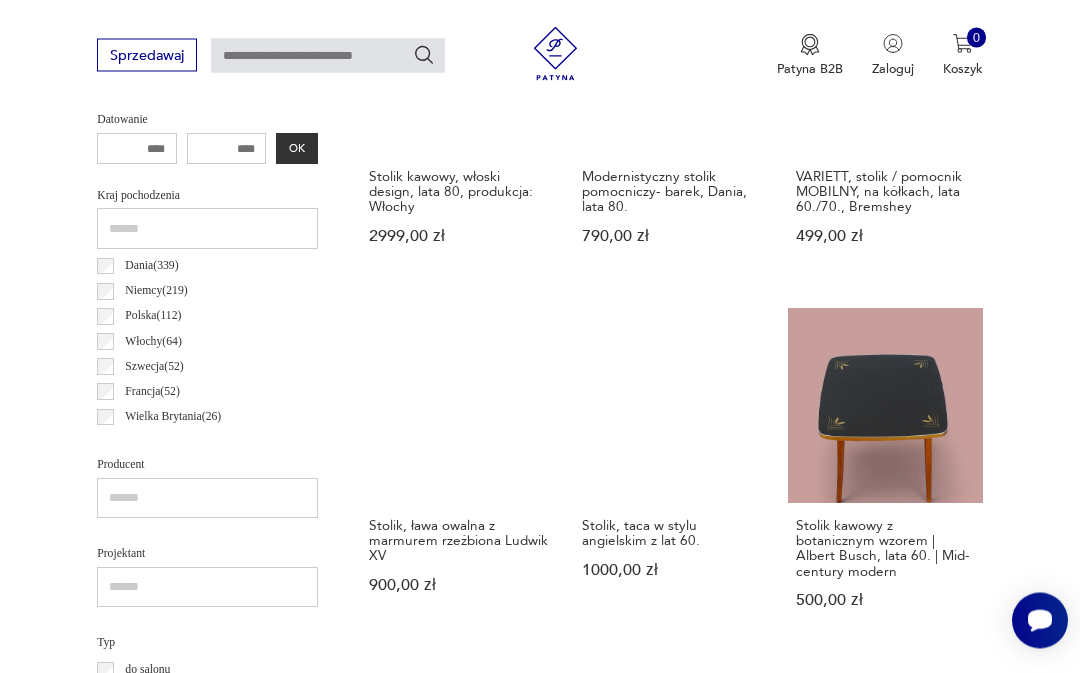 scroll, scrollTop: 876, scrollLeft: 0, axis: vertical 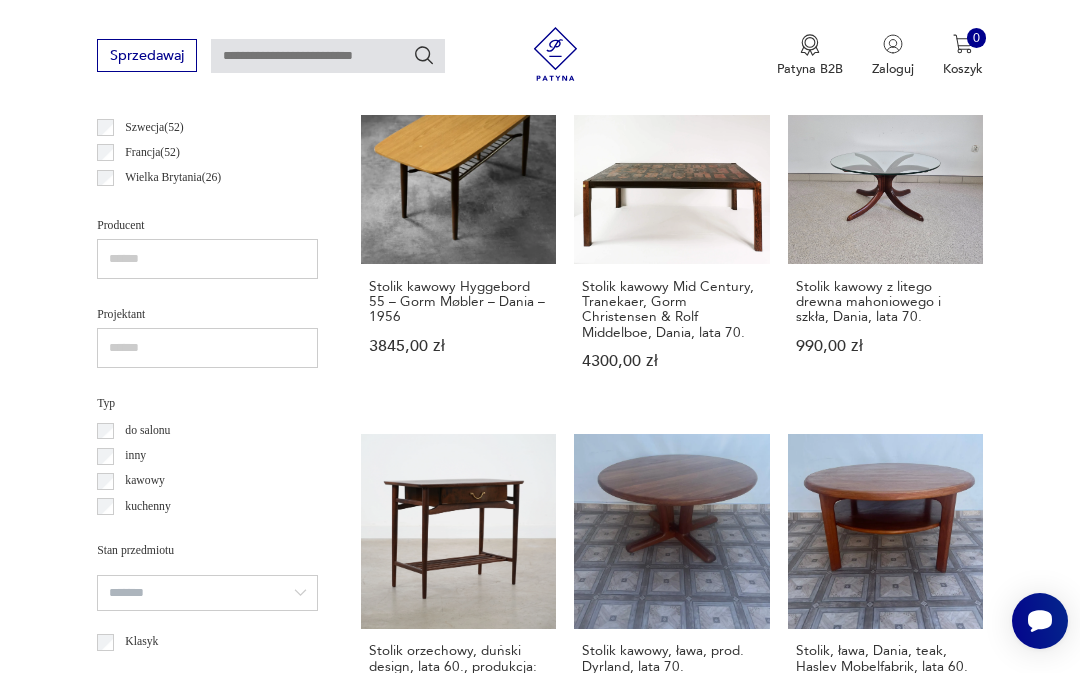 click on "Stolik kawowy Hyggebord 55 – Gorm Møbler – Dania – 1956 3845,00 zł" at bounding box center (458, 237) 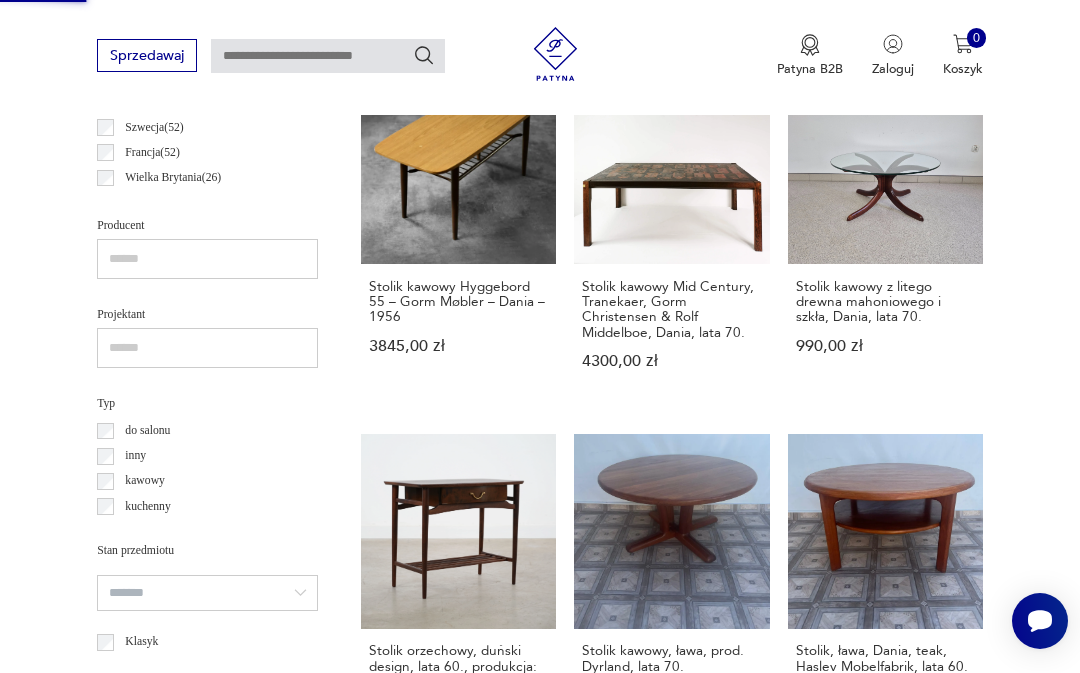 scroll, scrollTop: 179, scrollLeft: 0, axis: vertical 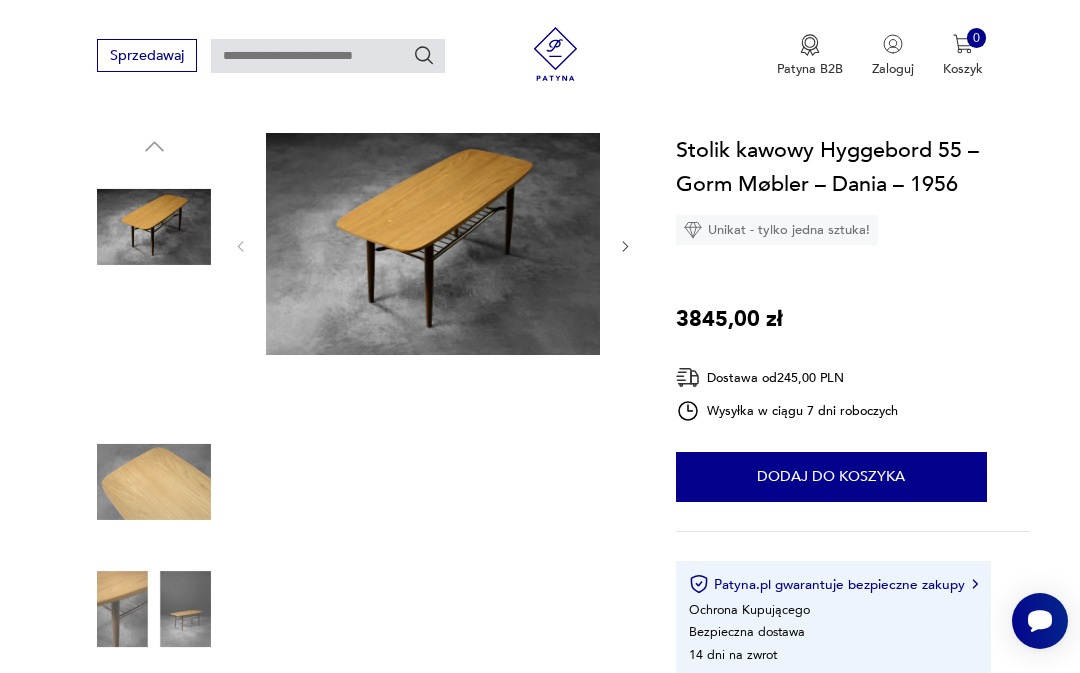 click at bounding box center (154, 482) 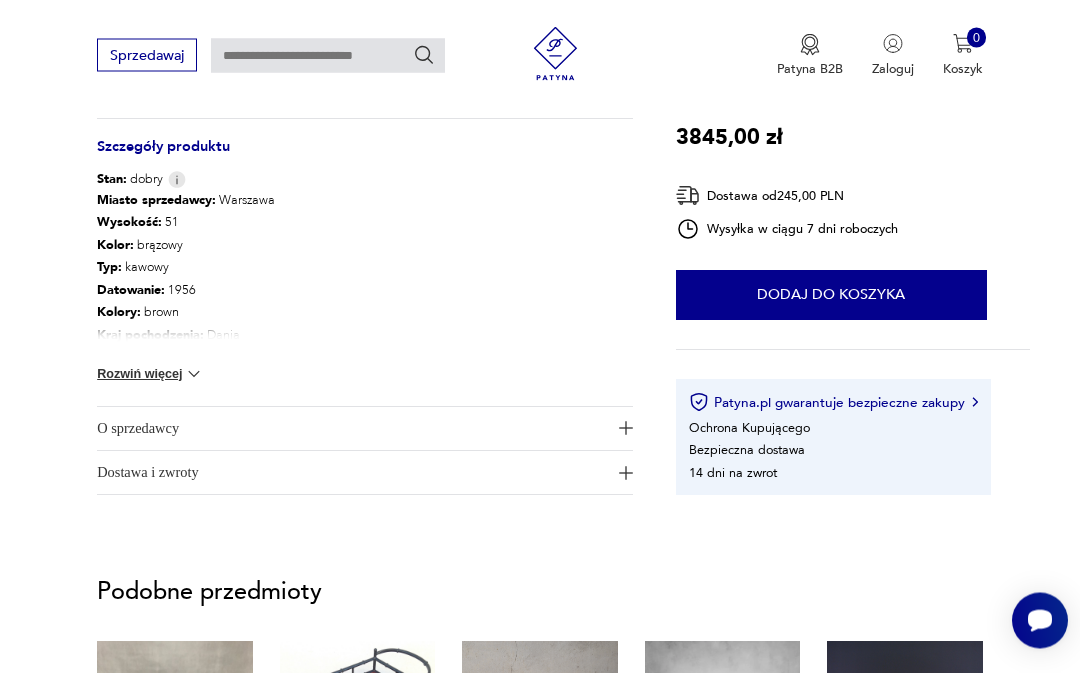scroll, scrollTop: 1052, scrollLeft: 0, axis: vertical 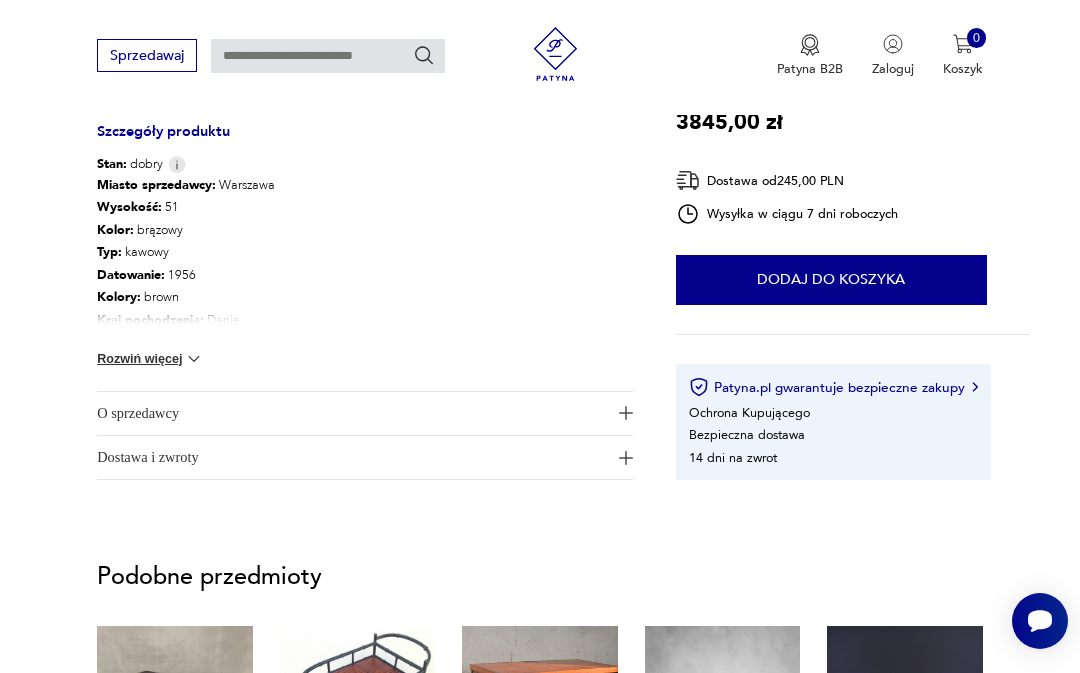 click at bounding box center [194, 359] 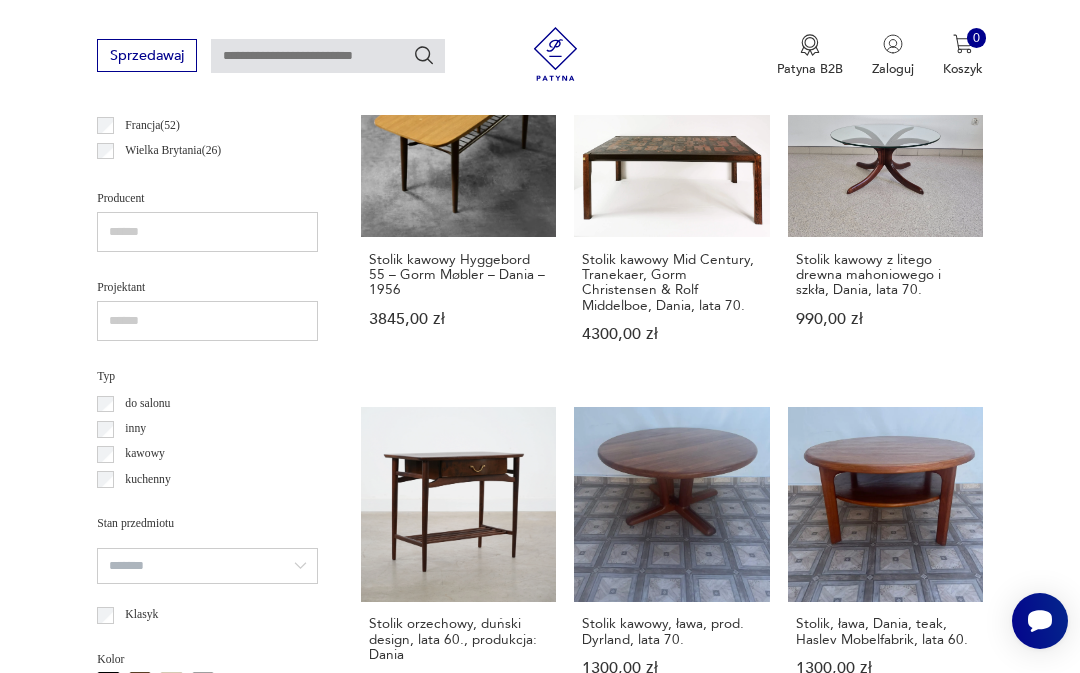 scroll, scrollTop: 1125, scrollLeft: 0, axis: vertical 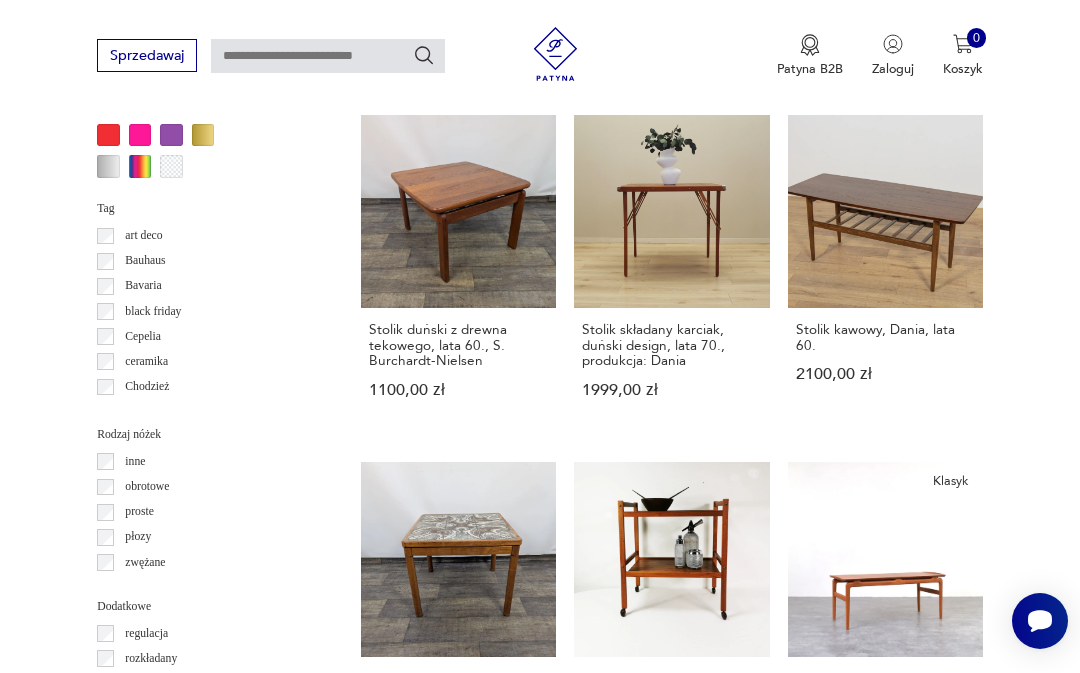 click on "Stolik kawowy, Dania, lata 60. 2100,00 zł" at bounding box center [885, 273] 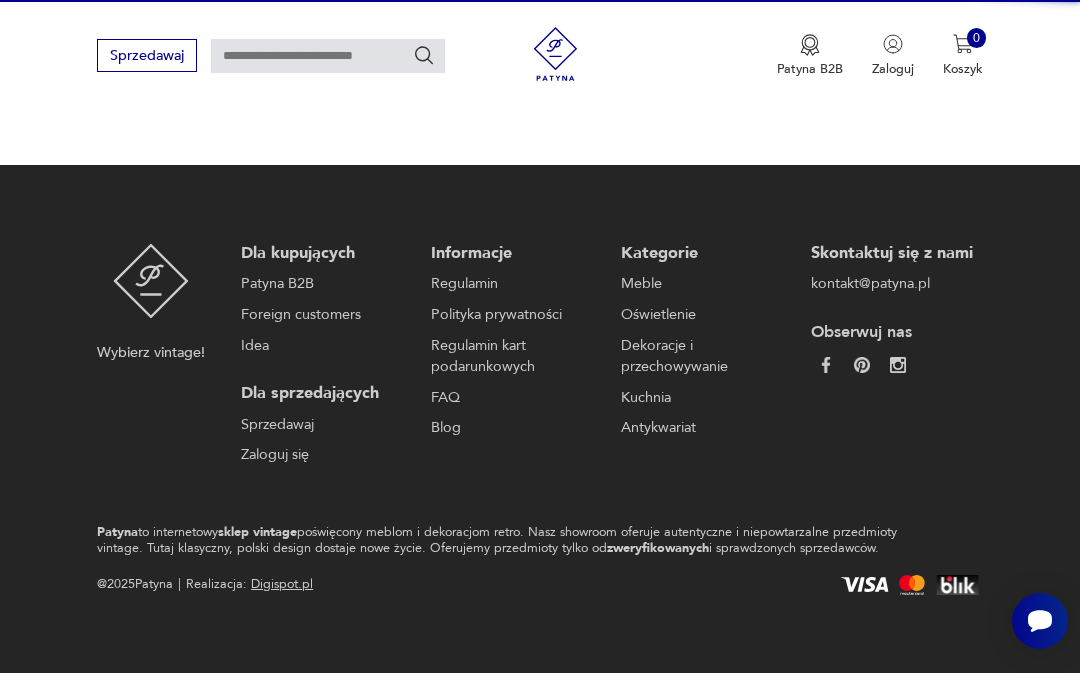 scroll, scrollTop: 179, scrollLeft: 0, axis: vertical 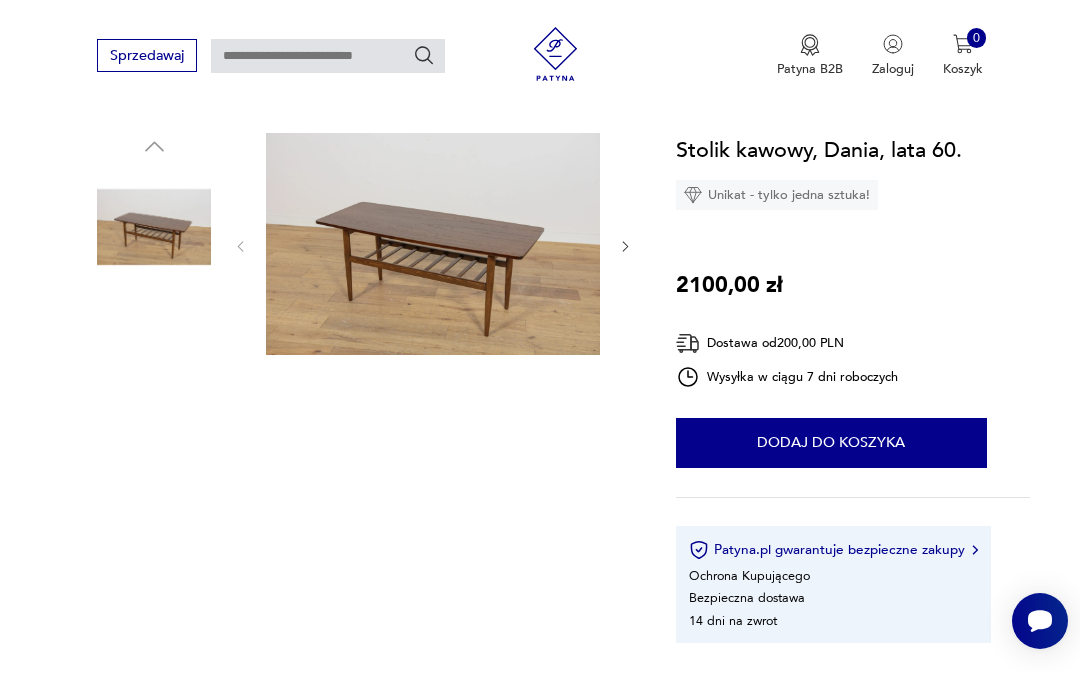 click at bounding box center [154, 482] 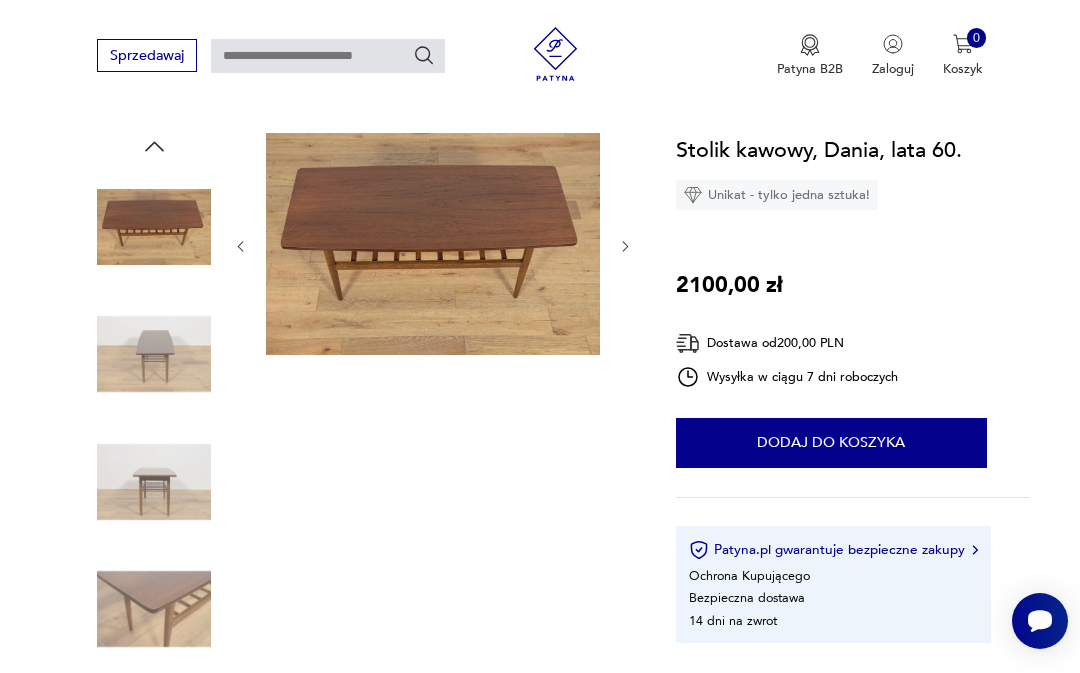 click at bounding box center [154, 609] 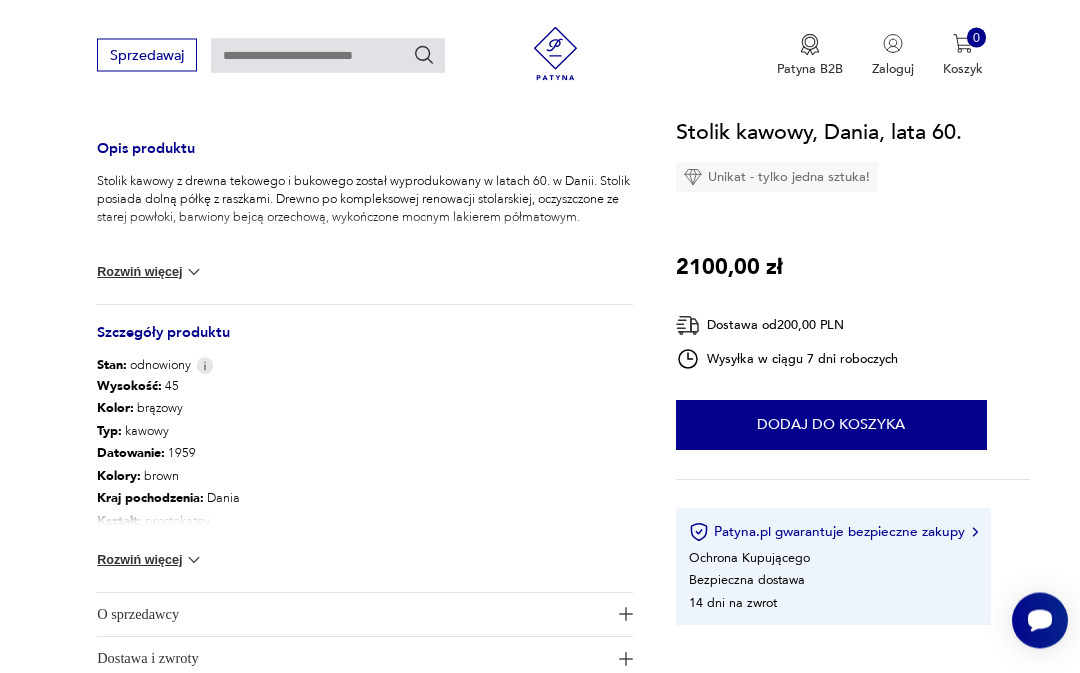 scroll, scrollTop: 779, scrollLeft: 0, axis: vertical 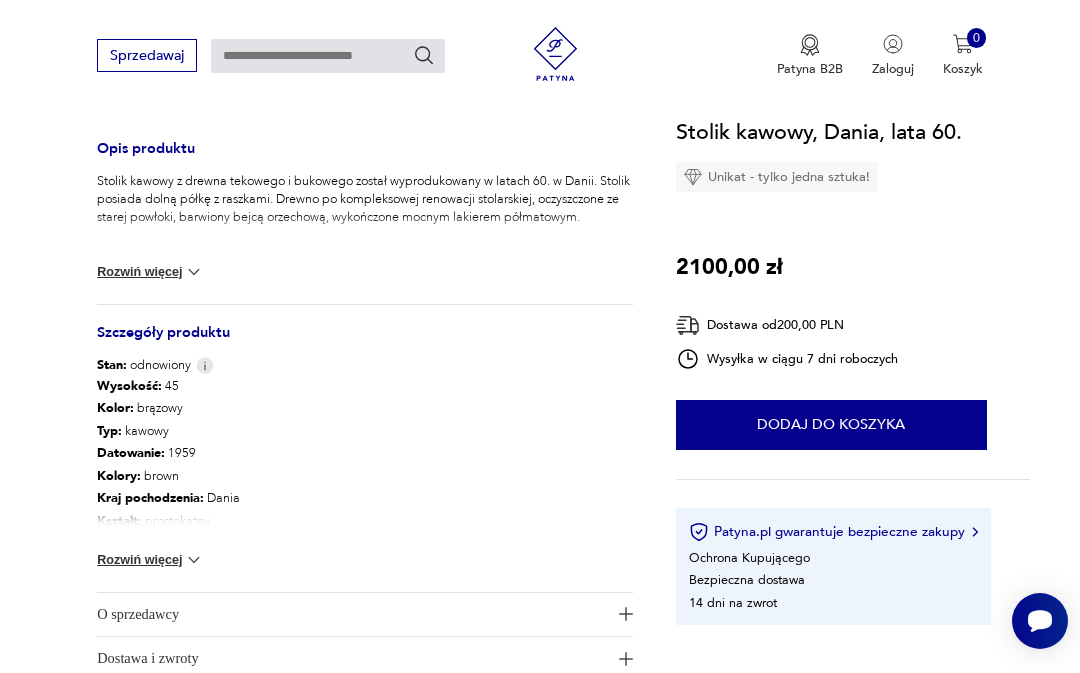 click at bounding box center [194, 560] 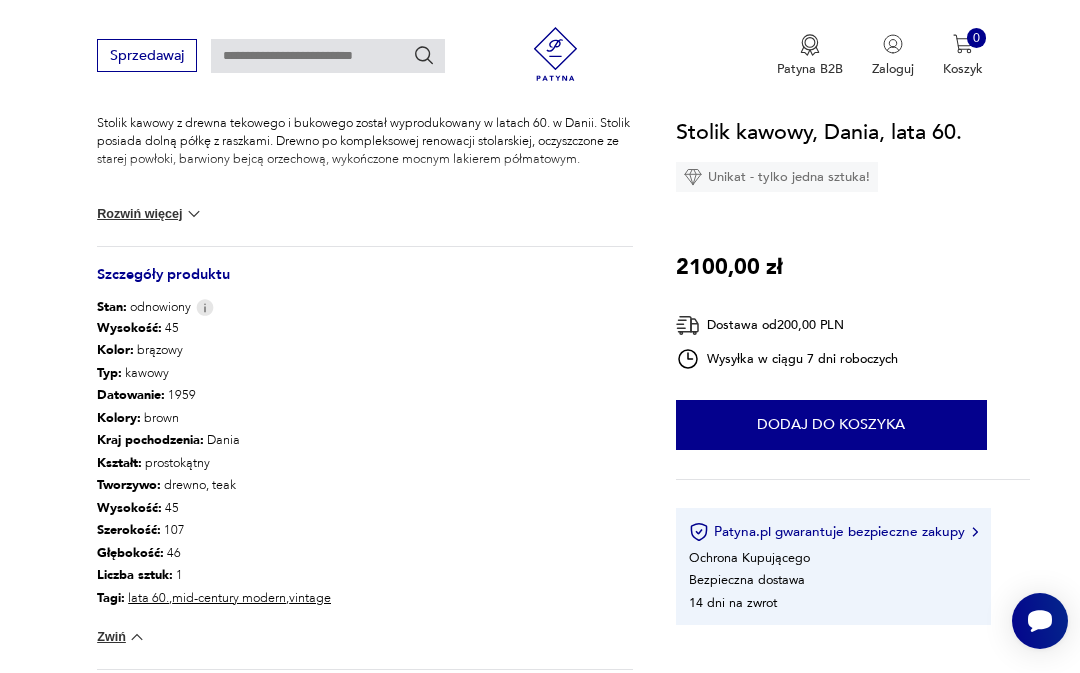 scroll, scrollTop: 840, scrollLeft: 0, axis: vertical 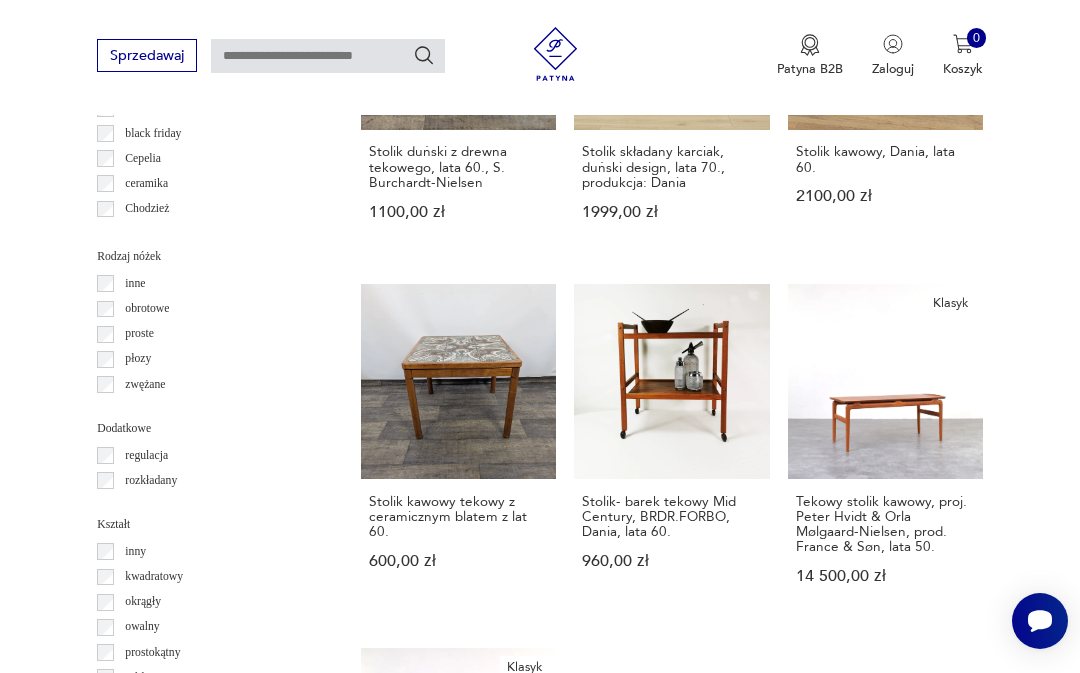 click on "Klasyk Tekowy stolik kawowy, proj. Peter Hvidt & Orla Mølgaard-Nielsen, prod. France & Søn, lata 50. 14 500,00 zł" at bounding box center (885, 452) 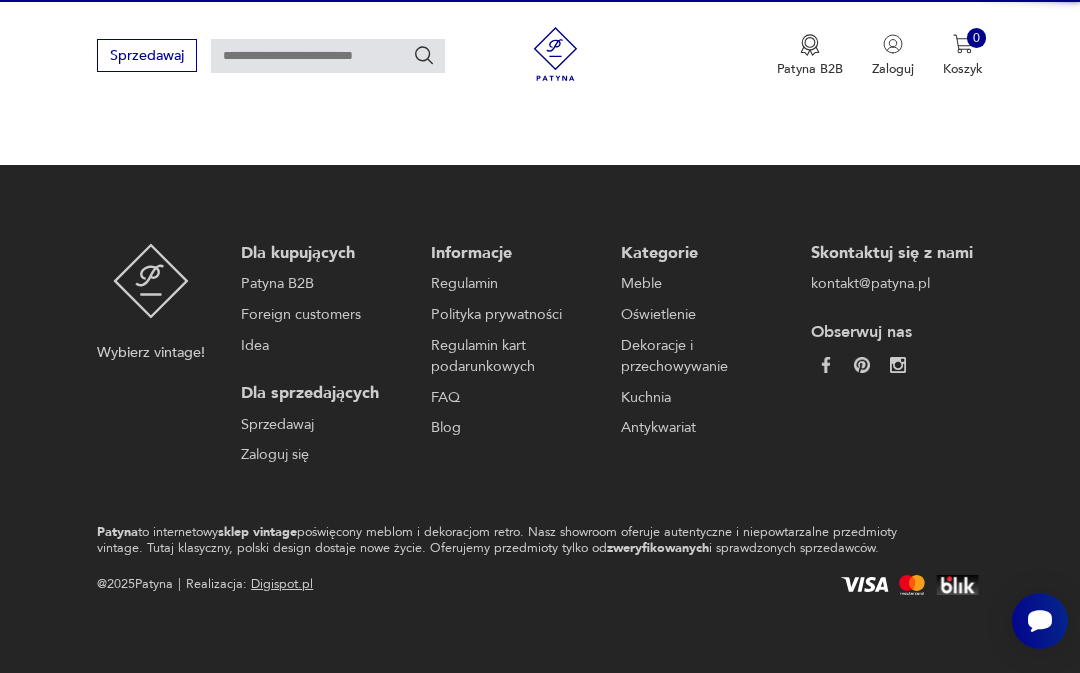 scroll, scrollTop: 179, scrollLeft: 0, axis: vertical 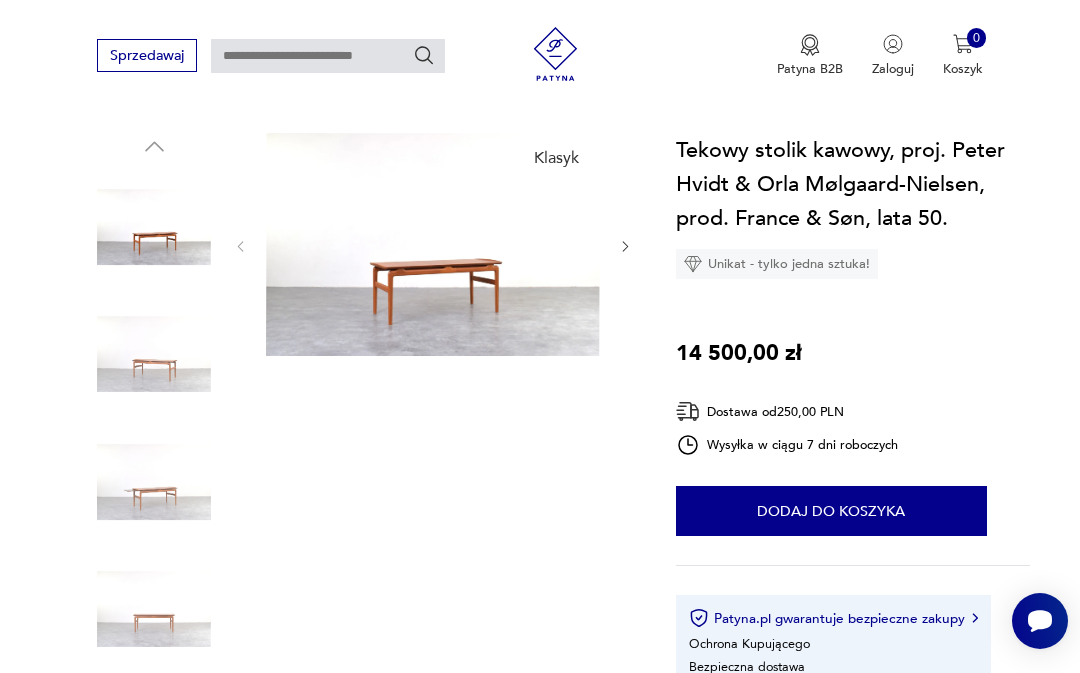 click at bounding box center [625, 246] 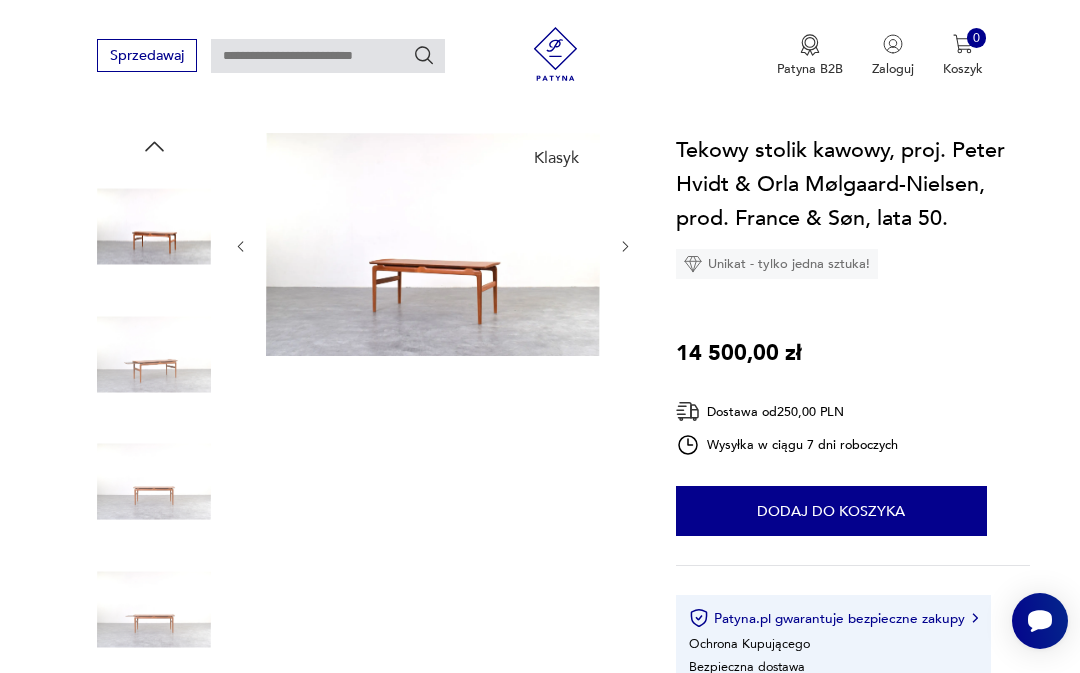 click at bounding box center (154, 482) 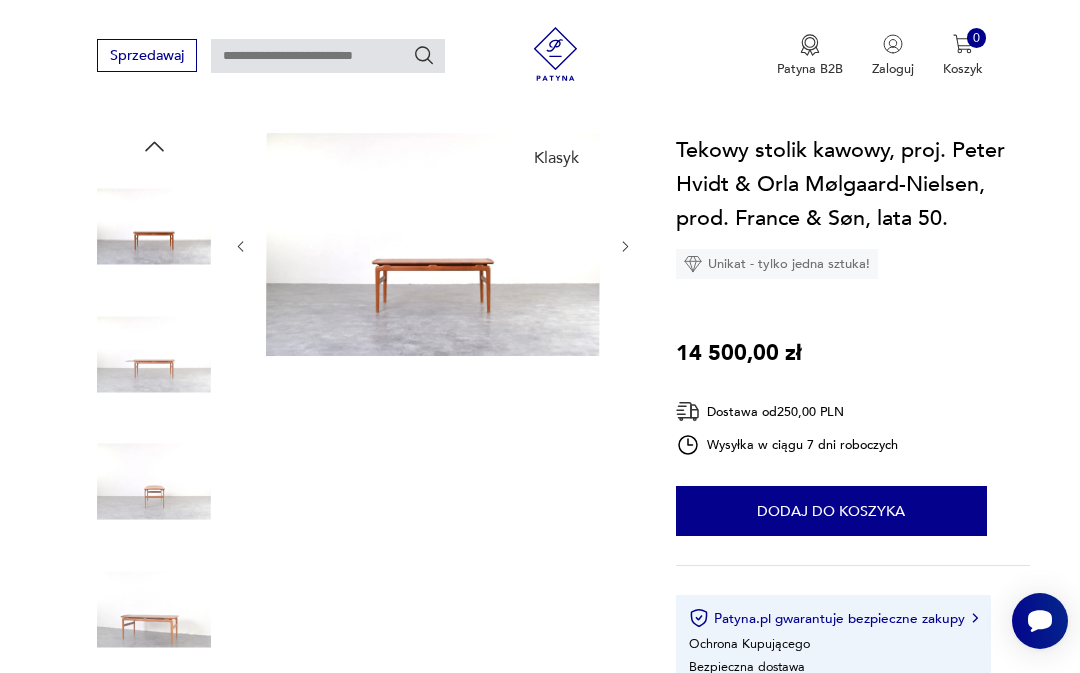click at bounding box center (154, 609) 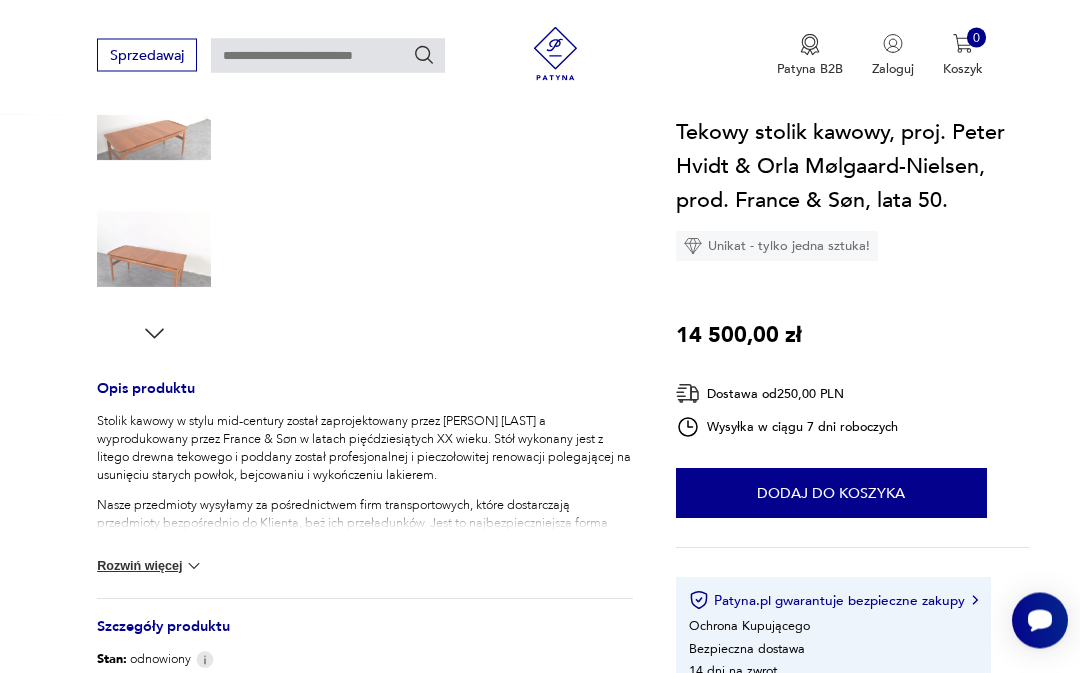 scroll, scrollTop: 539, scrollLeft: 0, axis: vertical 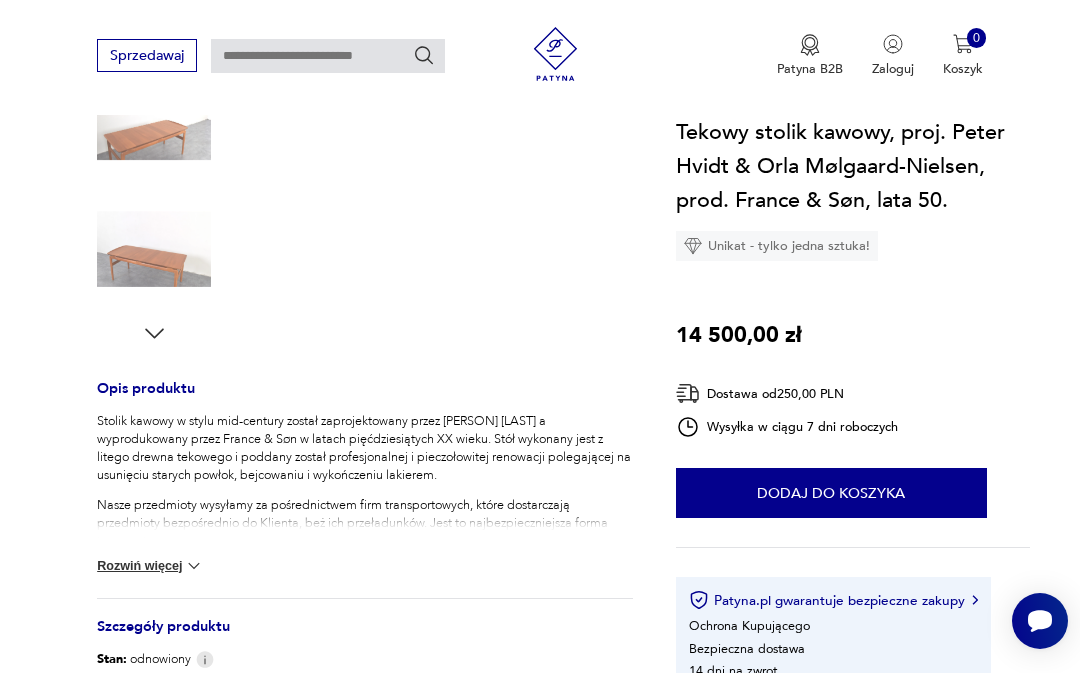 click at bounding box center (194, 566) 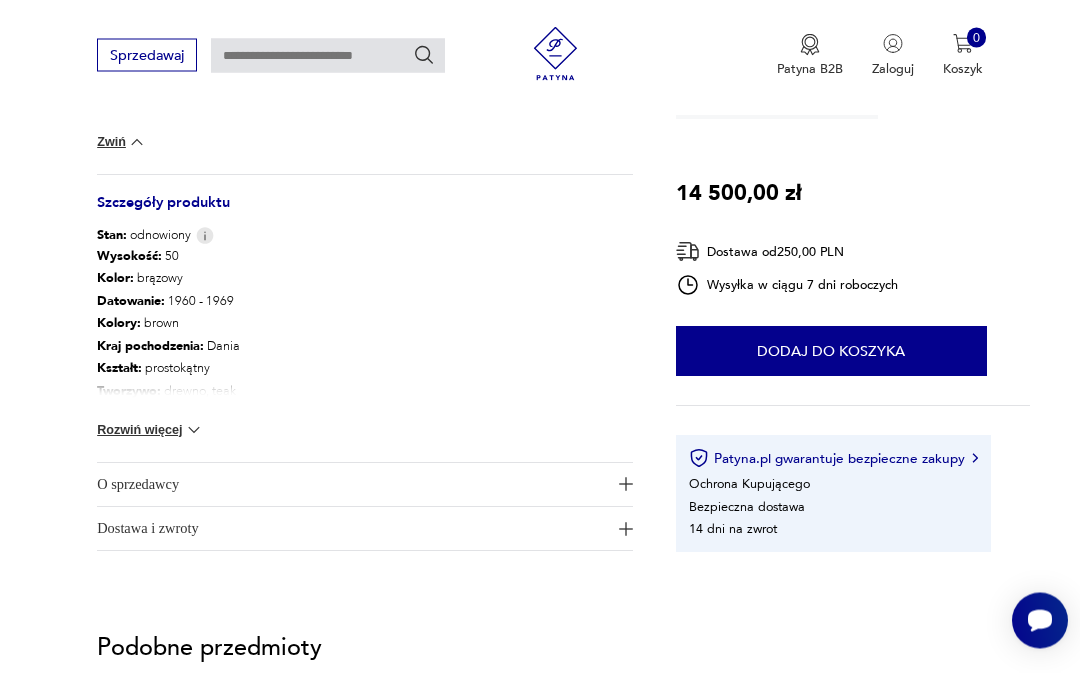 scroll, scrollTop: 978, scrollLeft: 0, axis: vertical 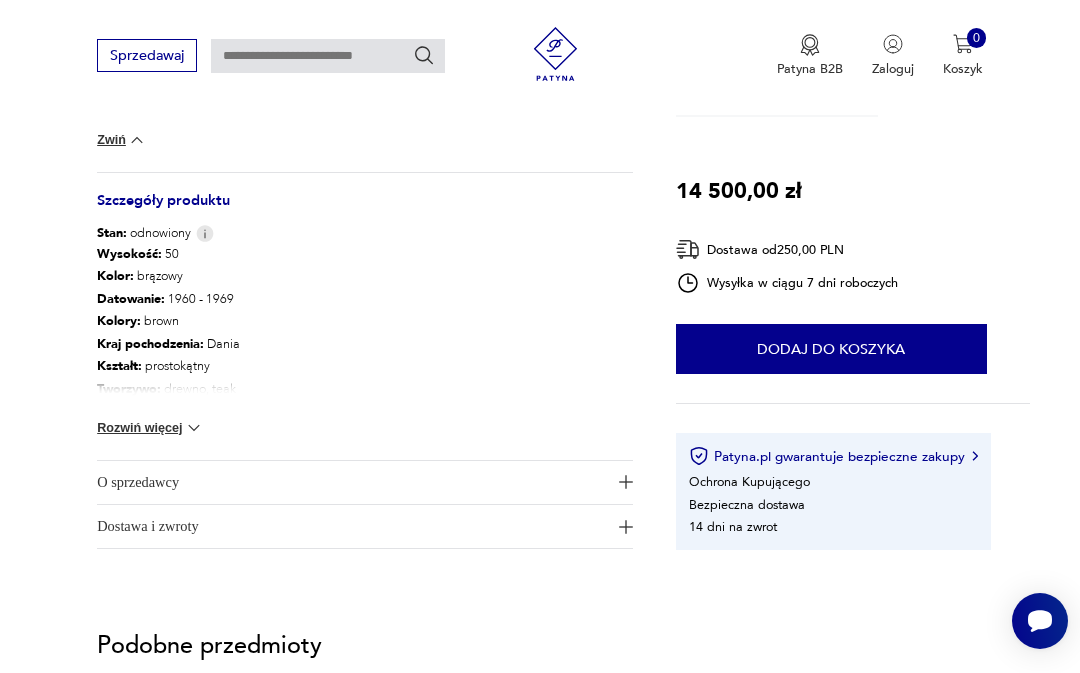 click at bounding box center [194, 428] 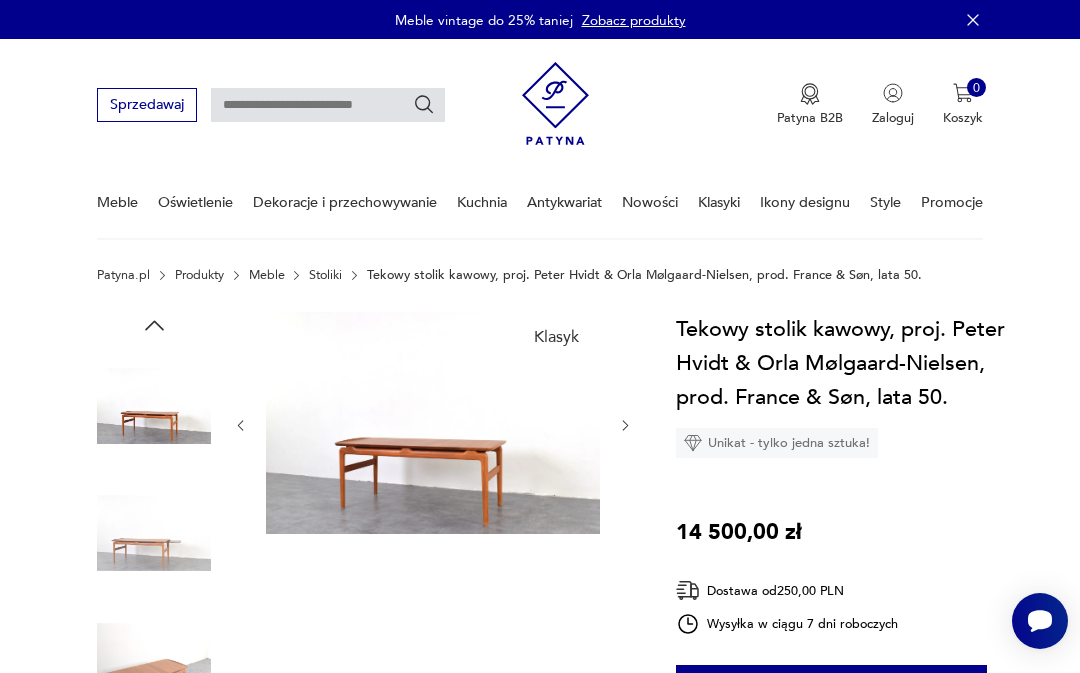 scroll, scrollTop: 0, scrollLeft: 0, axis: both 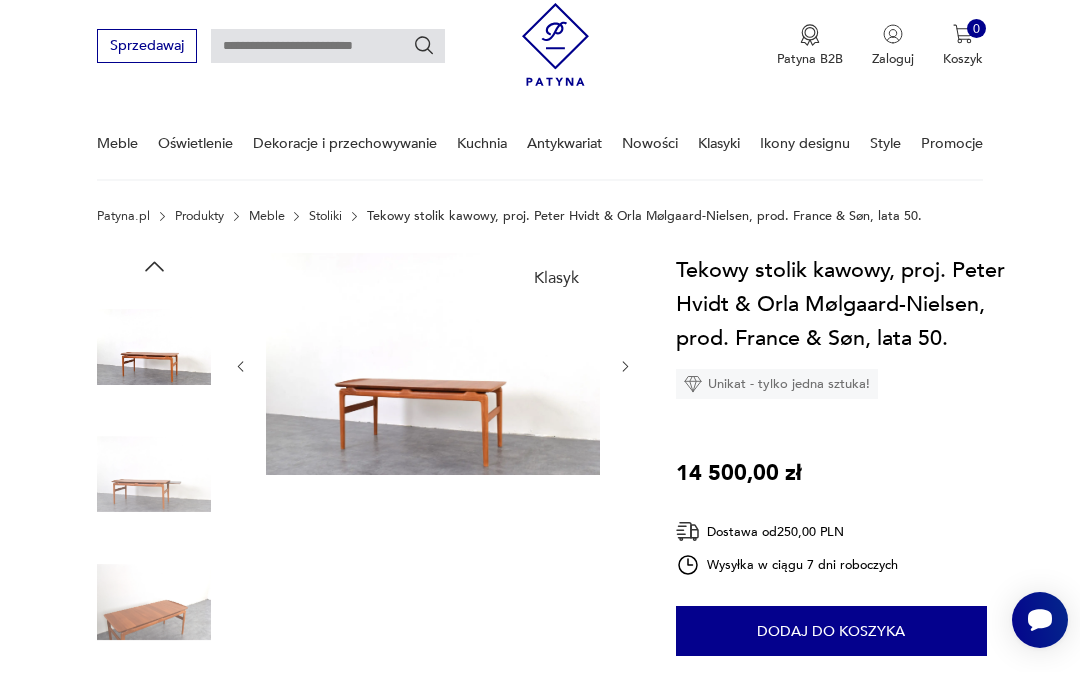 click at bounding box center (154, 475) 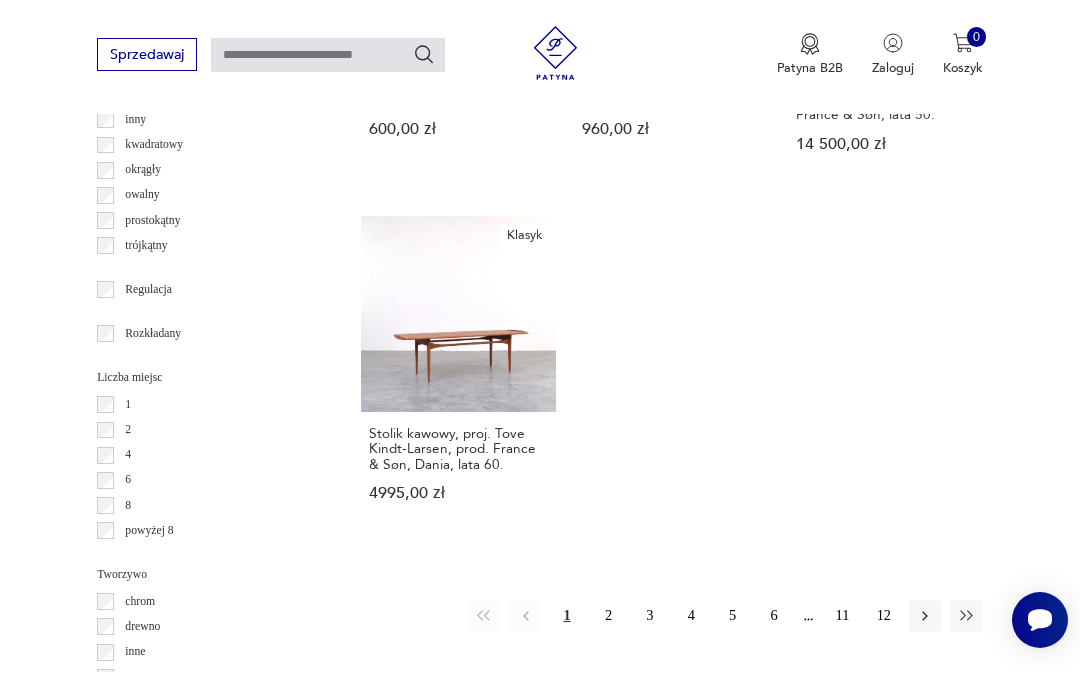 scroll, scrollTop: 2390, scrollLeft: 0, axis: vertical 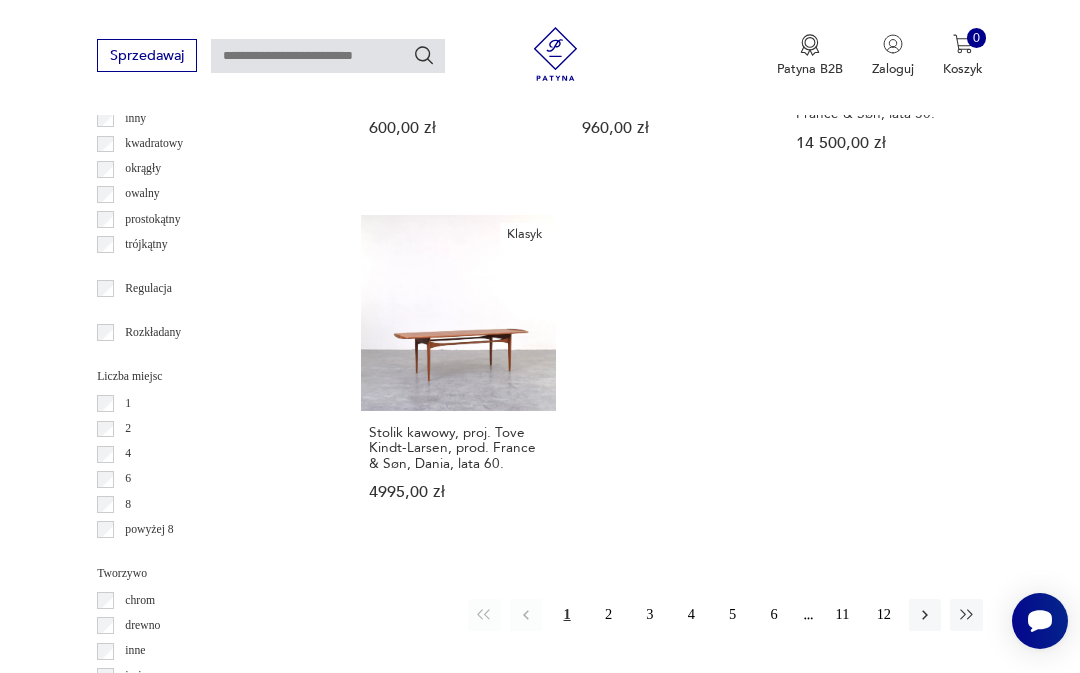 click on "Klasyk Stolik kawowy, proj. Tove Kindt-Larsen, prod. France & Søn, Dania, lata 60. 4995,00 zł" at bounding box center (458, 375) 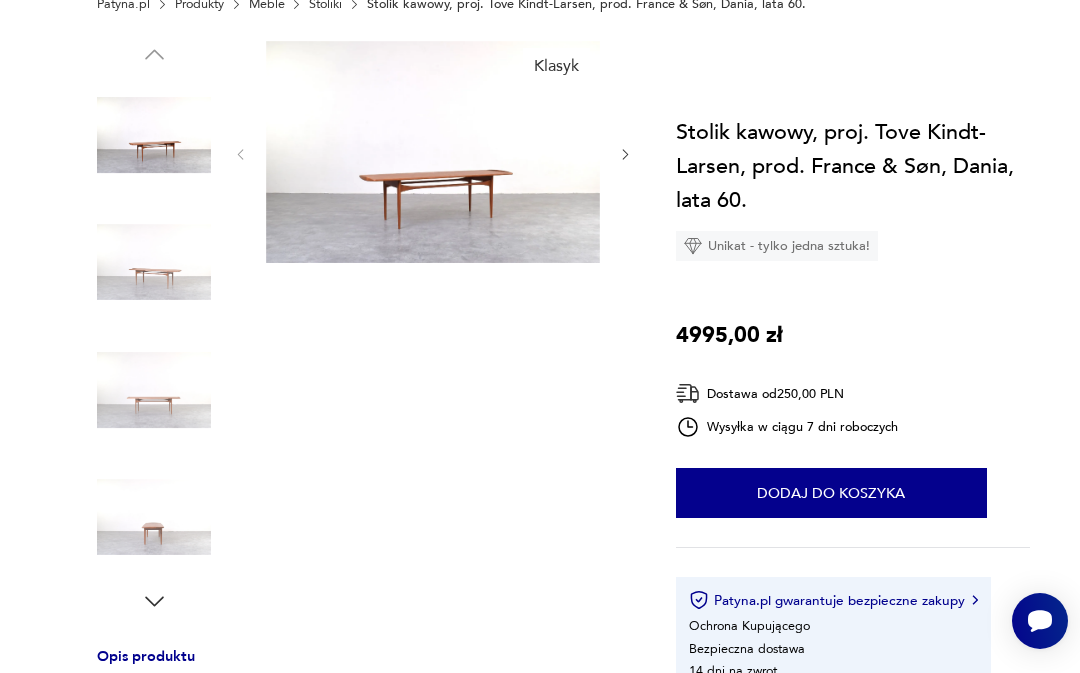 scroll, scrollTop: 0, scrollLeft: 0, axis: both 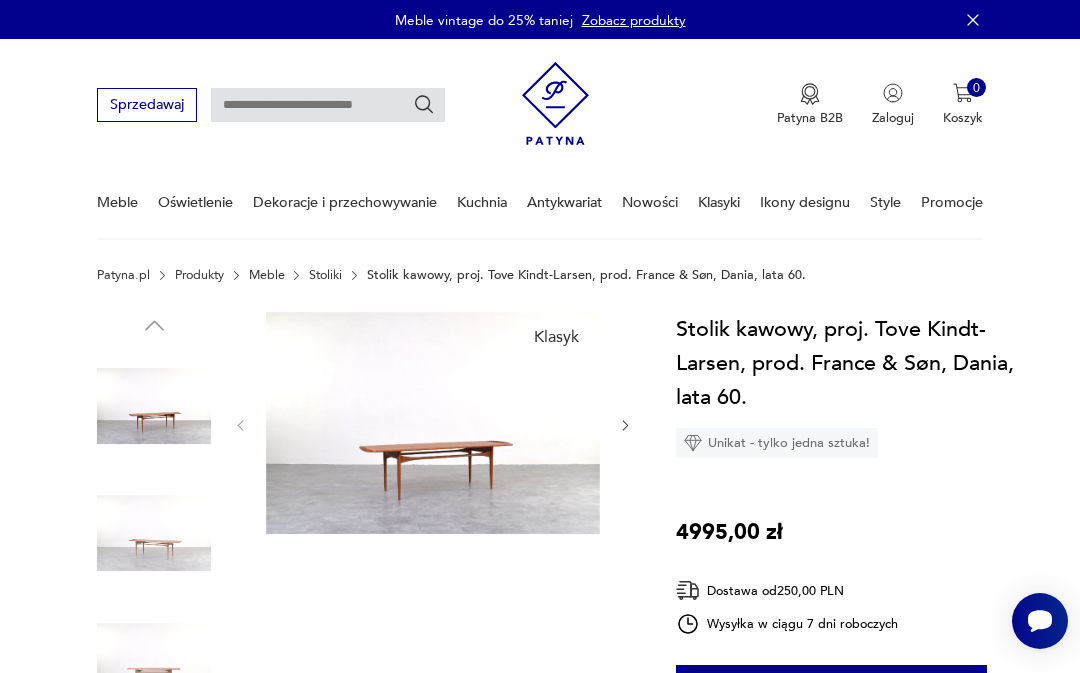 click 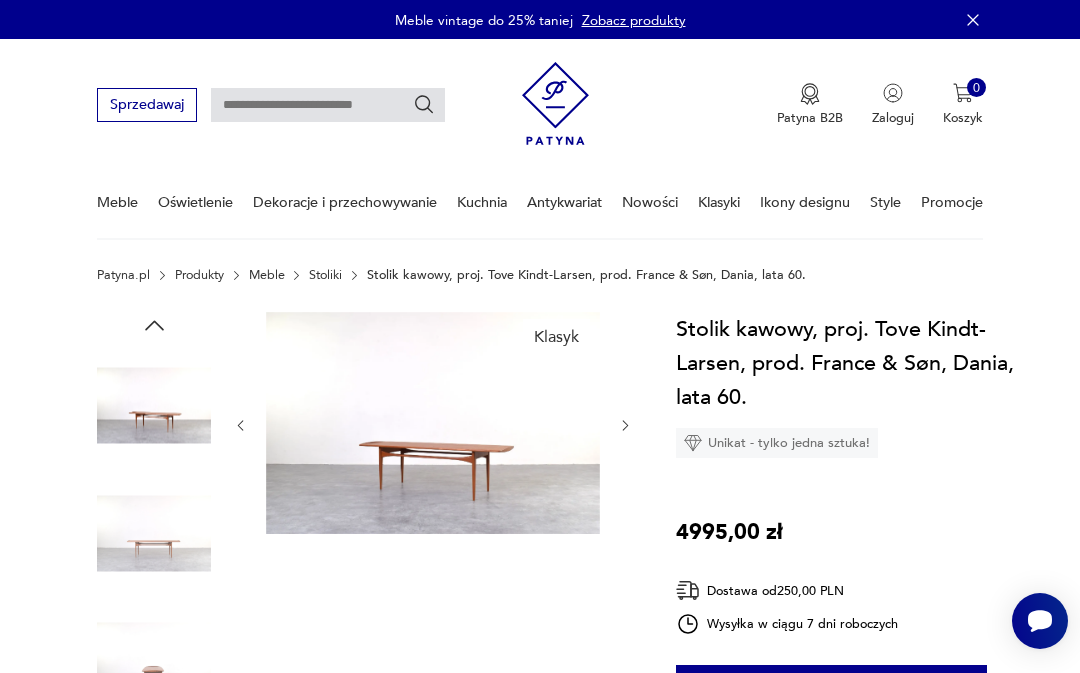 click at bounding box center [625, 425] 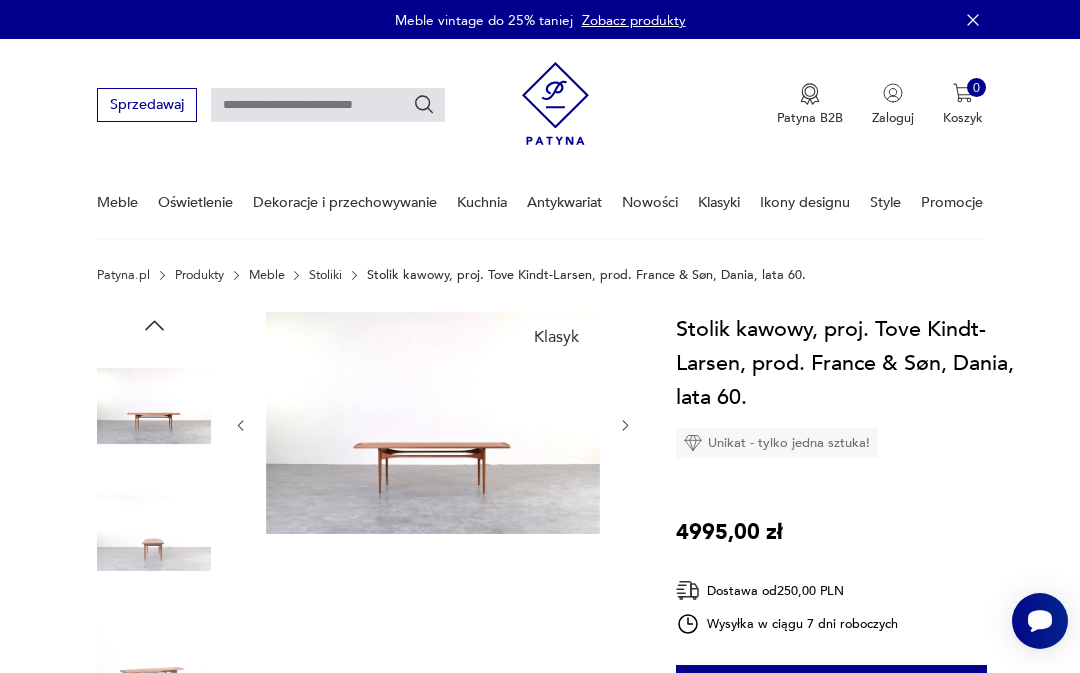 click 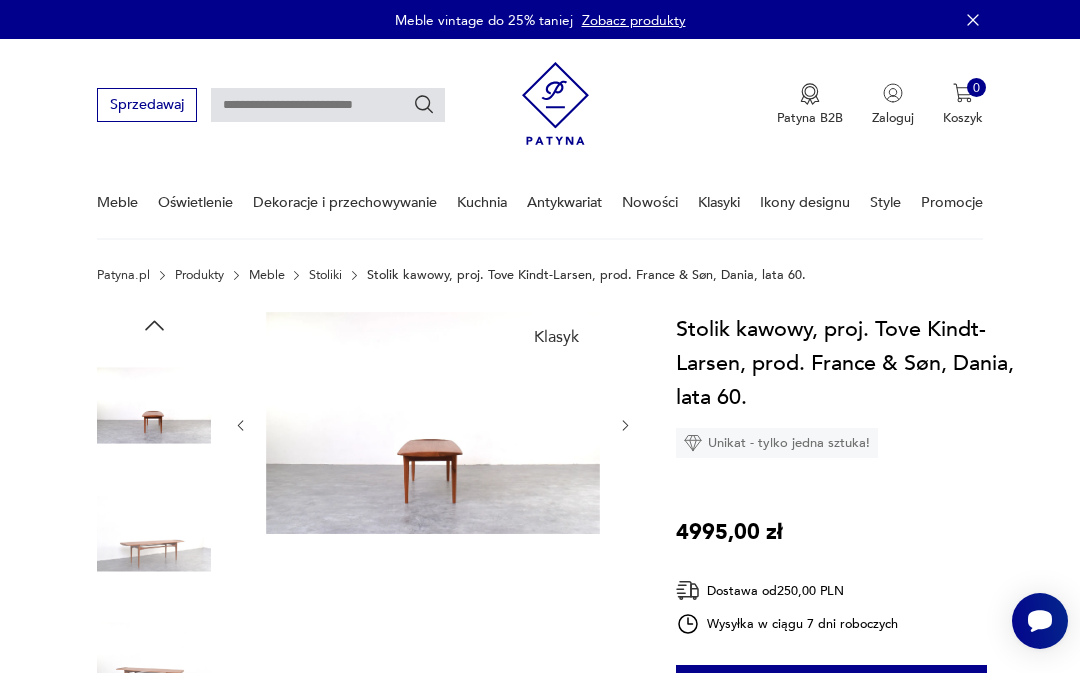 click 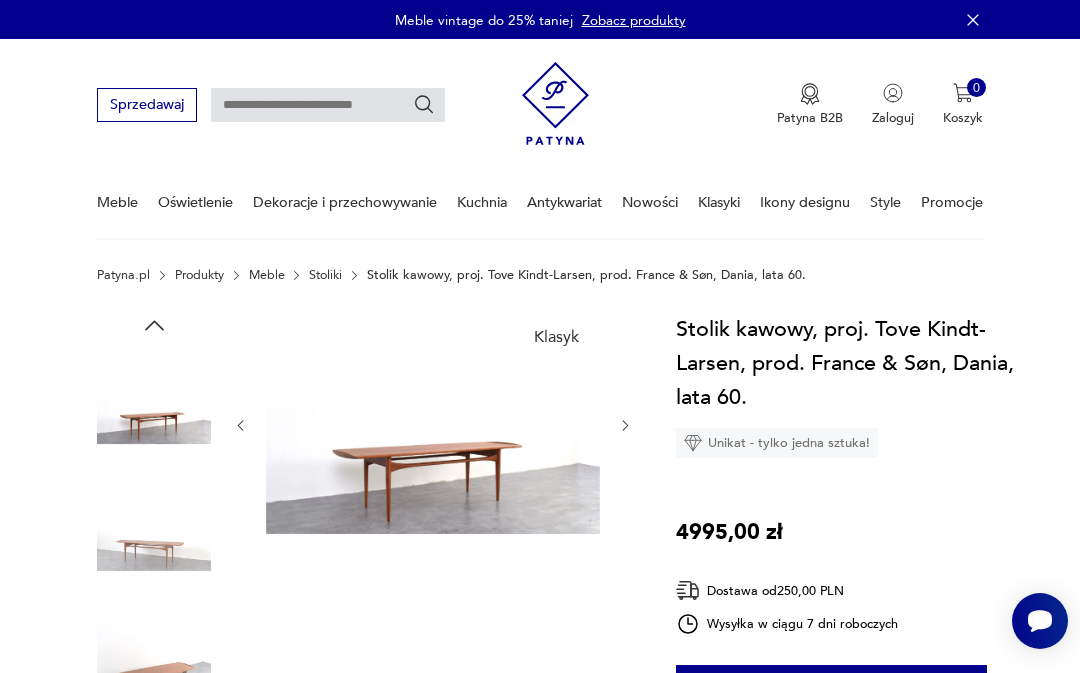 click 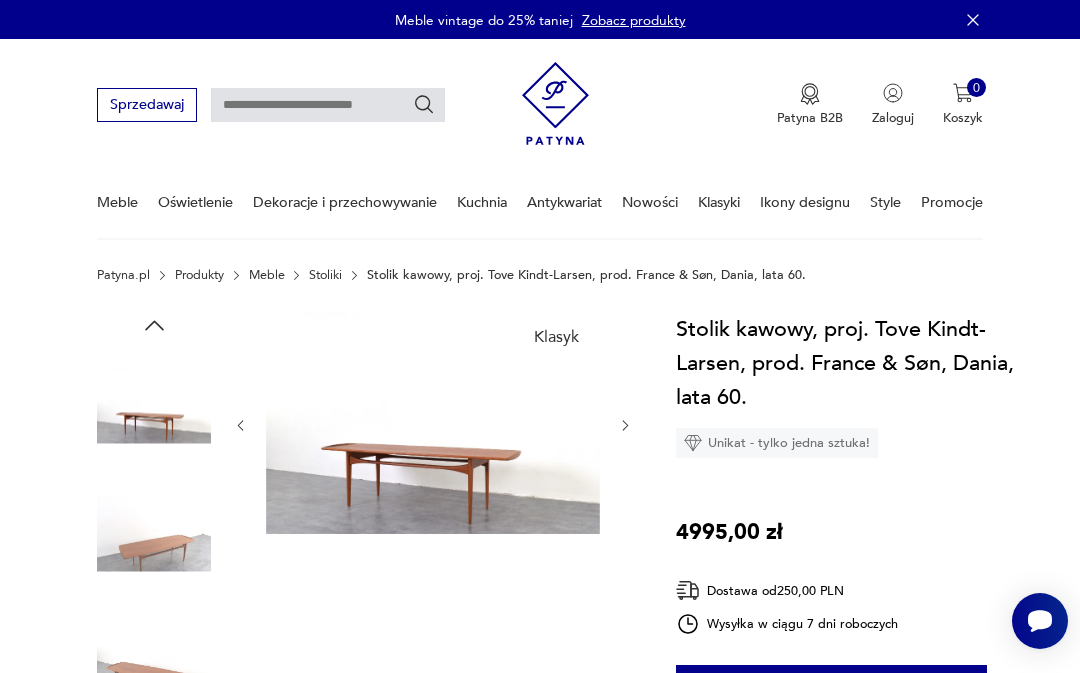 click 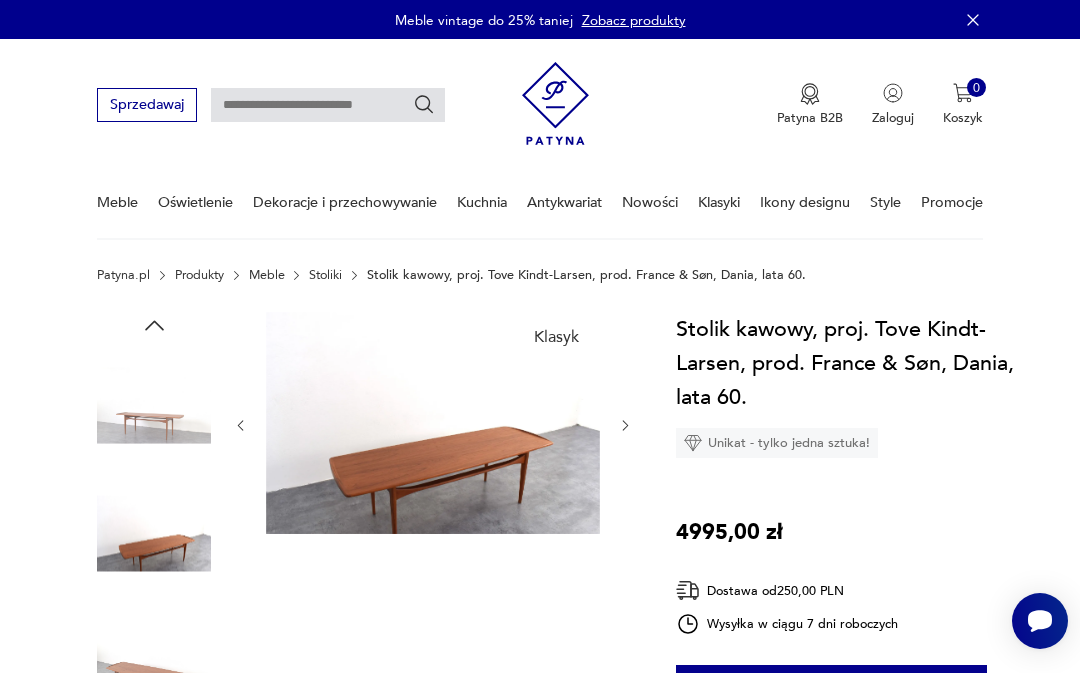 click at bounding box center [433, 425] 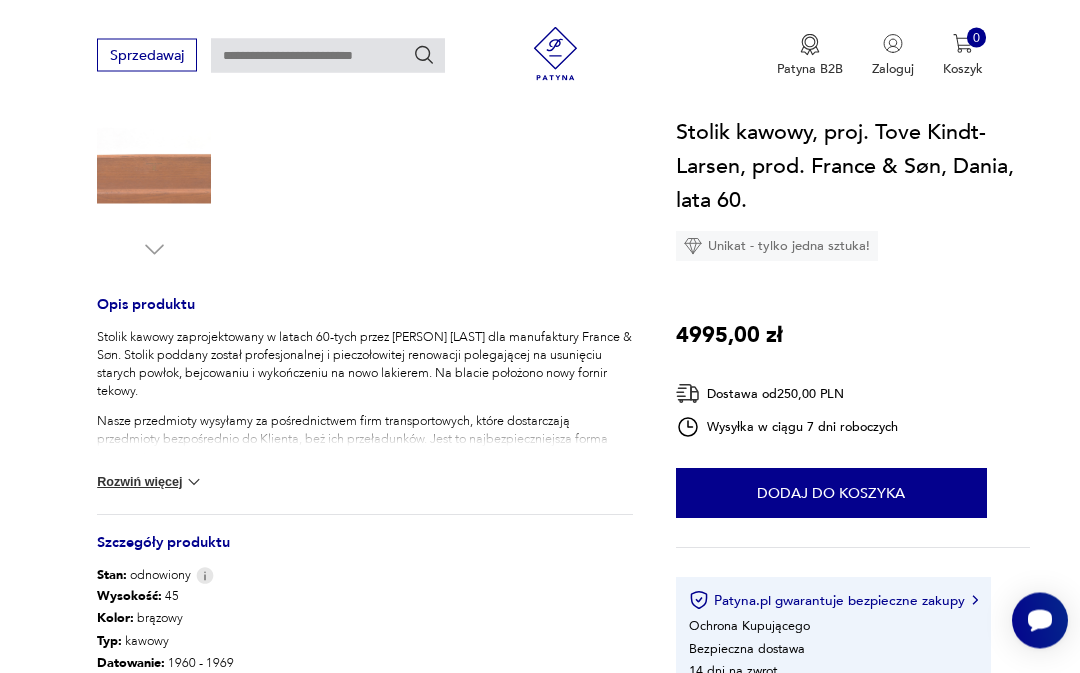 scroll, scrollTop: 623, scrollLeft: 0, axis: vertical 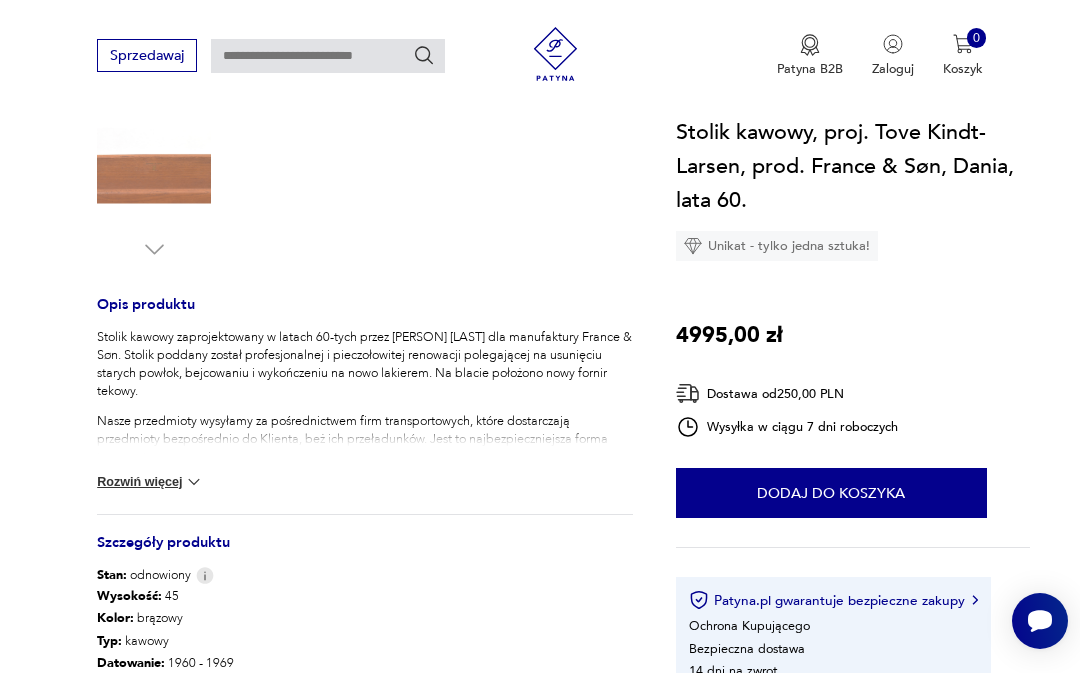click at bounding box center (194, 482) 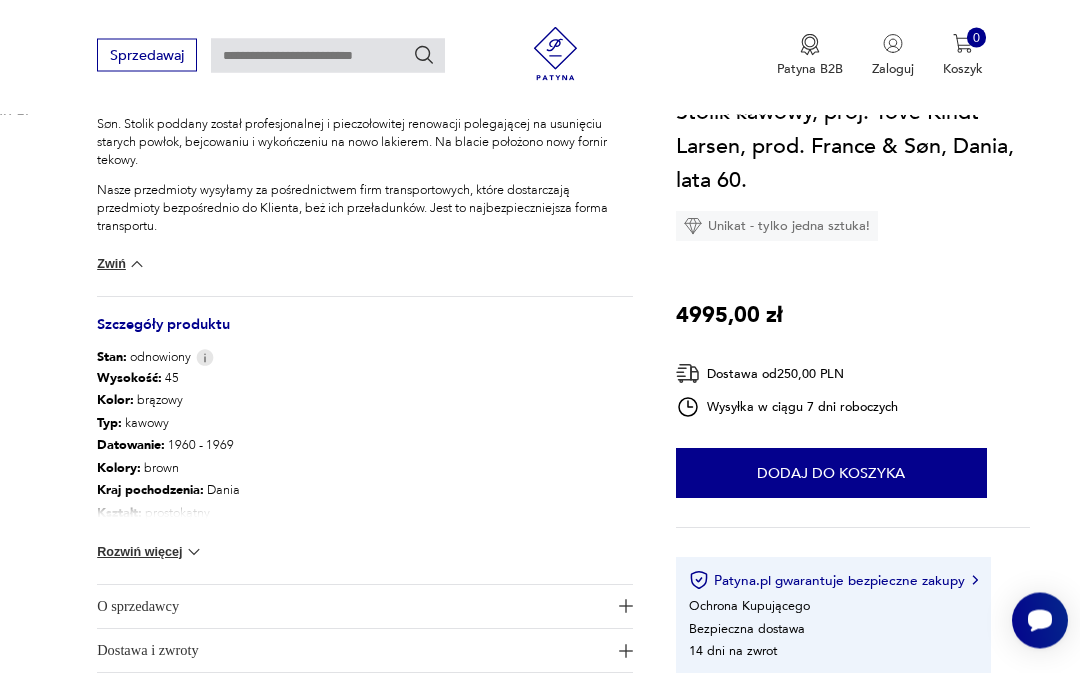 scroll, scrollTop: 866, scrollLeft: 0, axis: vertical 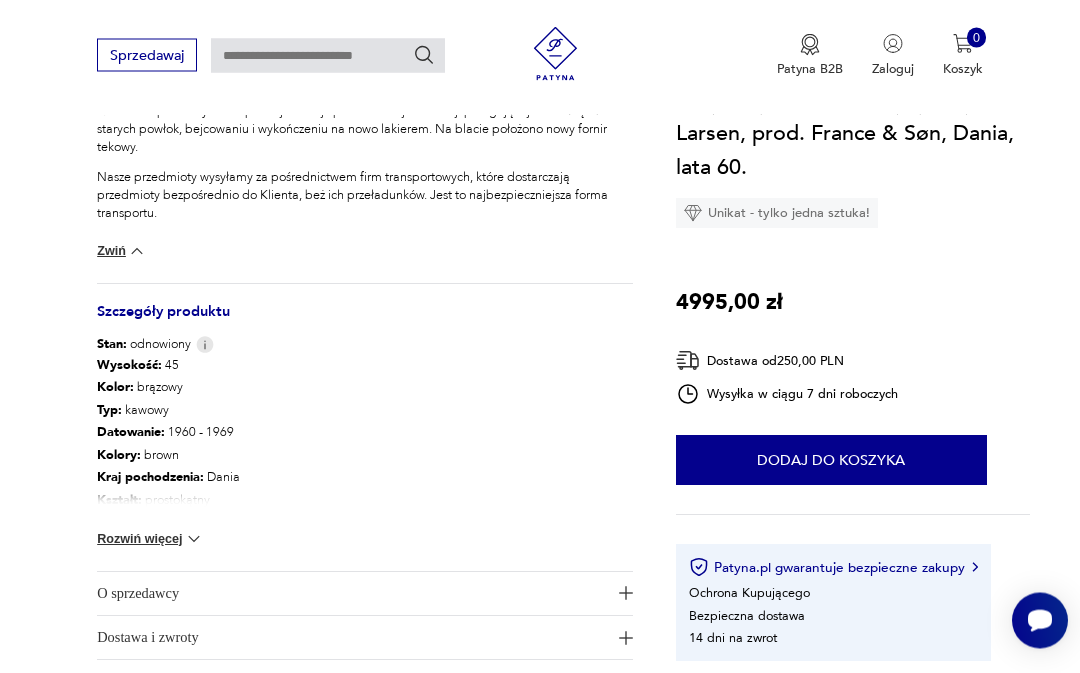 click at bounding box center (194, 540) 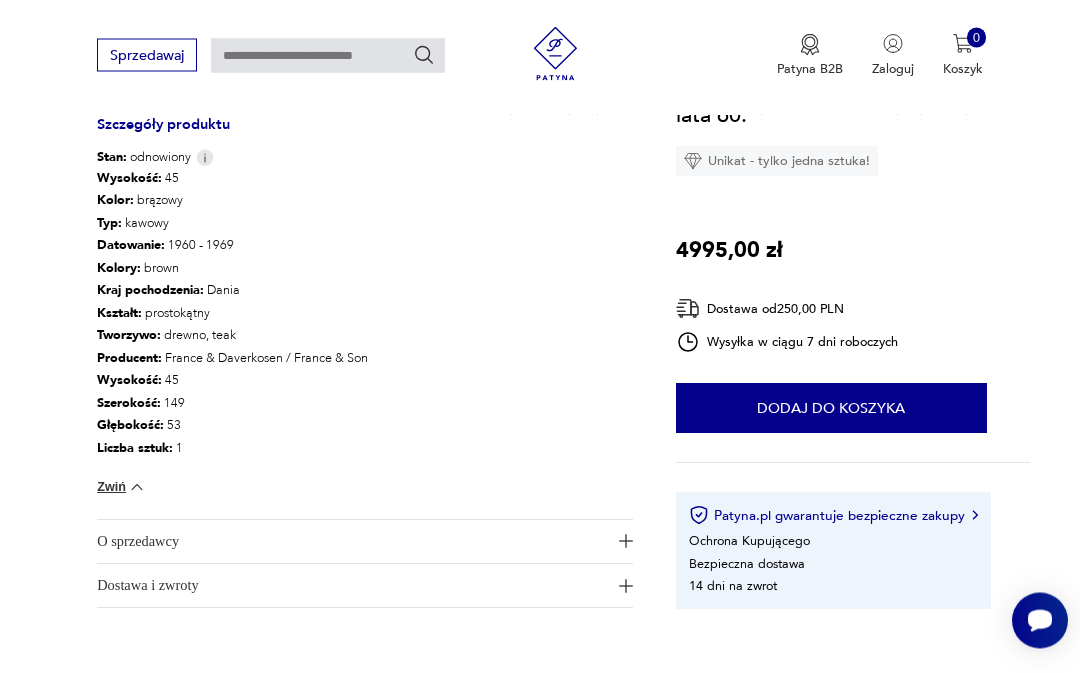 scroll, scrollTop: 1055, scrollLeft: 0, axis: vertical 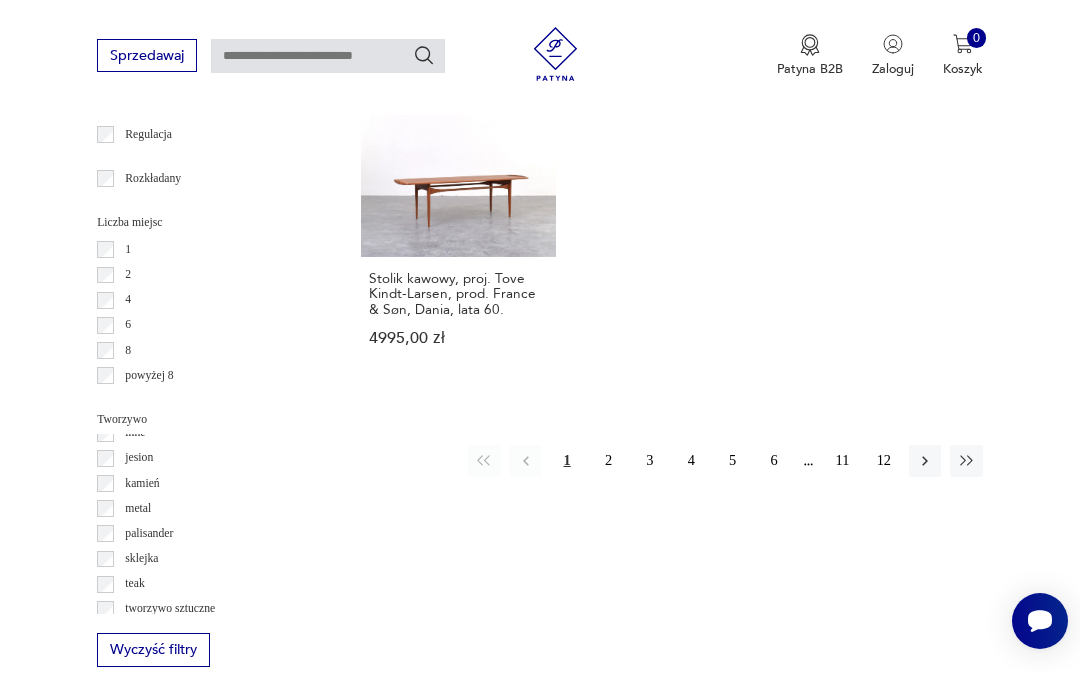 click on "teak" at bounding box center (129, 584) 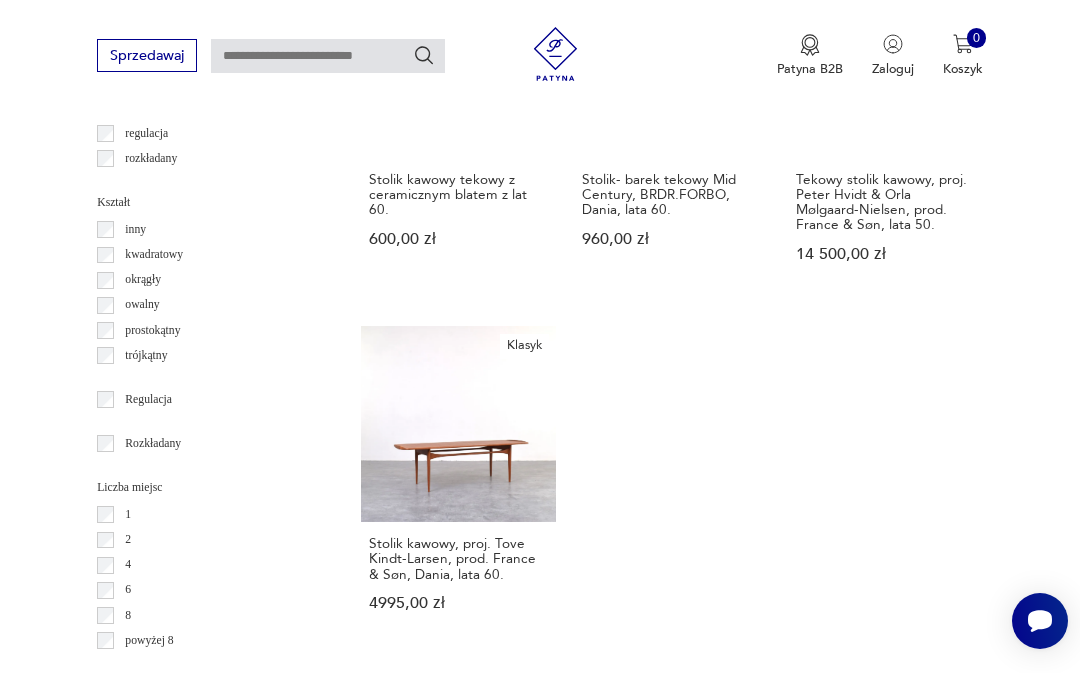 scroll, scrollTop: 2278, scrollLeft: 0, axis: vertical 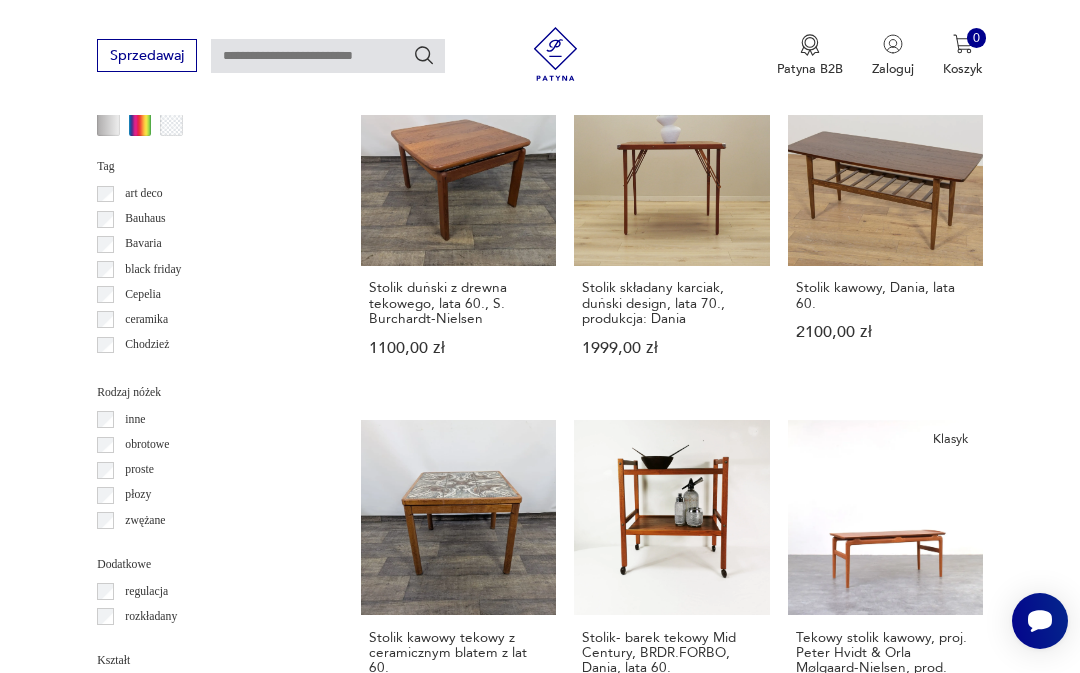 click on "zwężane" at bounding box center (139, 520) 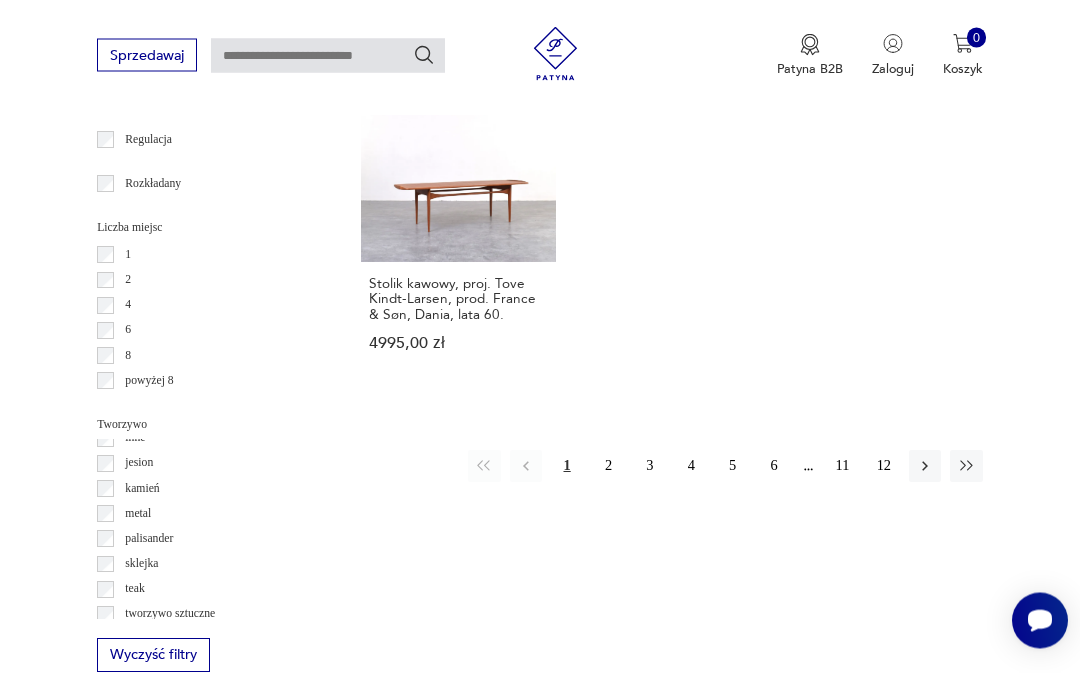 scroll, scrollTop: 2539, scrollLeft: 0, axis: vertical 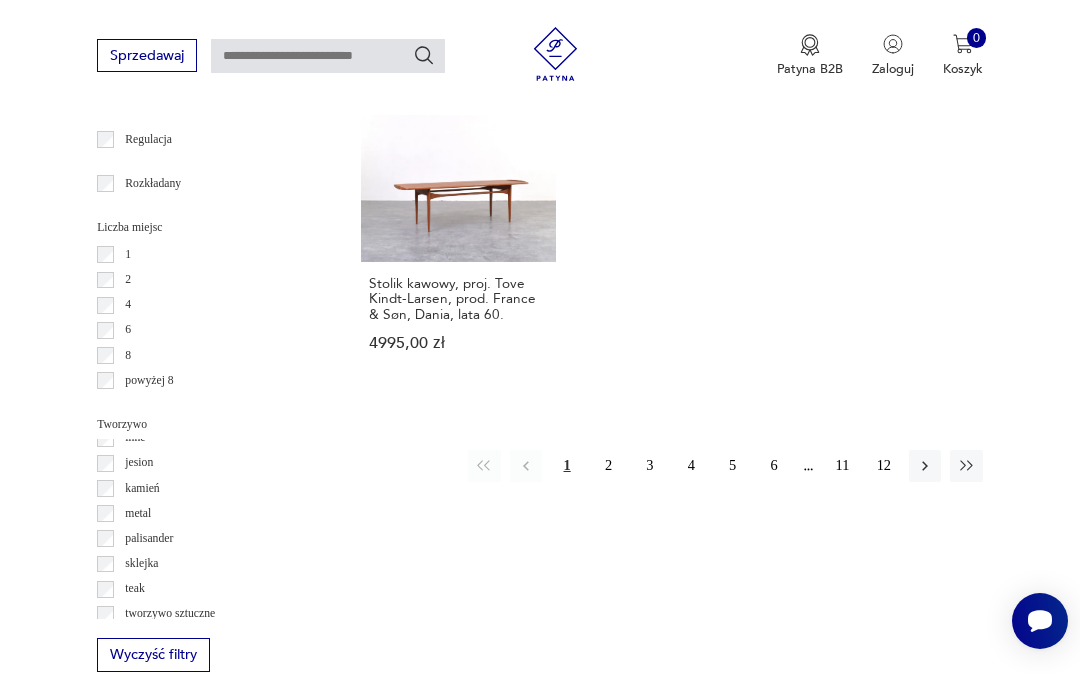 click on "2" at bounding box center (608, 466) 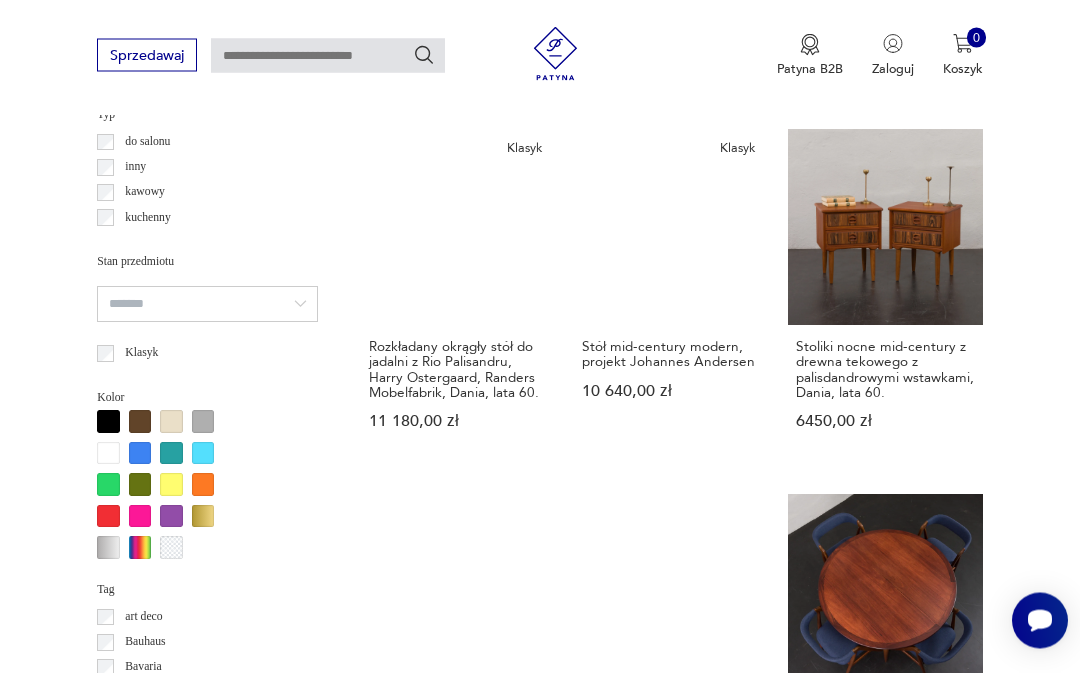 scroll, scrollTop: 1399, scrollLeft: 0, axis: vertical 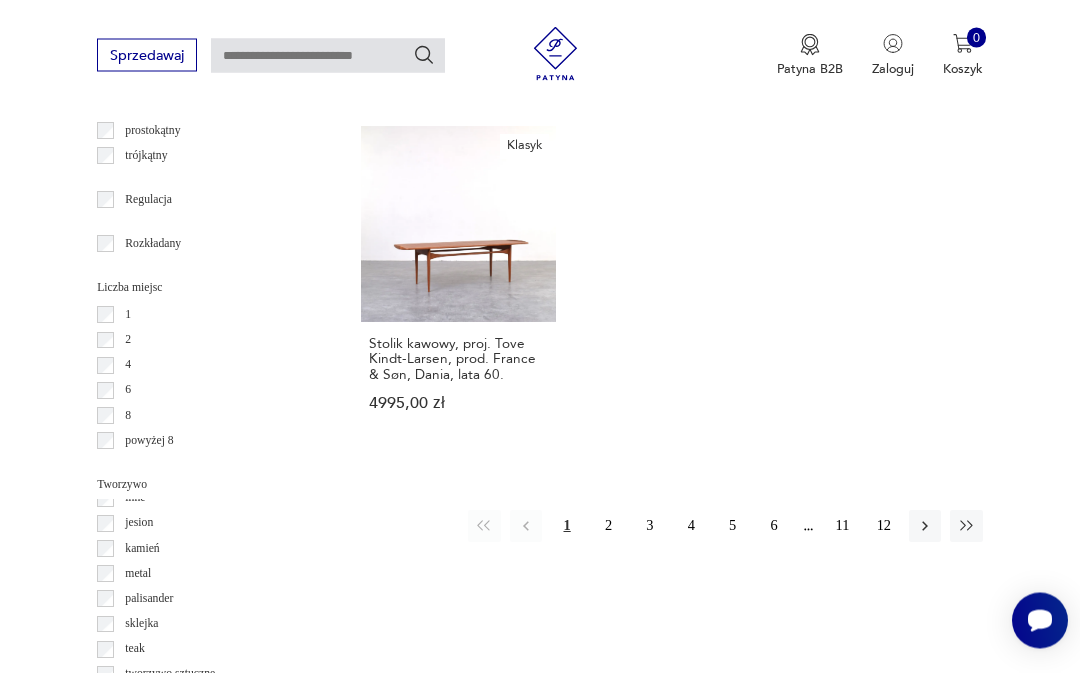 click on "2" at bounding box center [608, 527] 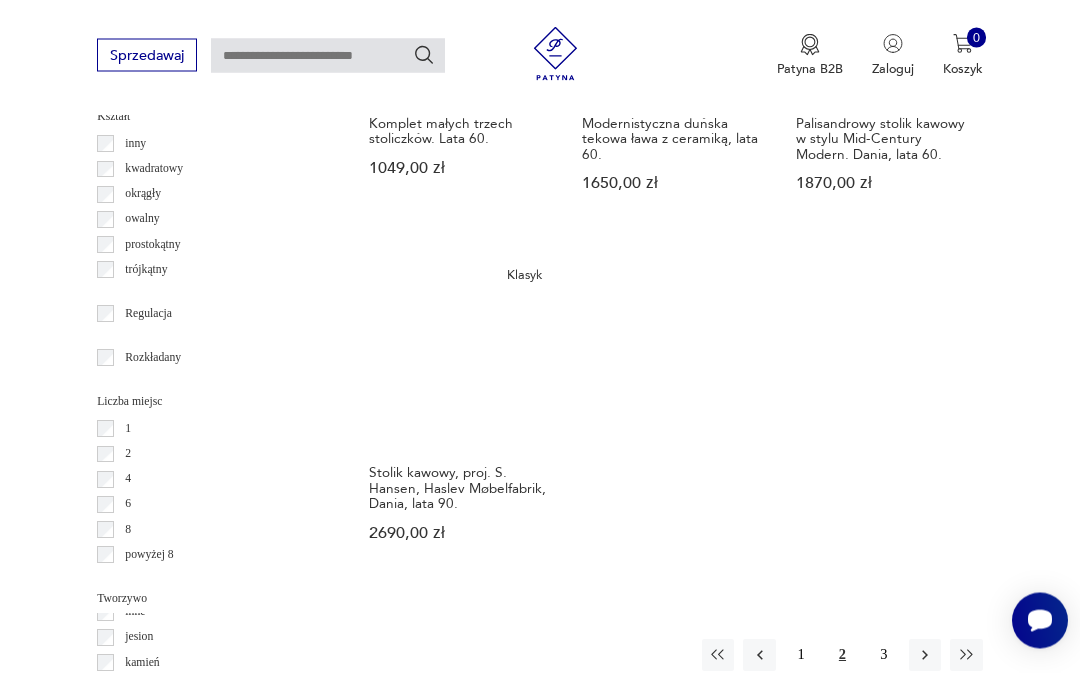 scroll, scrollTop: 2365, scrollLeft: 0, axis: vertical 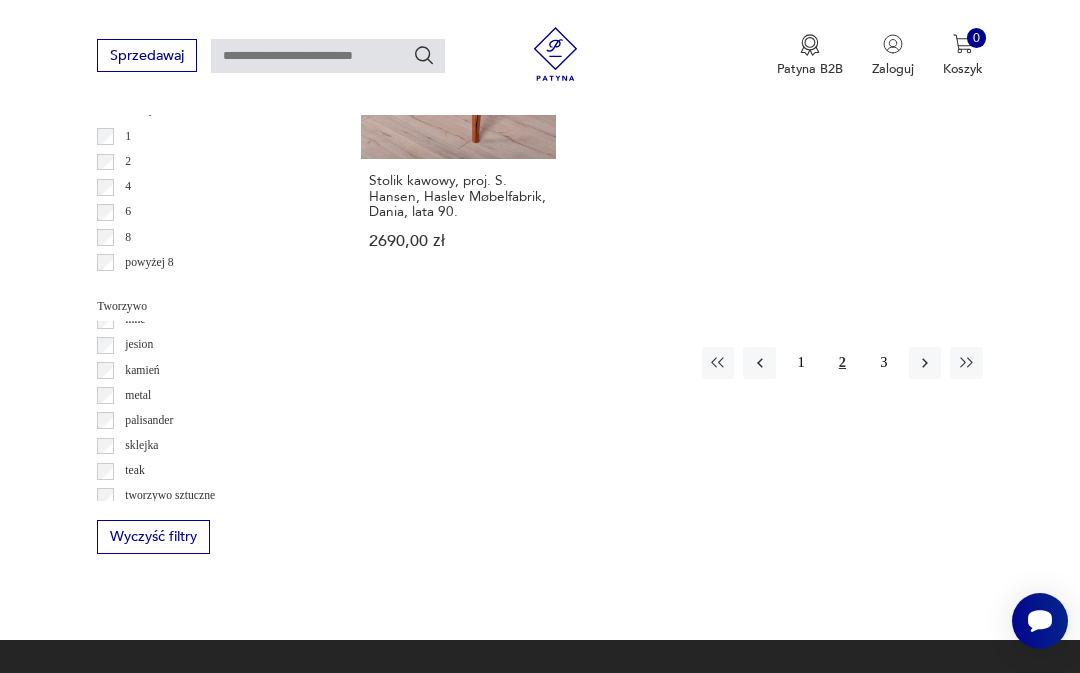 click on "3" at bounding box center [884, 363] 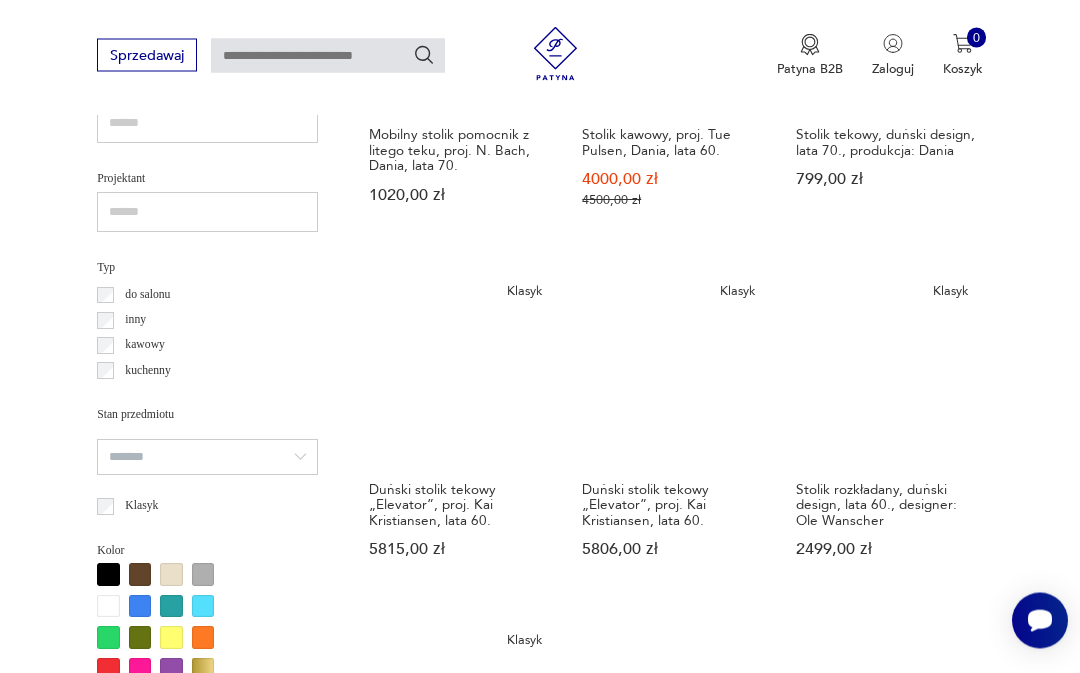 scroll, scrollTop: 1245, scrollLeft: 0, axis: vertical 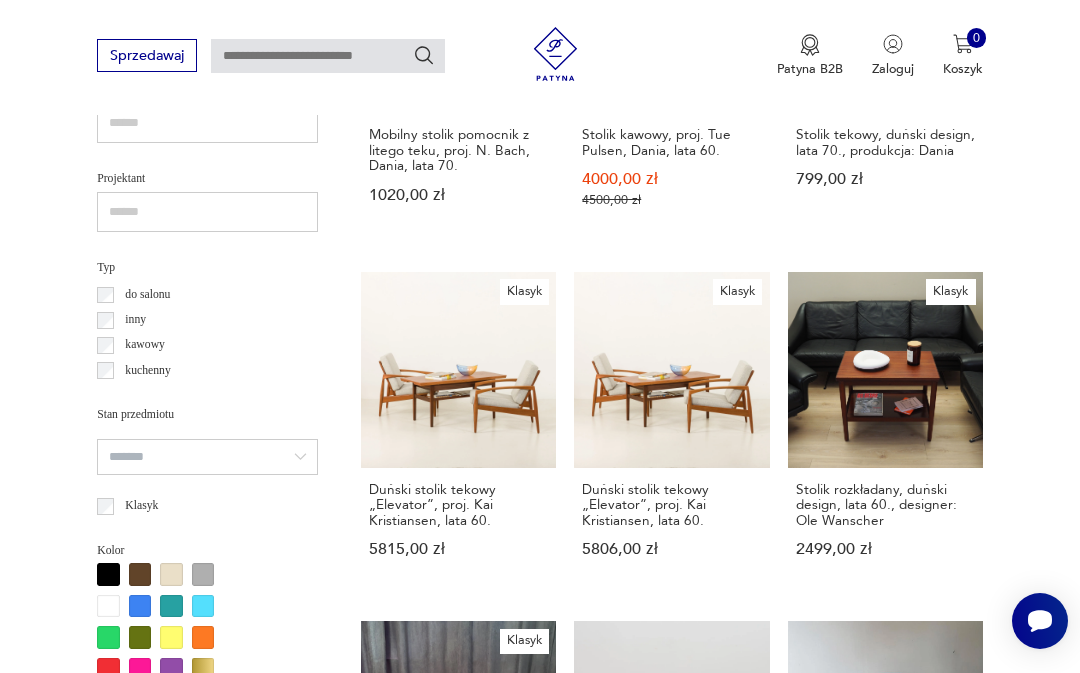 click on "Klasyk Duński stolik tekowy „Elevator”, proj. Kai Kristiansen, lata 60. 5815,00 zł" at bounding box center (458, 432) 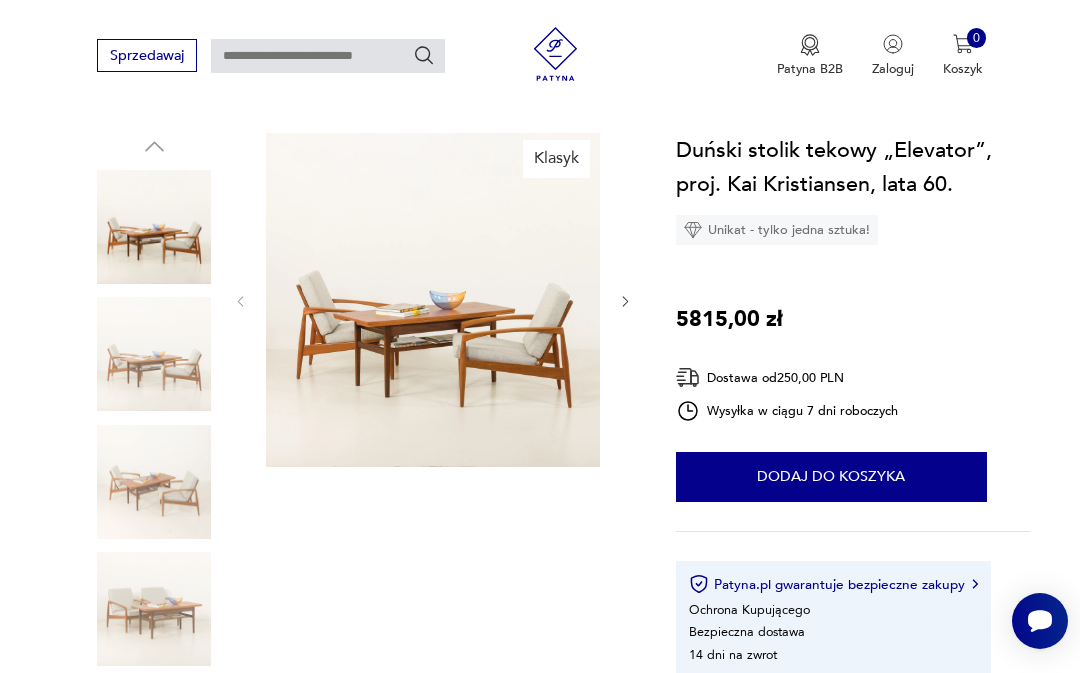 click 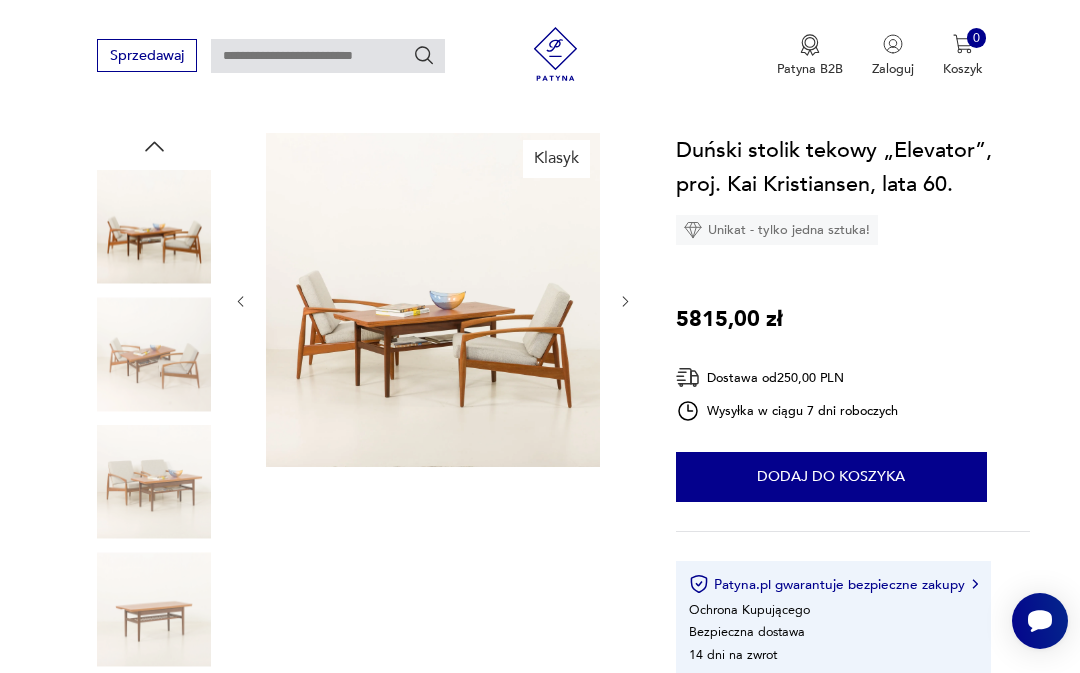 click 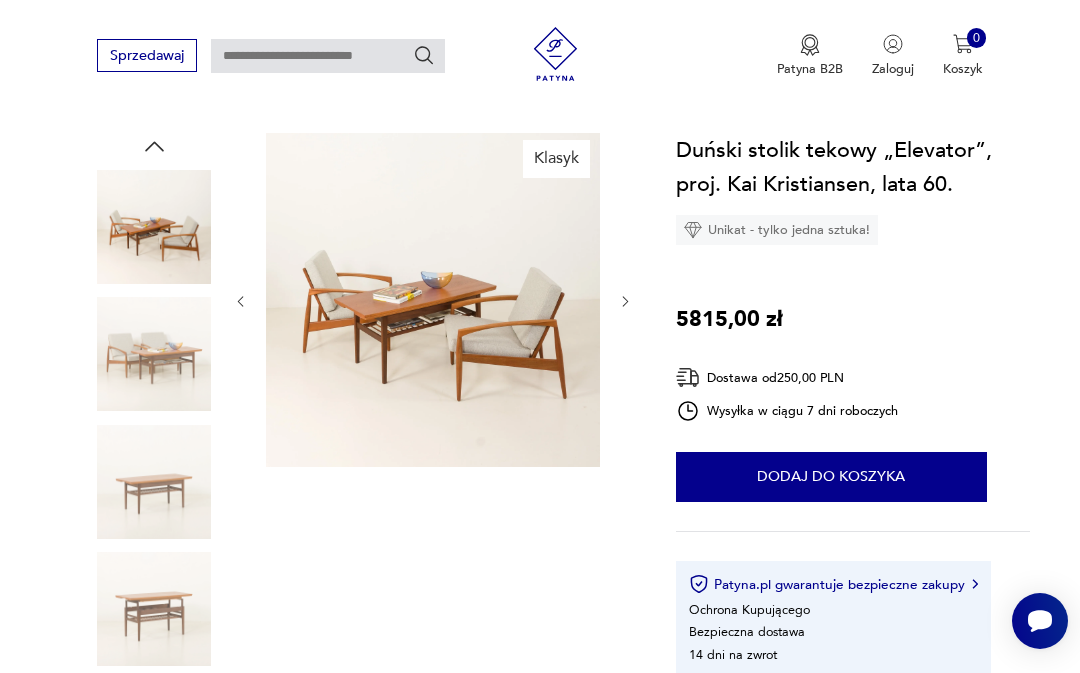 click 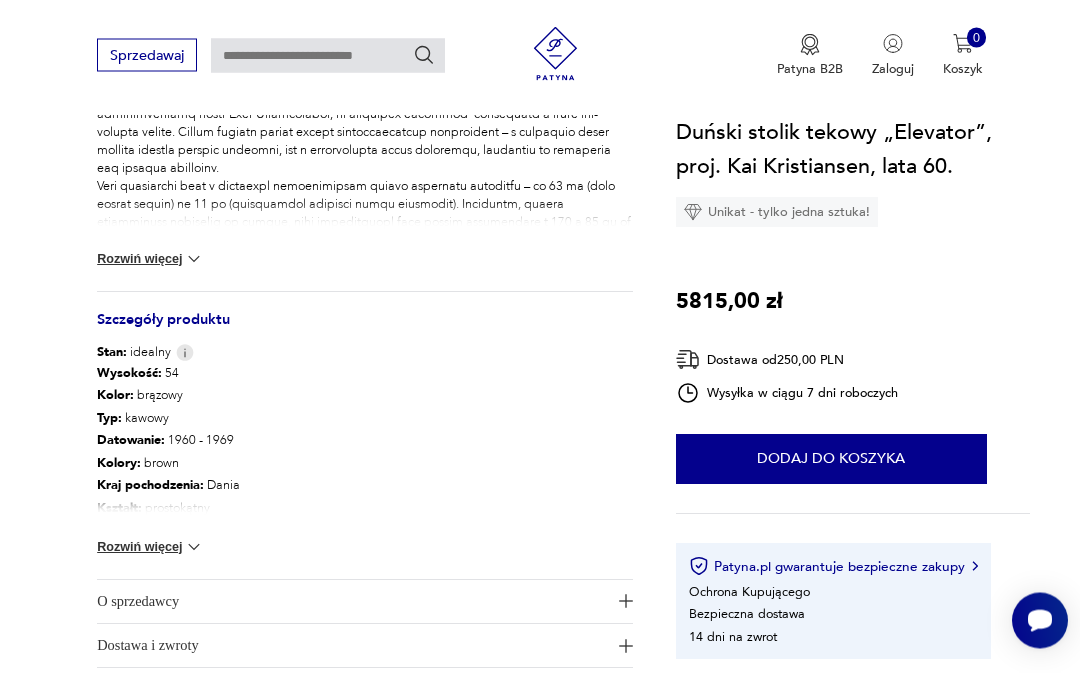 scroll, scrollTop: 865, scrollLeft: 0, axis: vertical 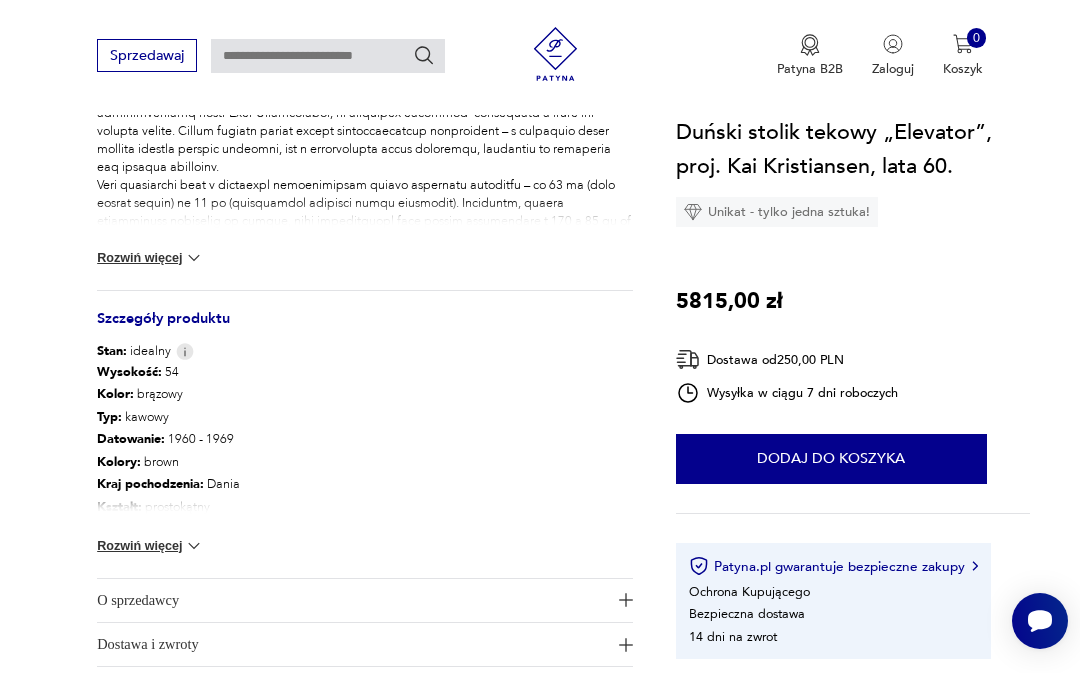 click at bounding box center [194, 546] 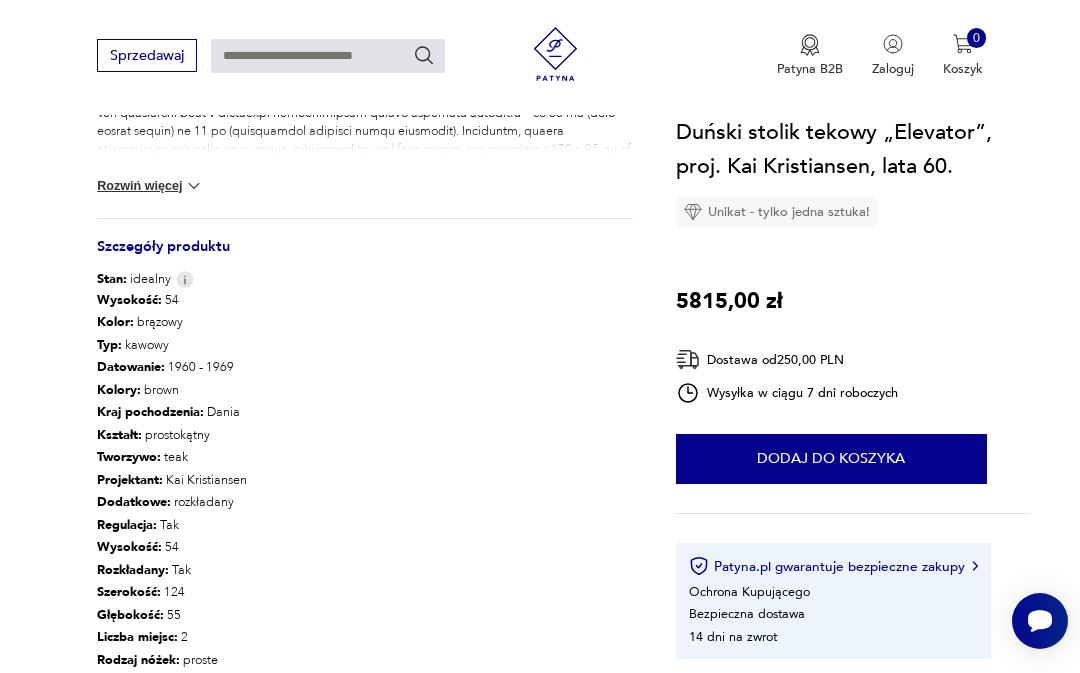 scroll, scrollTop: 952, scrollLeft: 0, axis: vertical 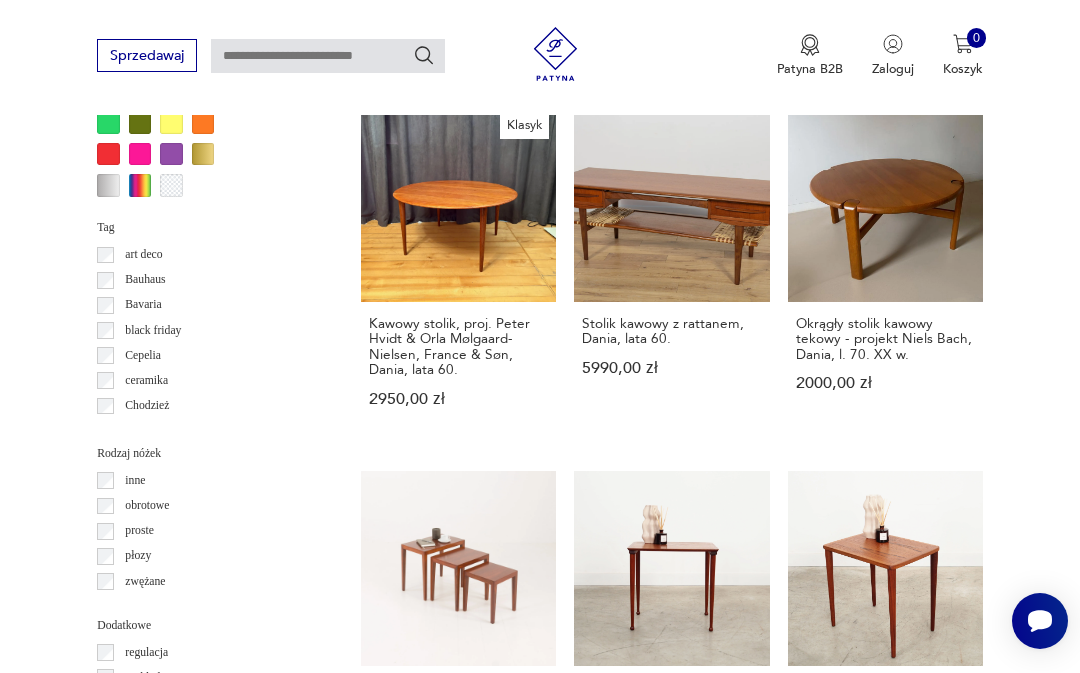 click on "Stolik kawowy z rattanem, Dania, lata 60. 5990,00 zł" at bounding box center [671, 357] 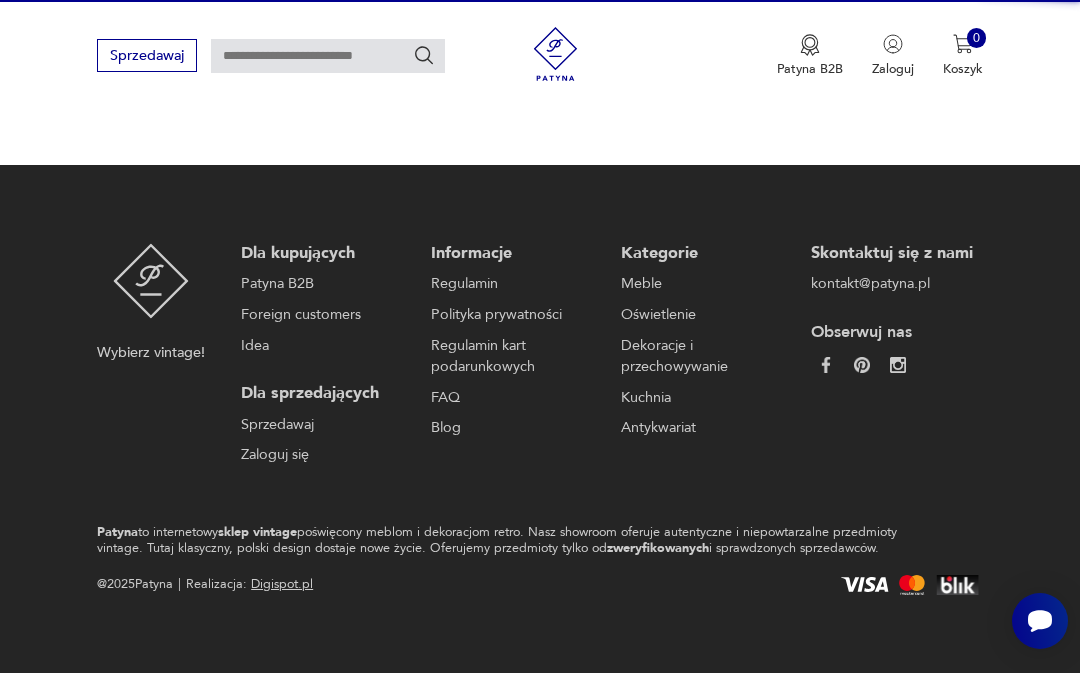 scroll, scrollTop: 179, scrollLeft: 0, axis: vertical 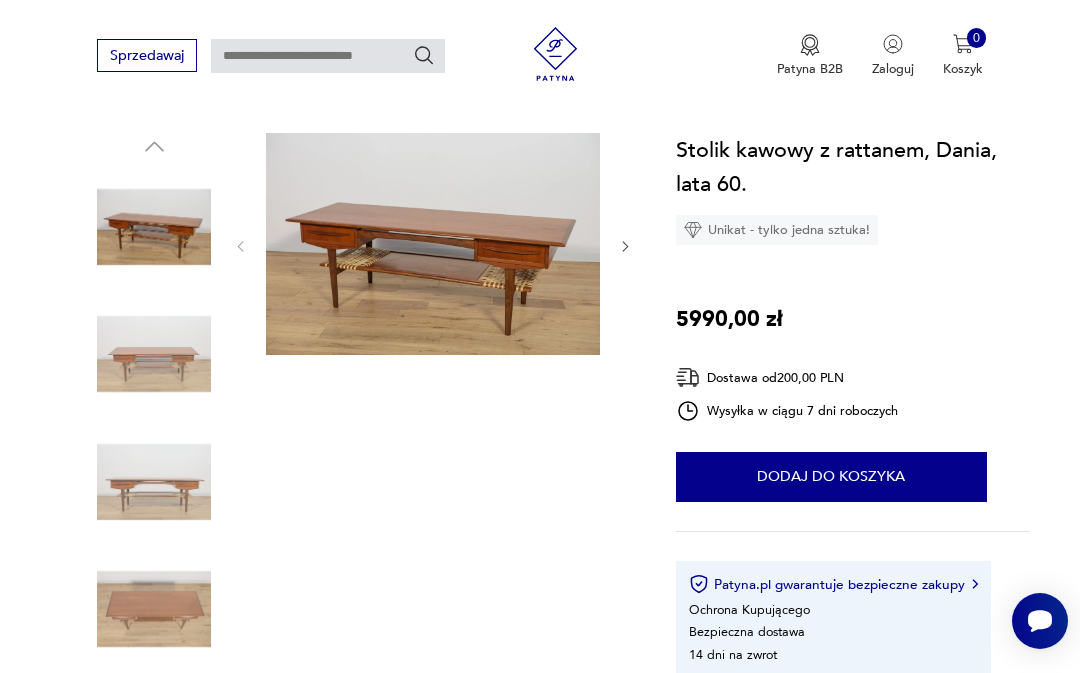 click 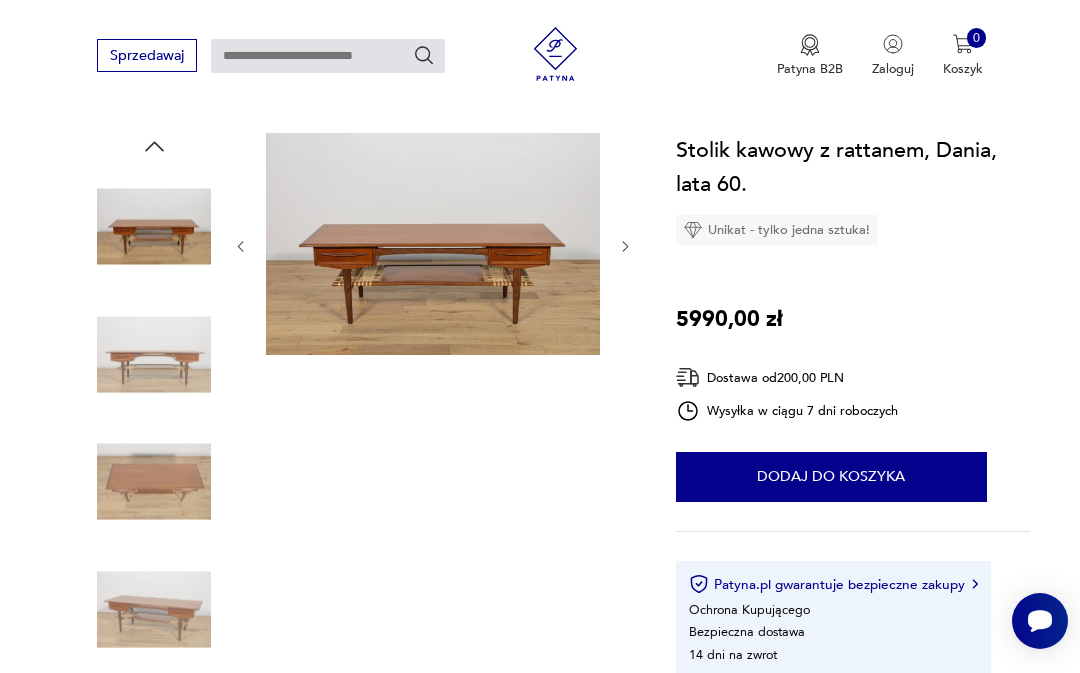 click at bounding box center [433, 246] 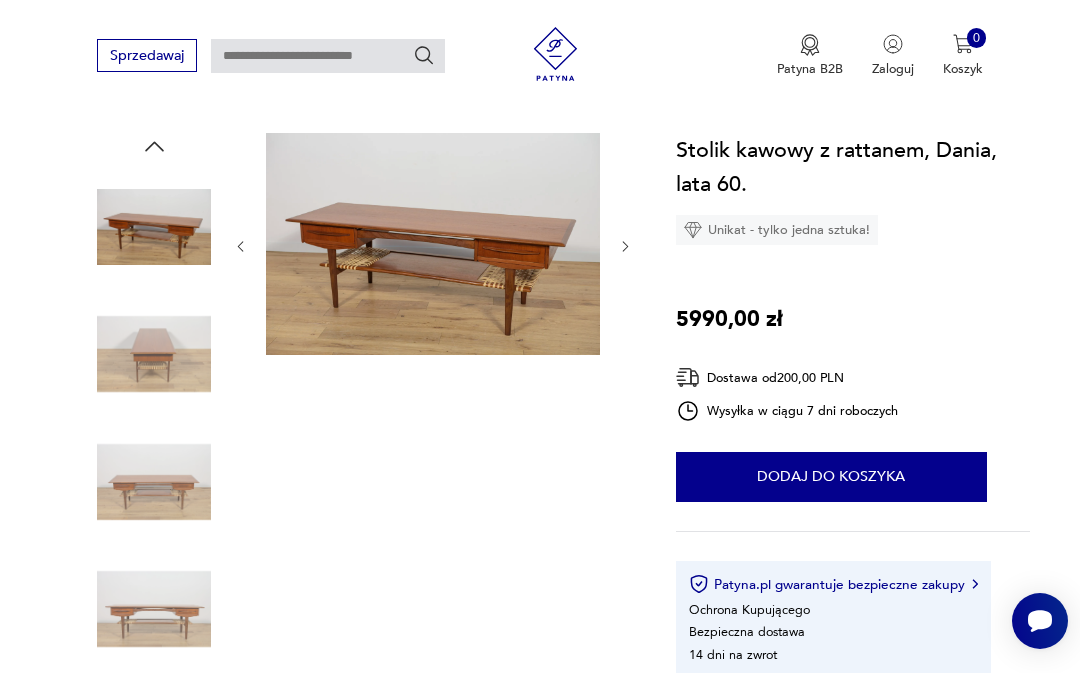 click at bounding box center [154, 354] 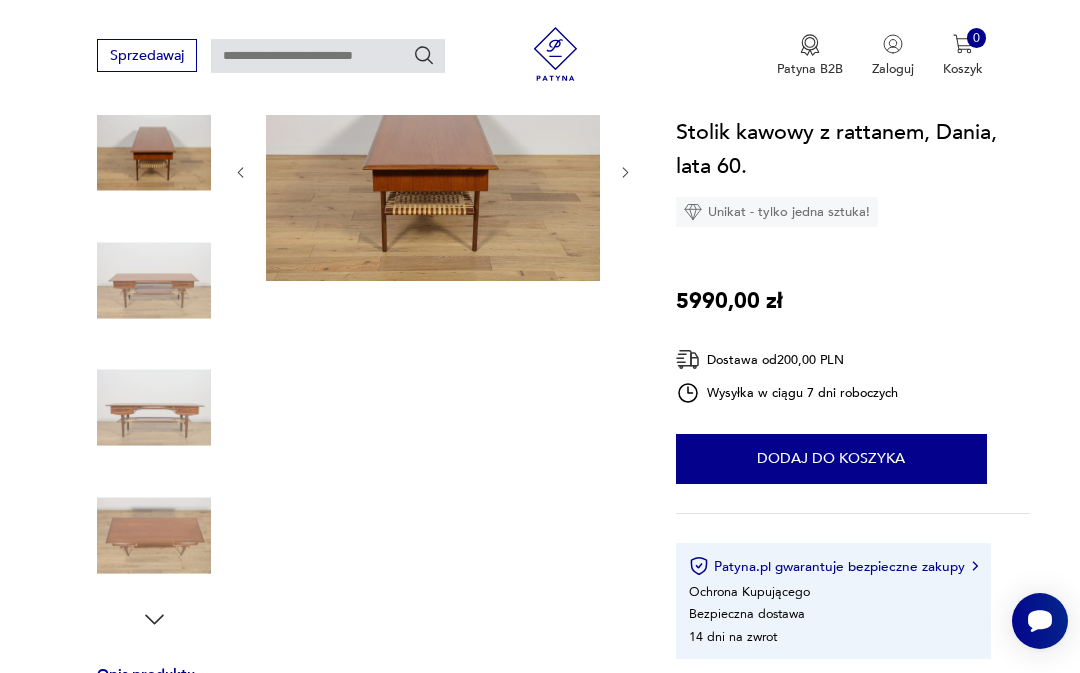 scroll, scrollTop: 254, scrollLeft: 0, axis: vertical 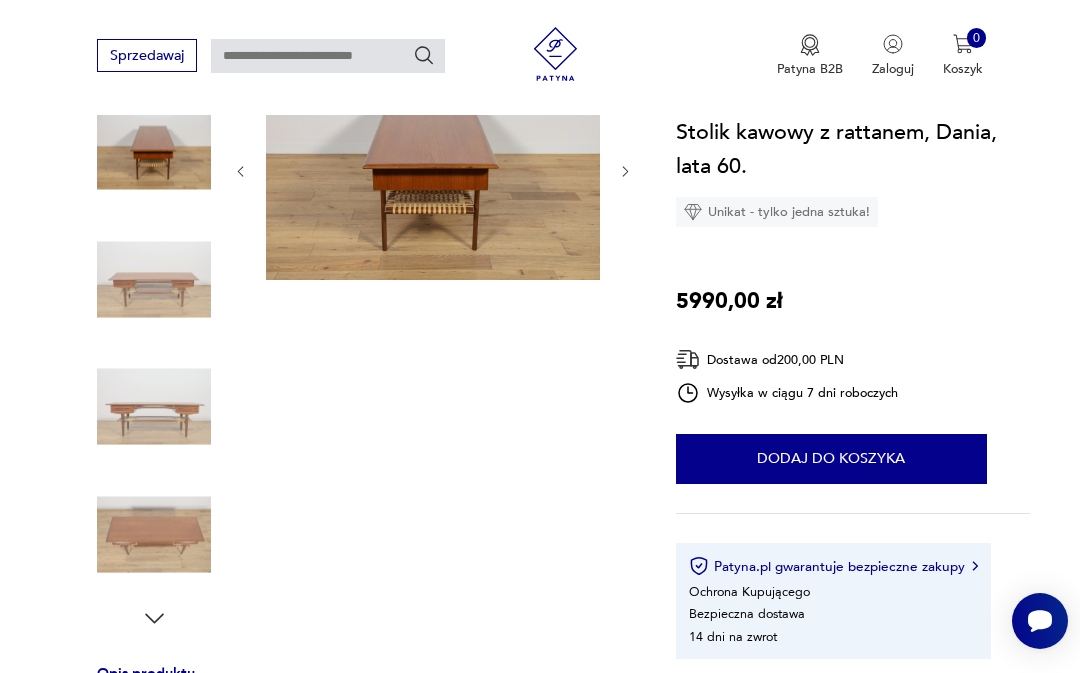 click at bounding box center [154, 534] 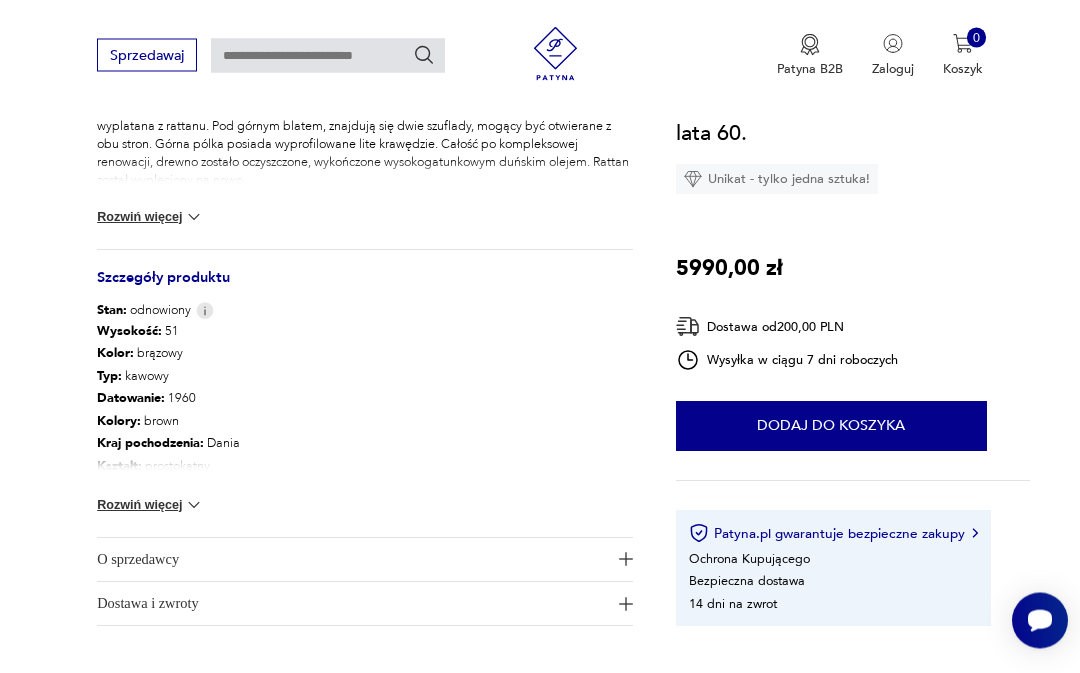 scroll, scrollTop: 852, scrollLeft: 0, axis: vertical 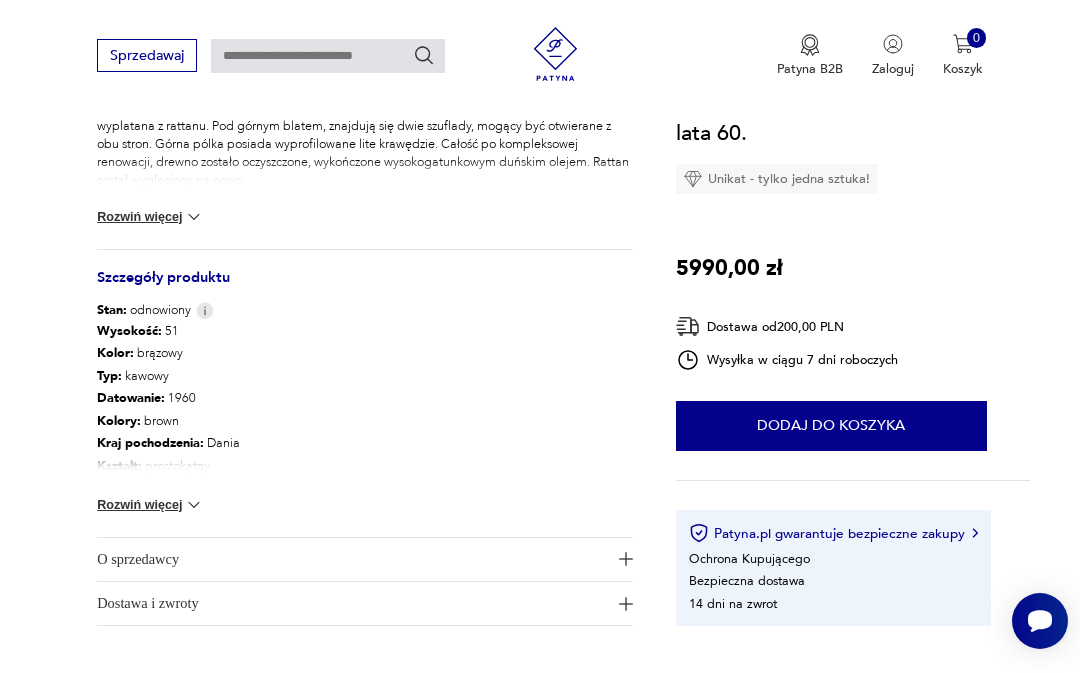 click at bounding box center (194, 505) 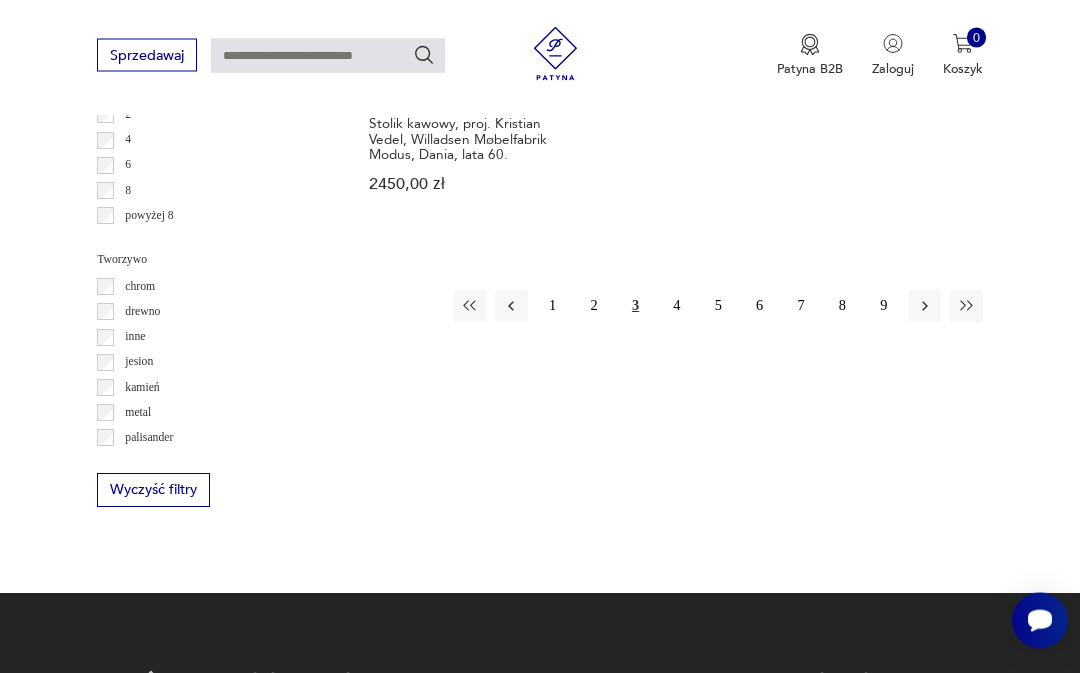 scroll, scrollTop: 2693, scrollLeft: 0, axis: vertical 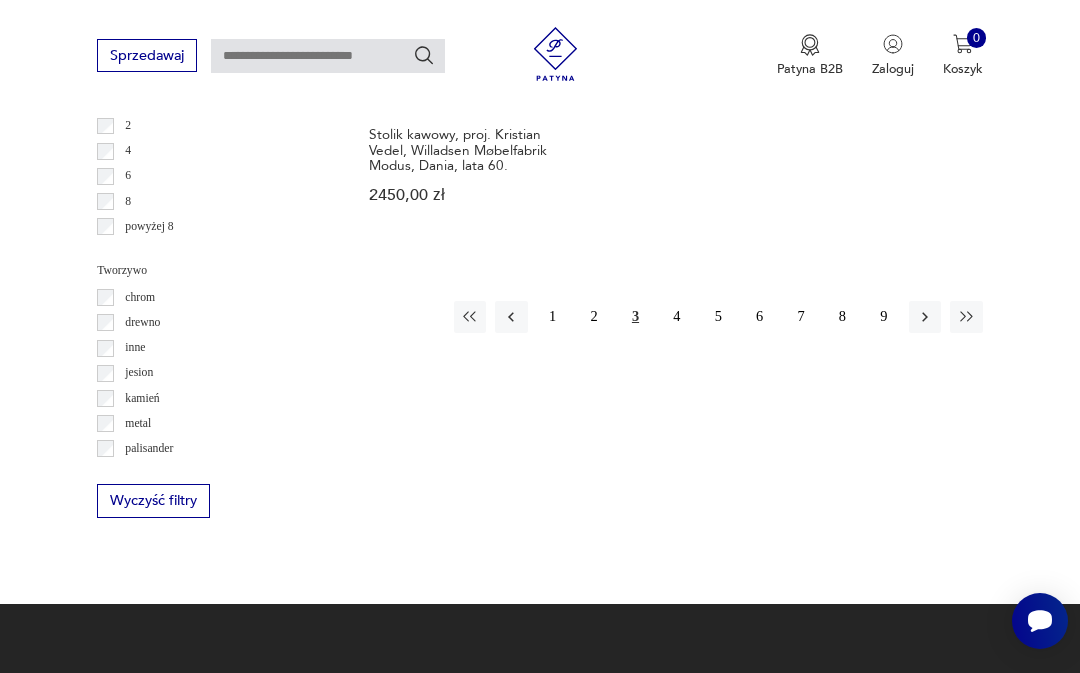 click on "4" at bounding box center [677, 317] 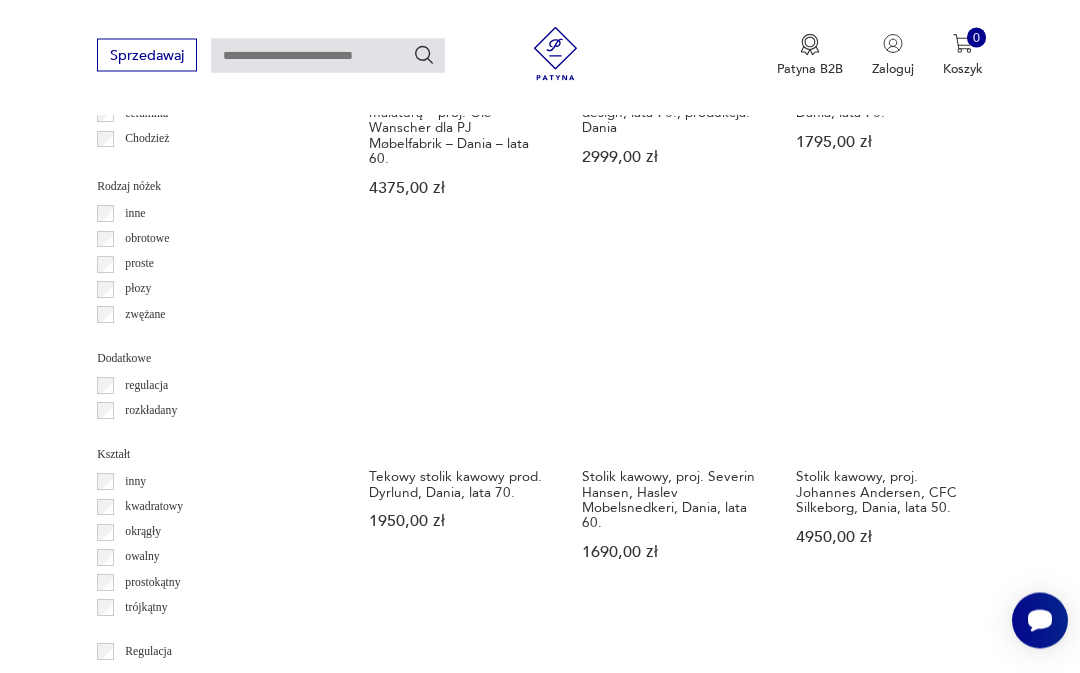 scroll, scrollTop: 2048, scrollLeft: 0, axis: vertical 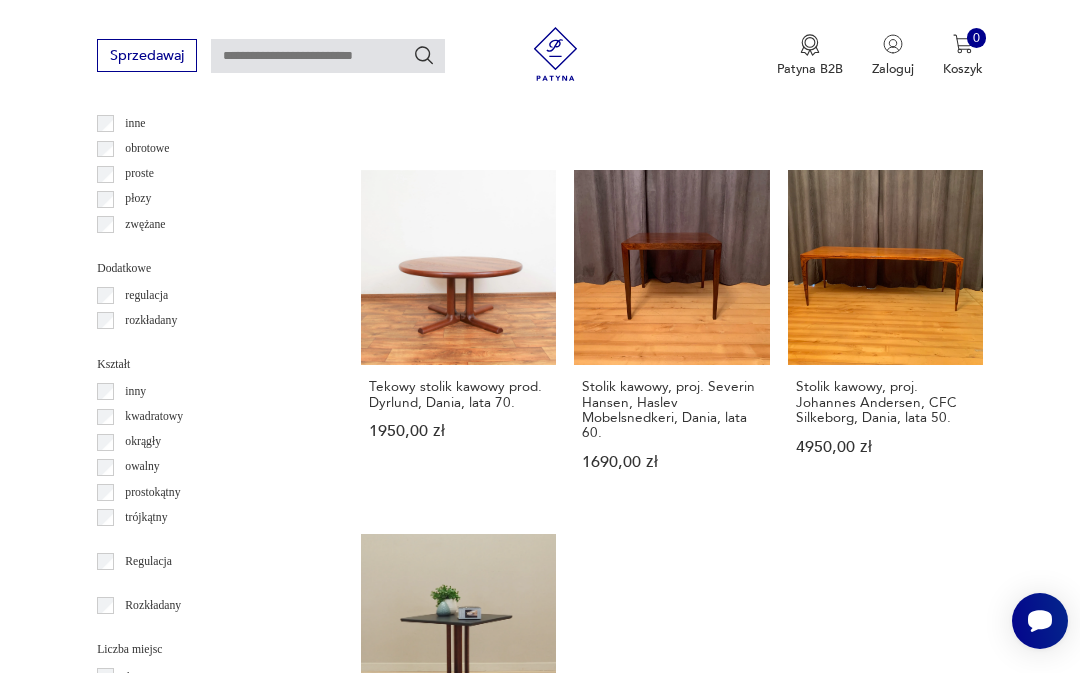 click on "Stolik kawowy, proj. Johannes Andersen, CFC Silkeborg, Dania, lata 50. 4950,00 zł" at bounding box center [885, 338] 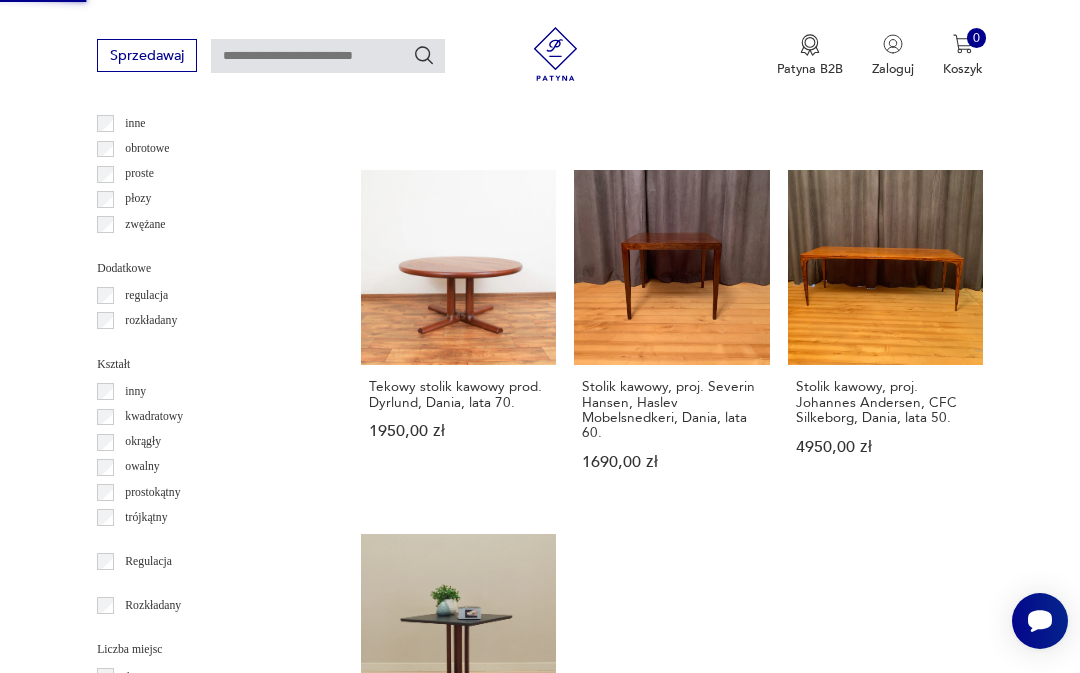scroll, scrollTop: 179, scrollLeft: 0, axis: vertical 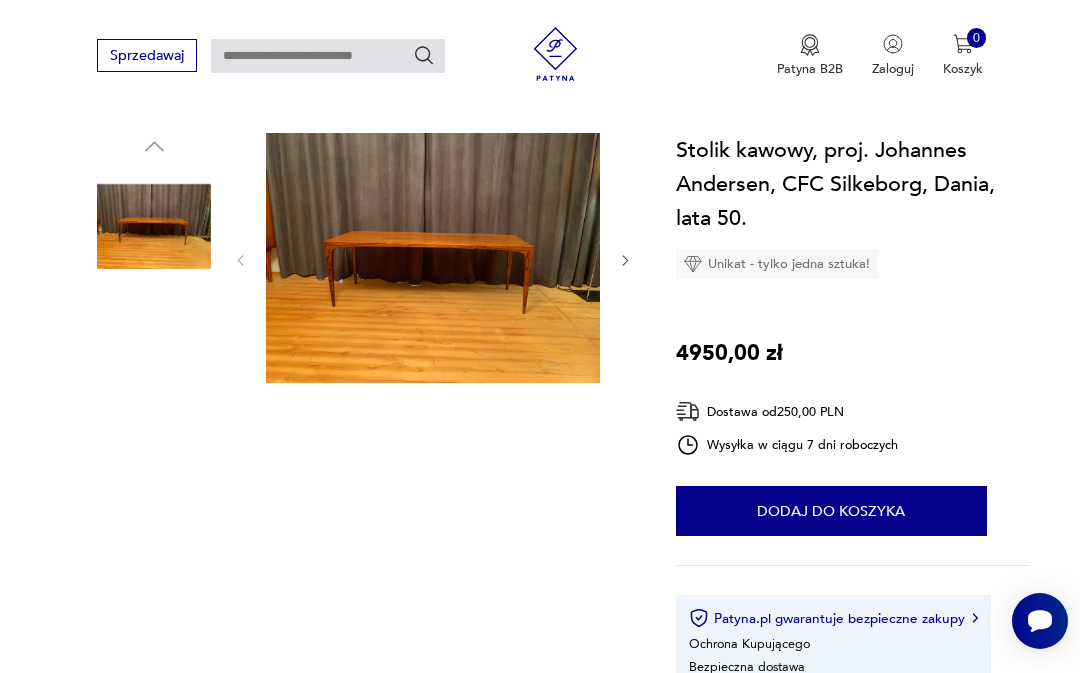 click at bounding box center (154, 609) 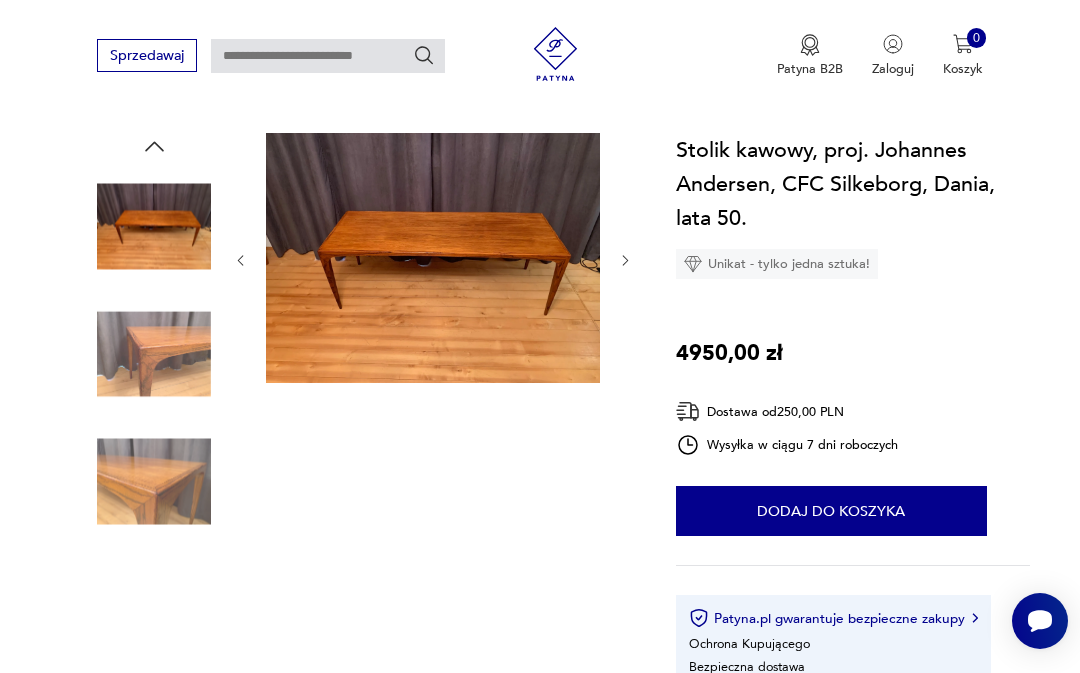click at bounding box center [154, 609] 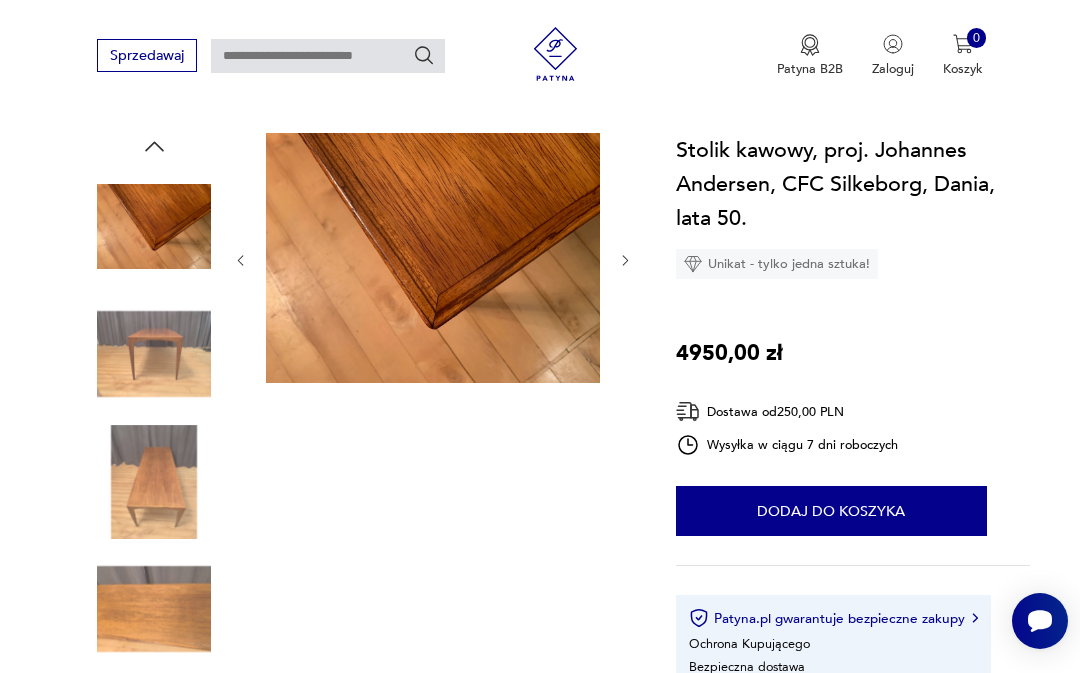 click at bounding box center [154, 482] 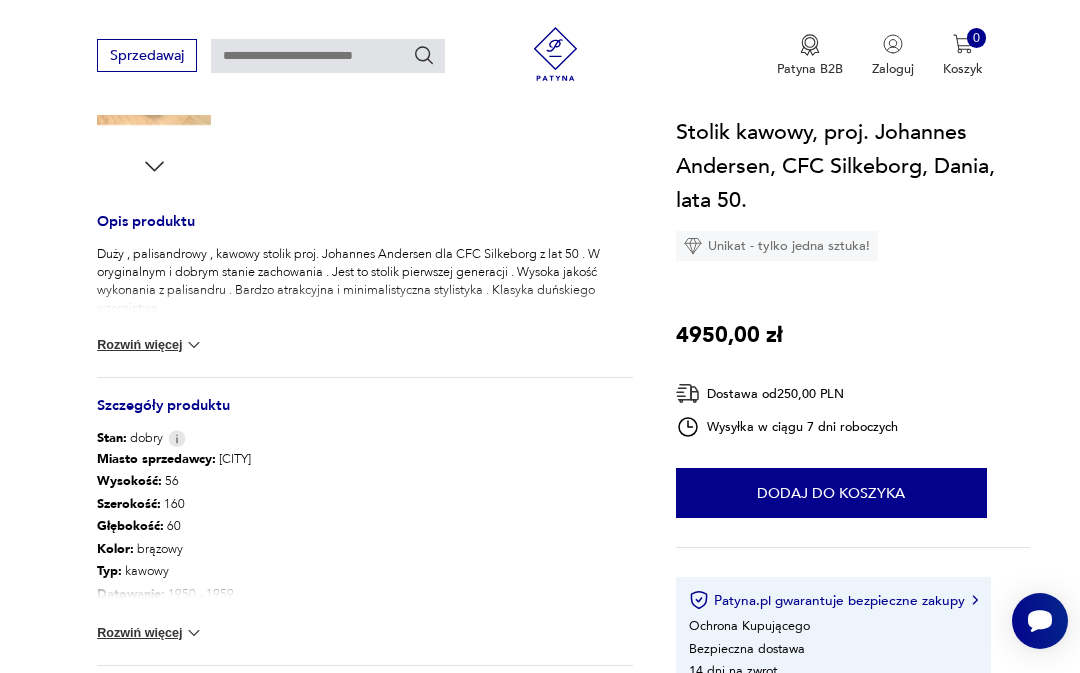 scroll, scrollTop: 723, scrollLeft: 0, axis: vertical 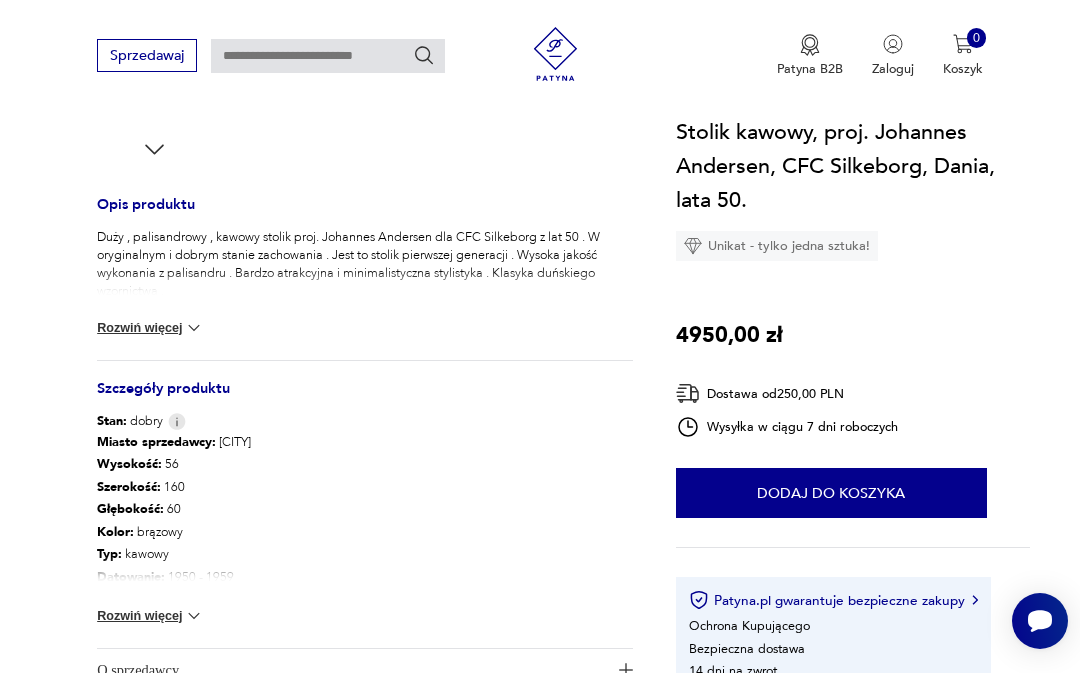 click at bounding box center (194, 616) 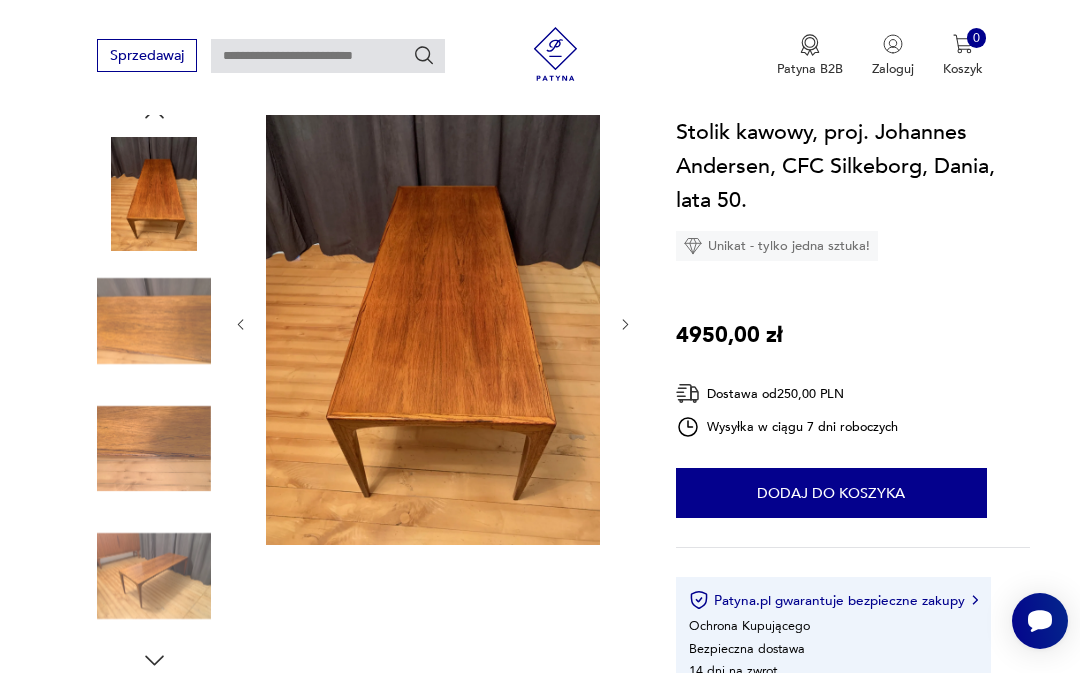 scroll, scrollTop: 211, scrollLeft: 0, axis: vertical 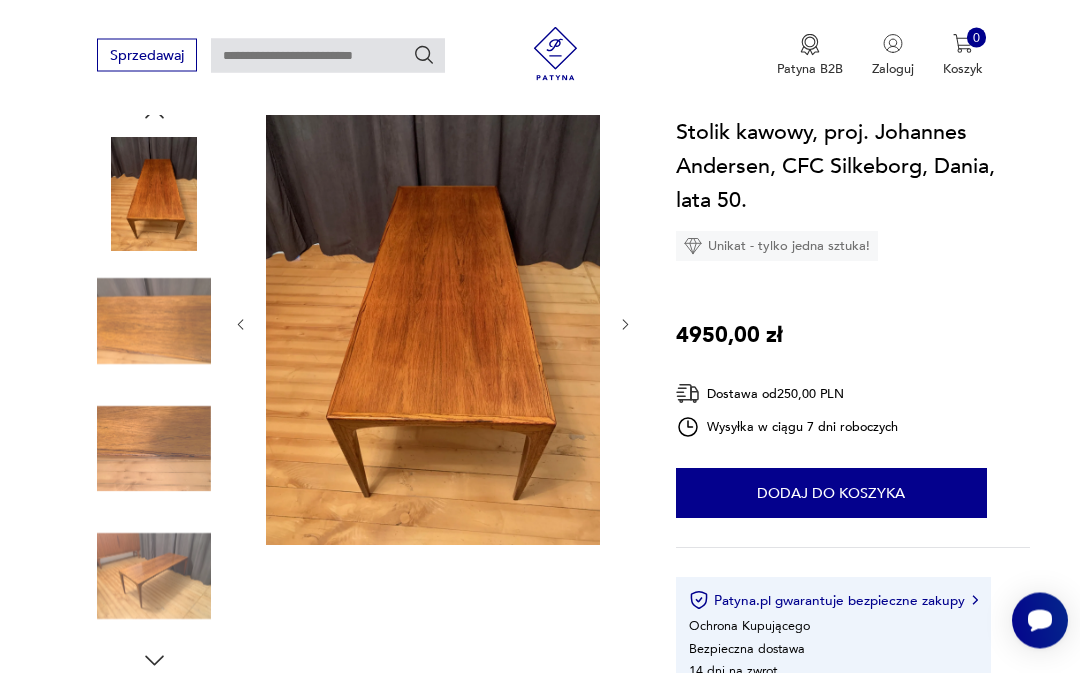 click at bounding box center [154, 450] 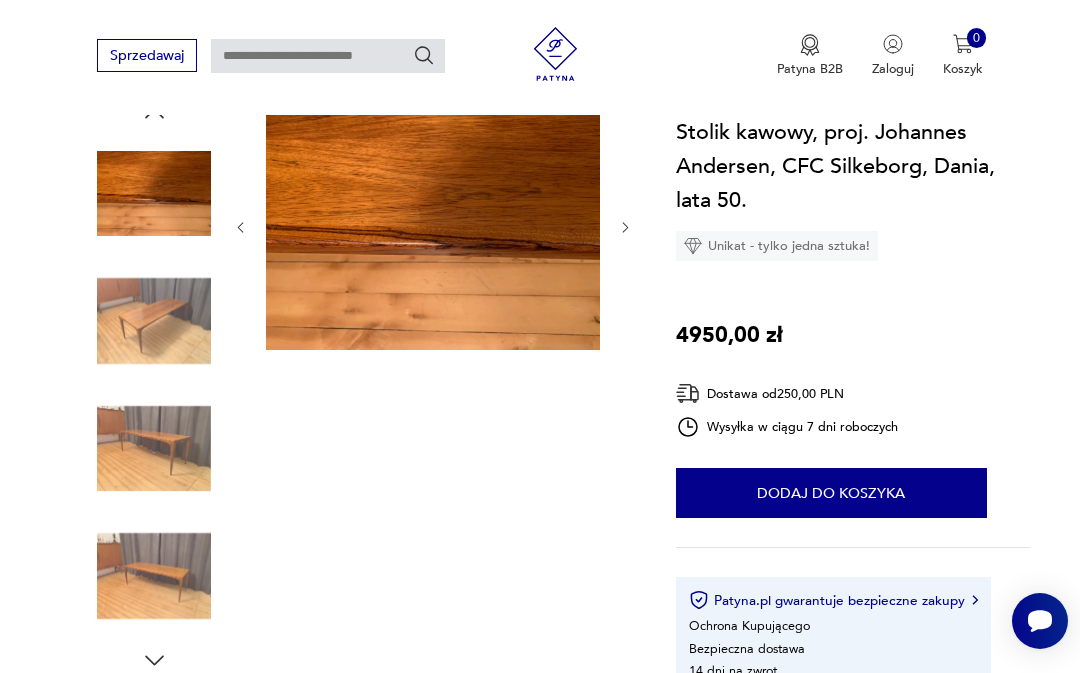 click at bounding box center [154, 321] 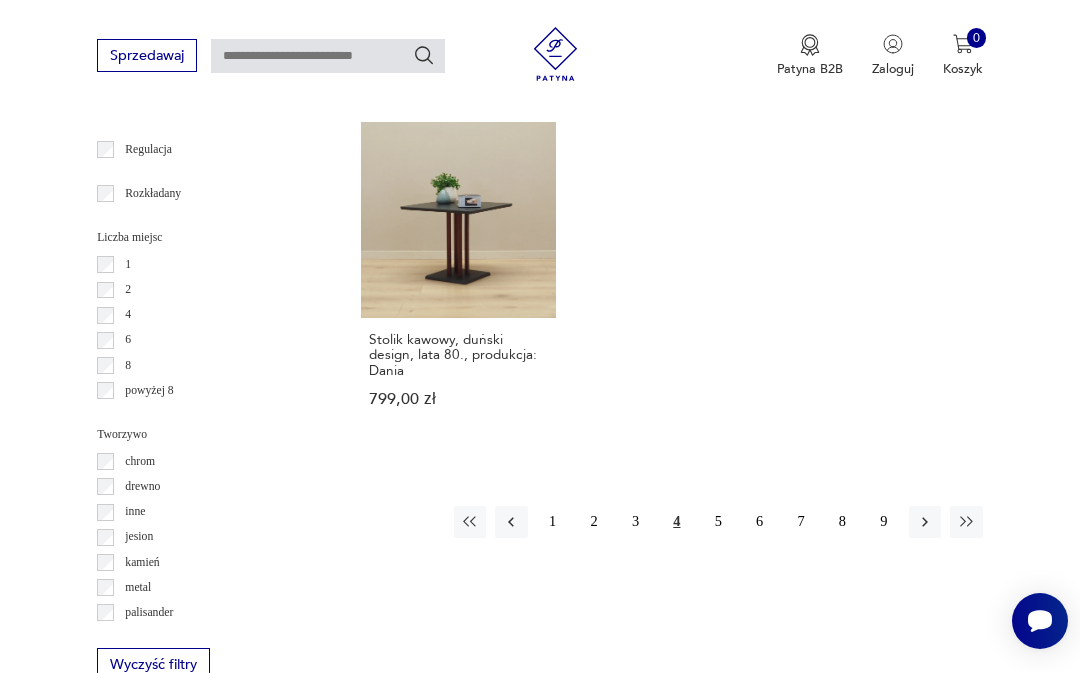 scroll, scrollTop: 2532, scrollLeft: 0, axis: vertical 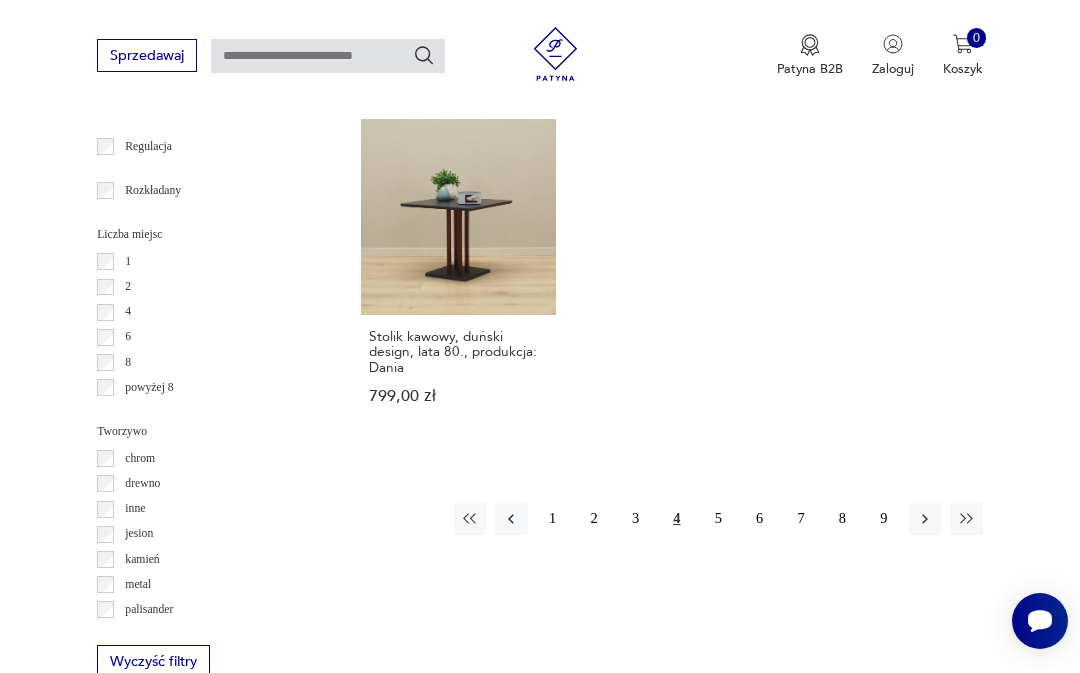 click on "5" at bounding box center [718, 519] 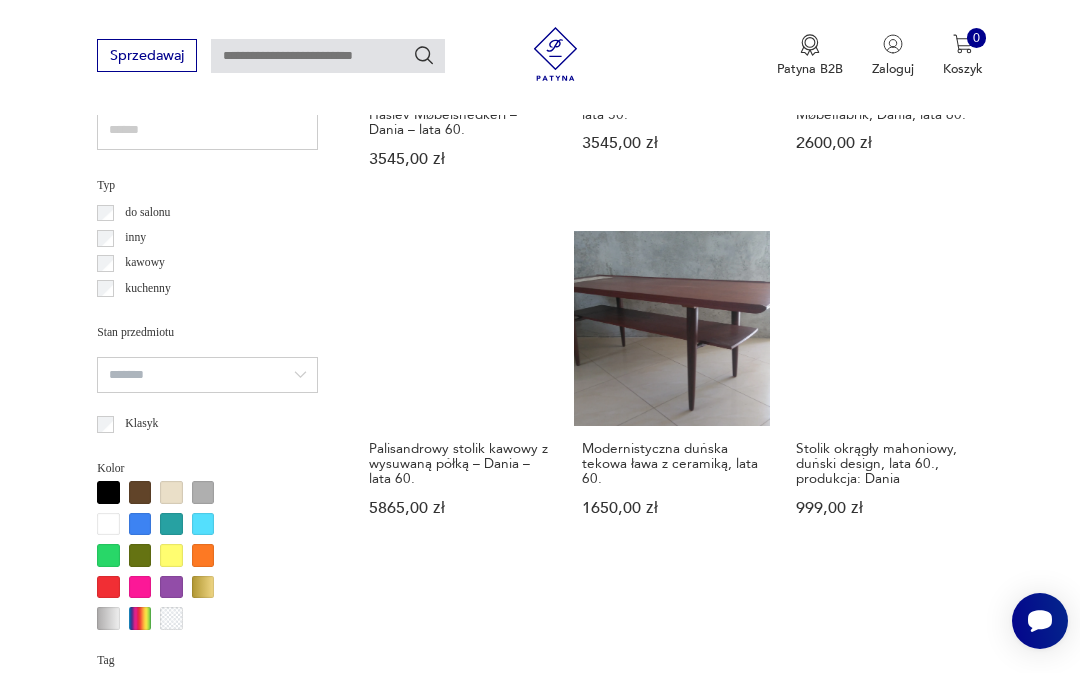 scroll, scrollTop: 1327, scrollLeft: 0, axis: vertical 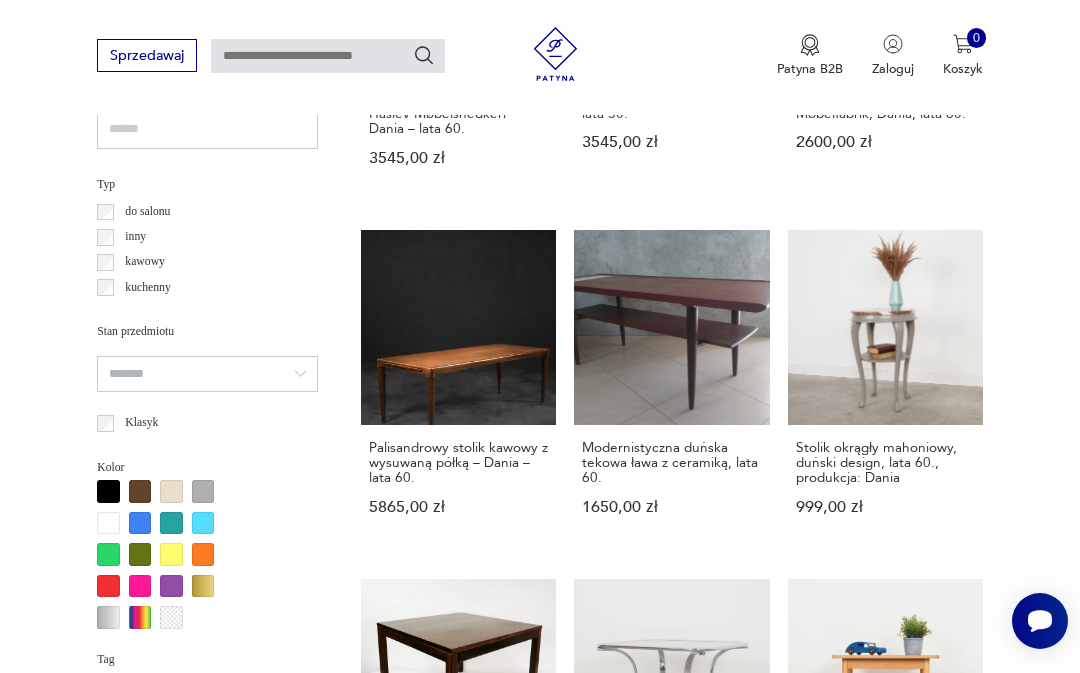 click on "Palisandrowy stolik kawowy z wysuwaną półką – Dania – lata 60. 5865,00 zł" at bounding box center [458, 390] 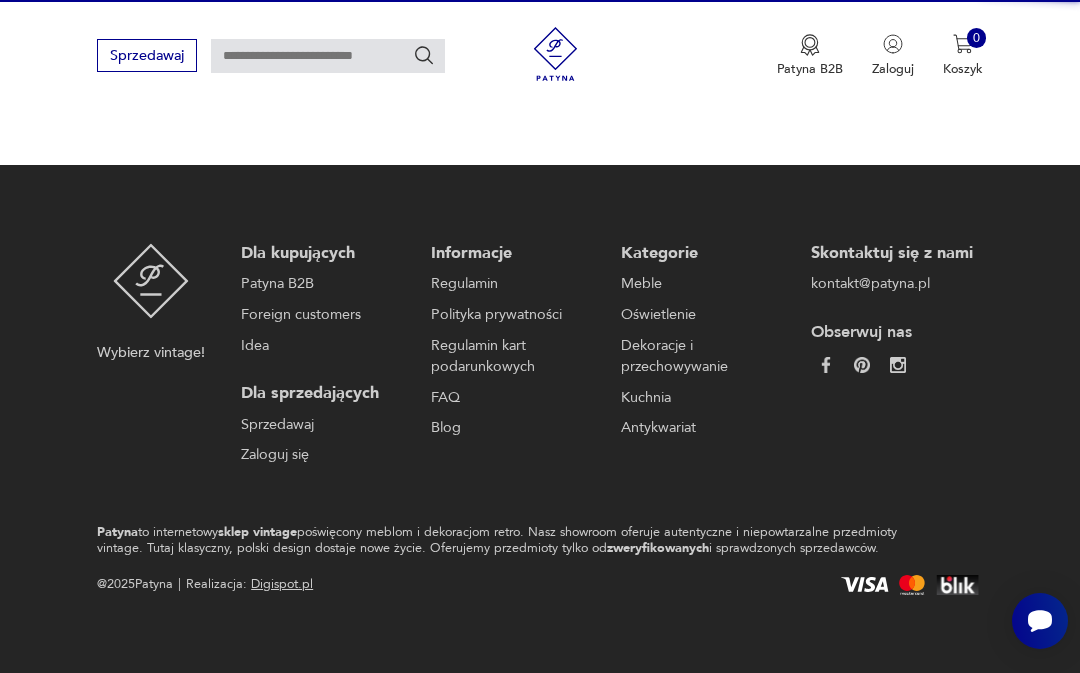 scroll, scrollTop: 179, scrollLeft: 0, axis: vertical 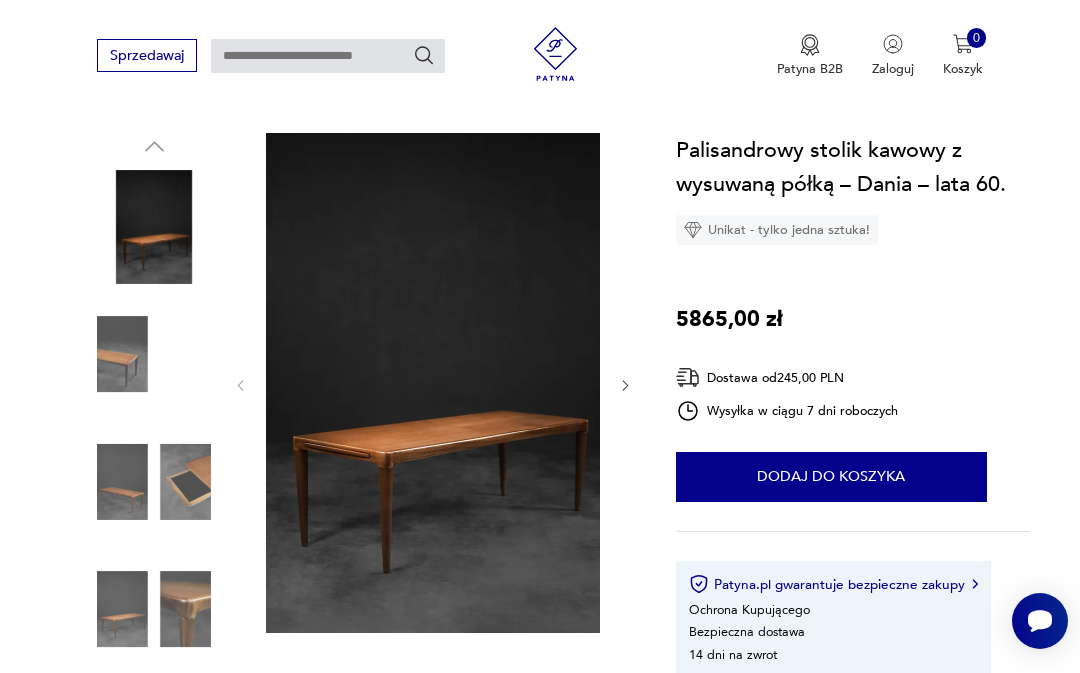 click at bounding box center (433, 383) 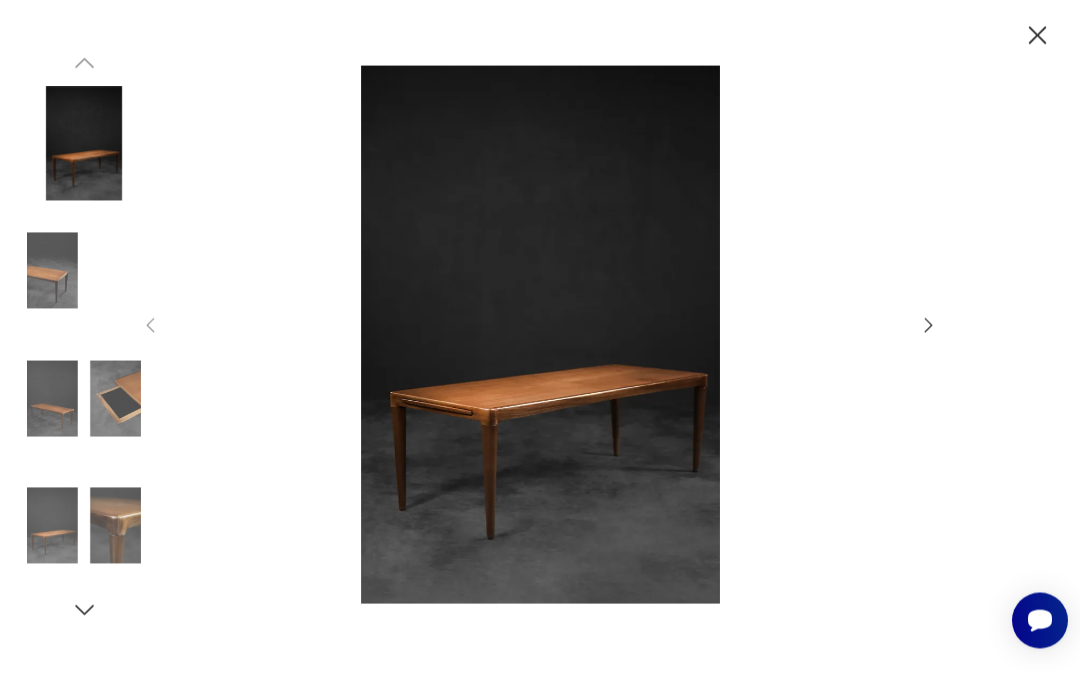 scroll, scrollTop: 662, scrollLeft: 0, axis: vertical 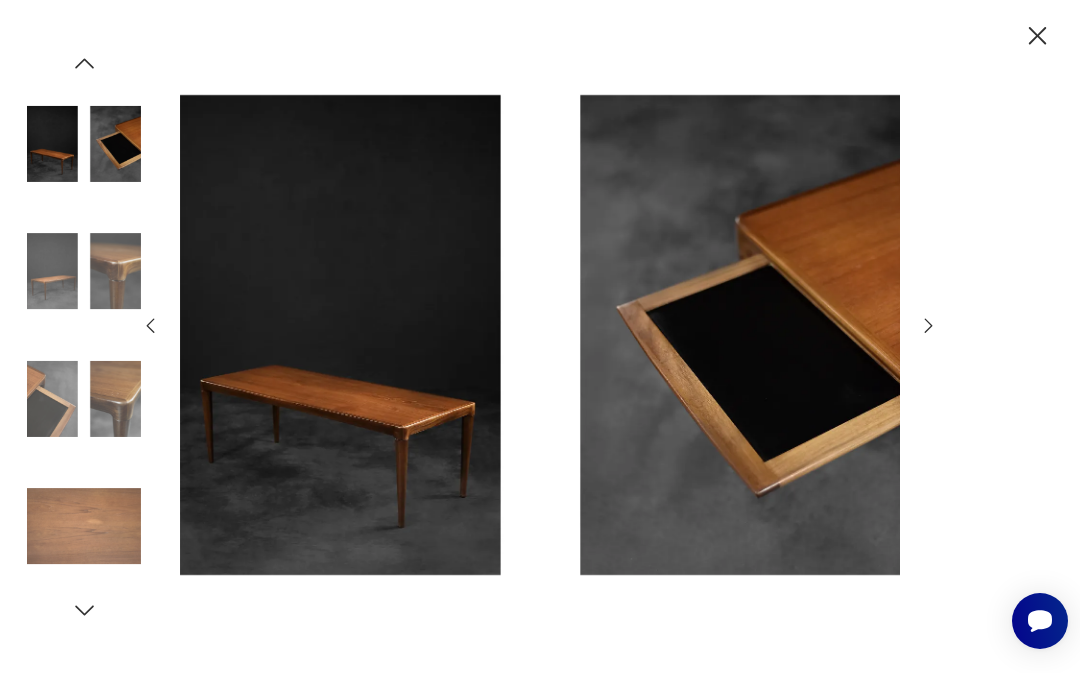 click 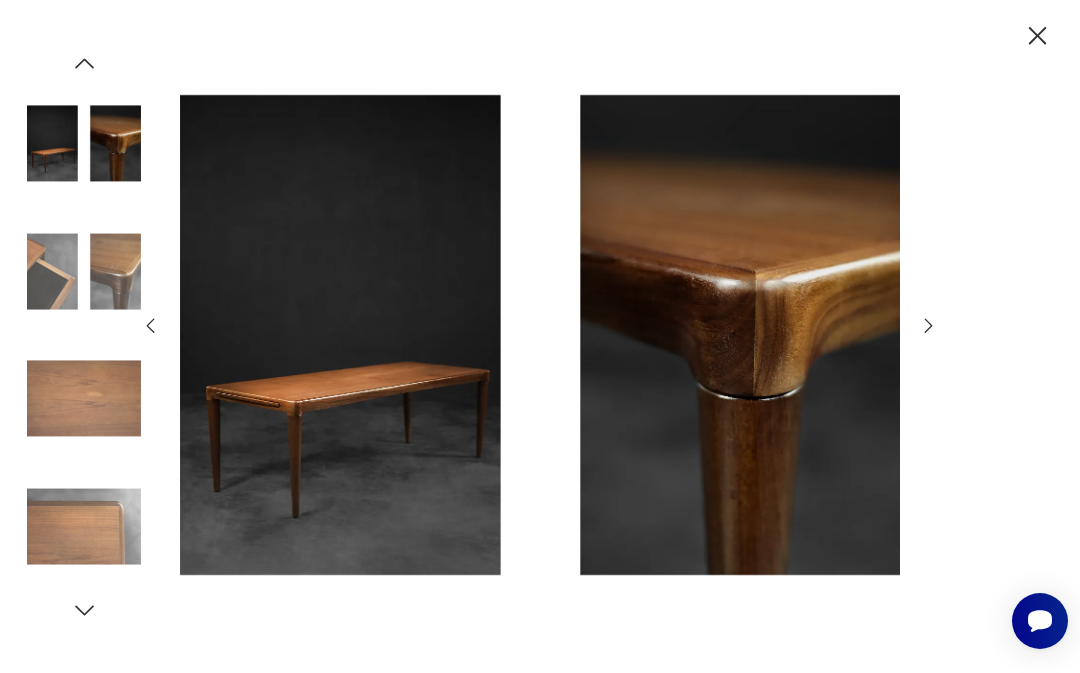 click 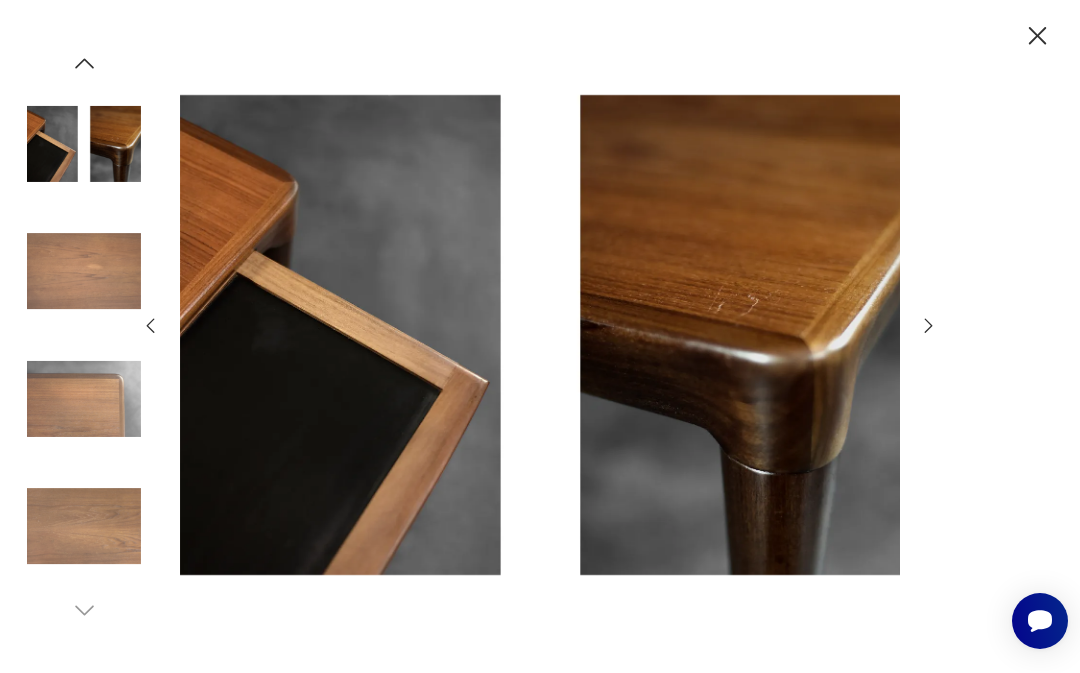 click 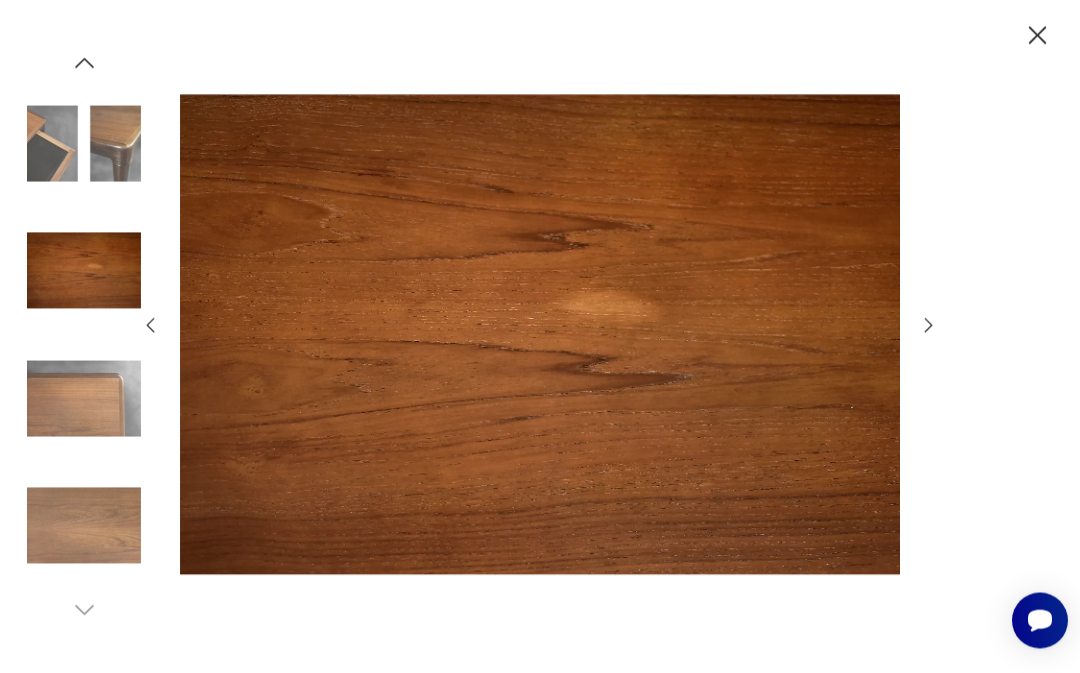 scroll, scrollTop: 2399, scrollLeft: 0, axis: vertical 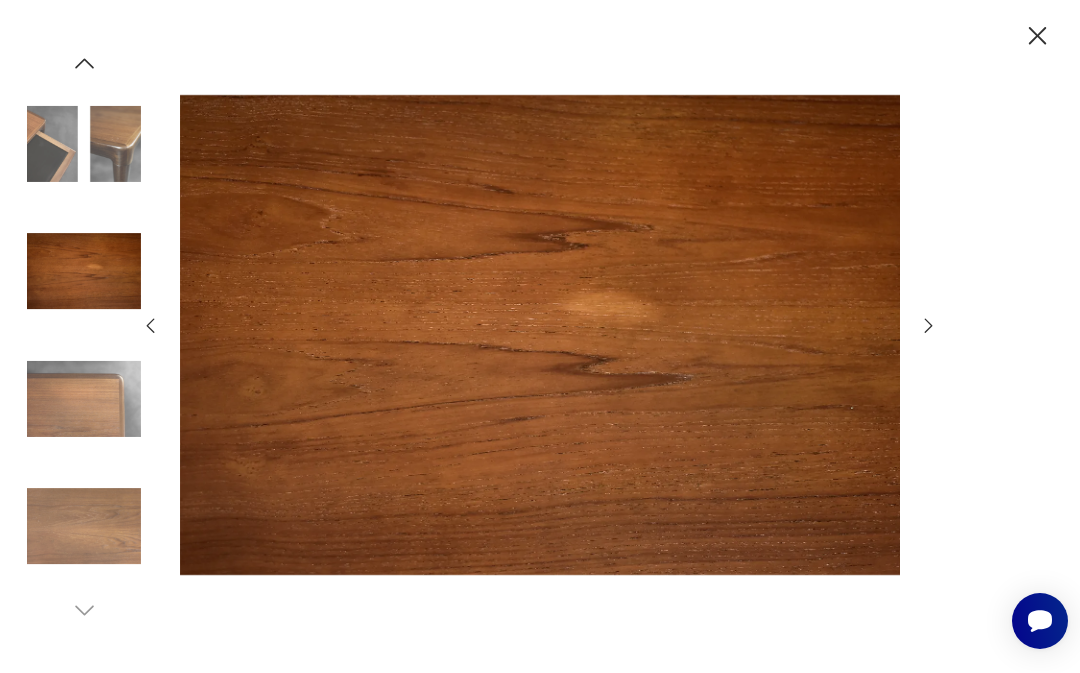 click 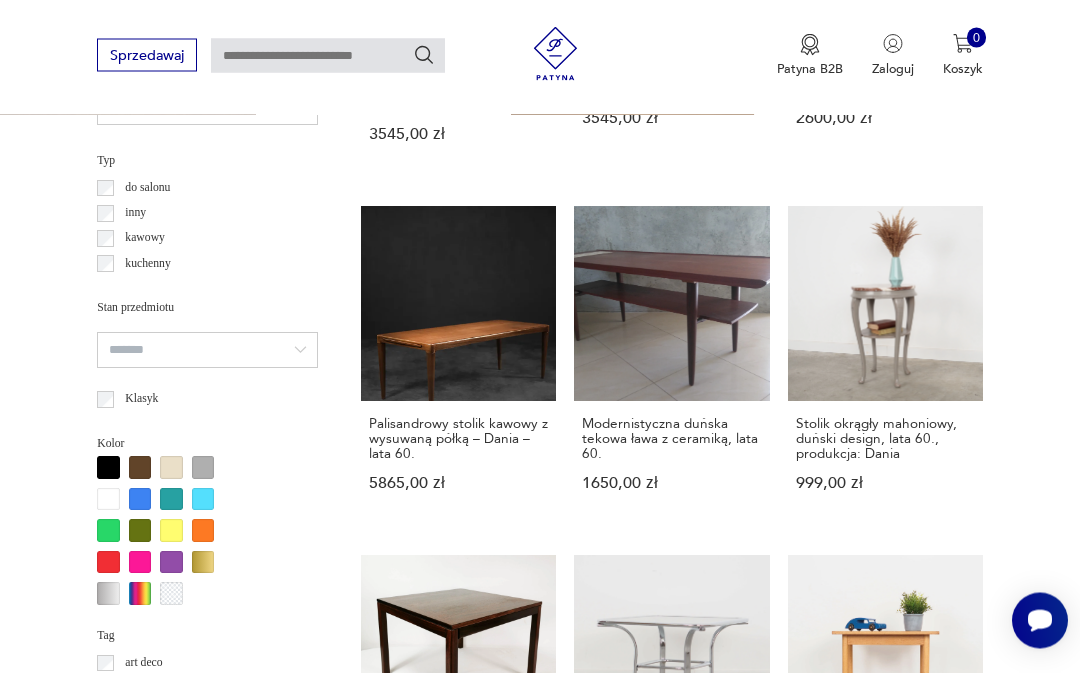 scroll, scrollTop: 1353, scrollLeft: 0, axis: vertical 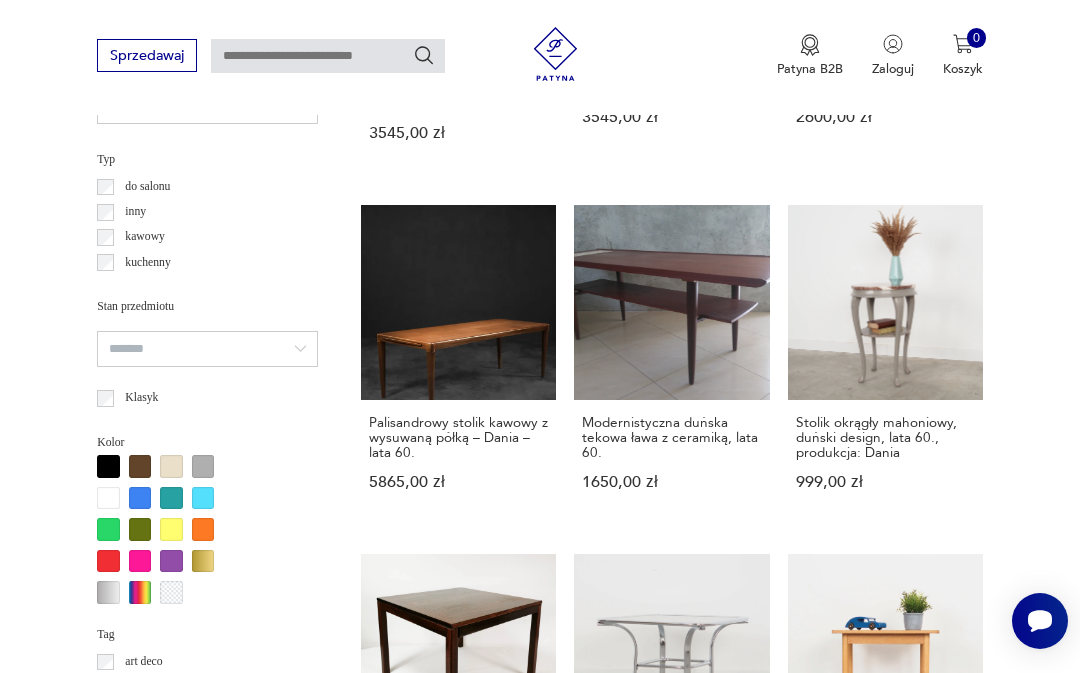 click on "Palisandrowy stolik kawowy z wysuwaną półką – Dania – lata 60." at bounding box center (458, 438) 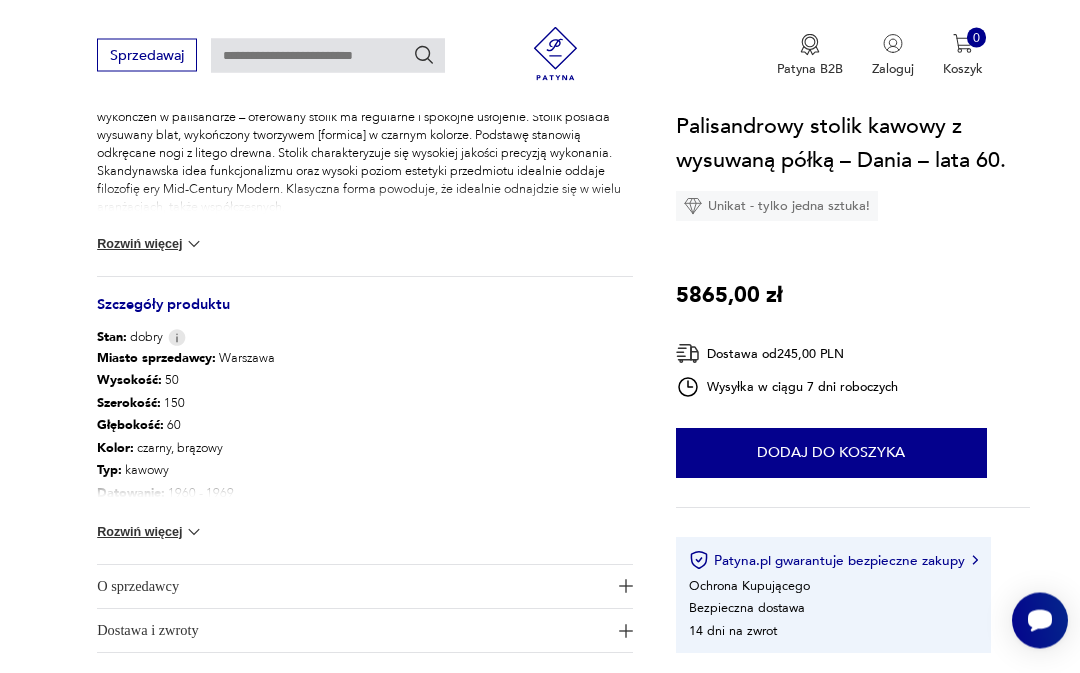 scroll, scrollTop: 879, scrollLeft: 0, axis: vertical 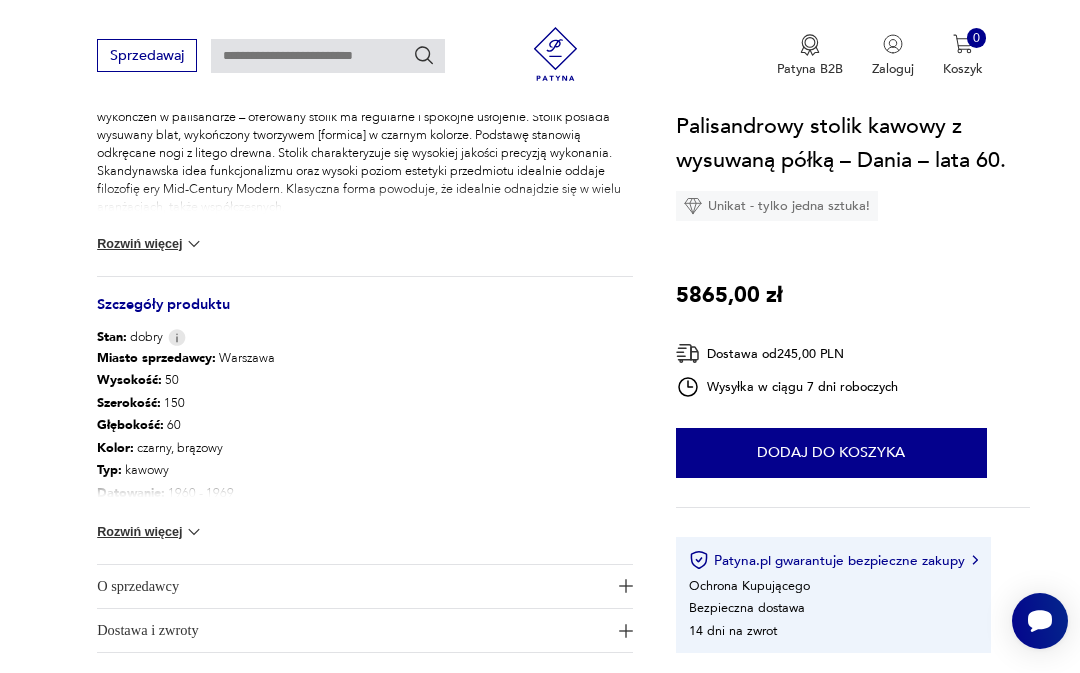 click at bounding box center (194, 532) 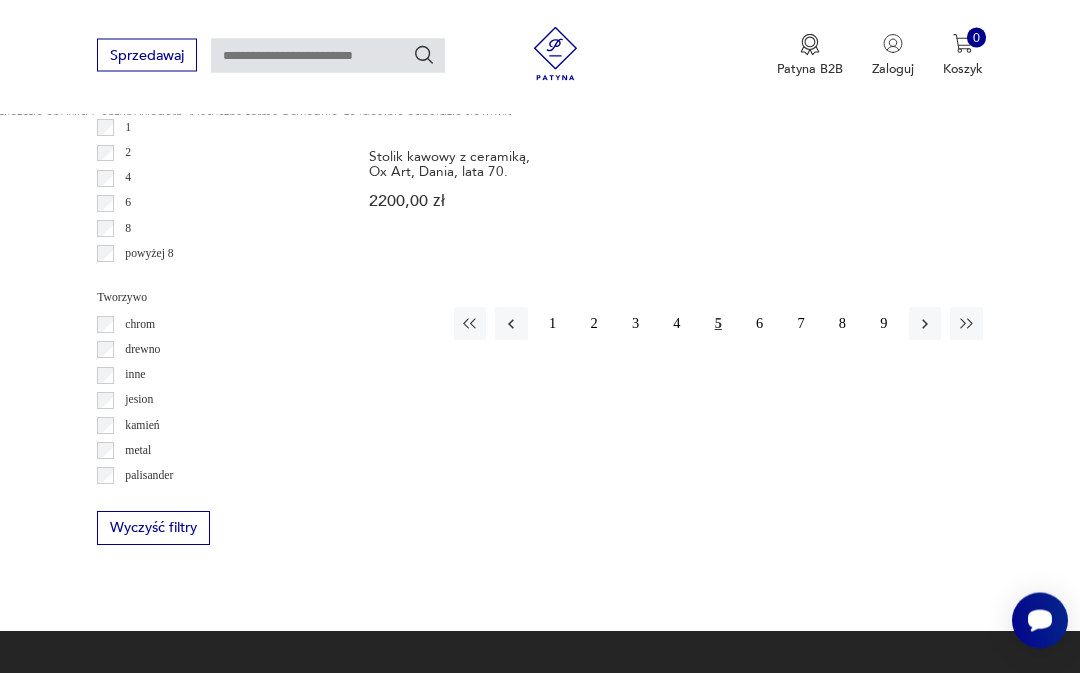 scroll, scrollTop: 2682, scrollLeft: 0, axis: vertical 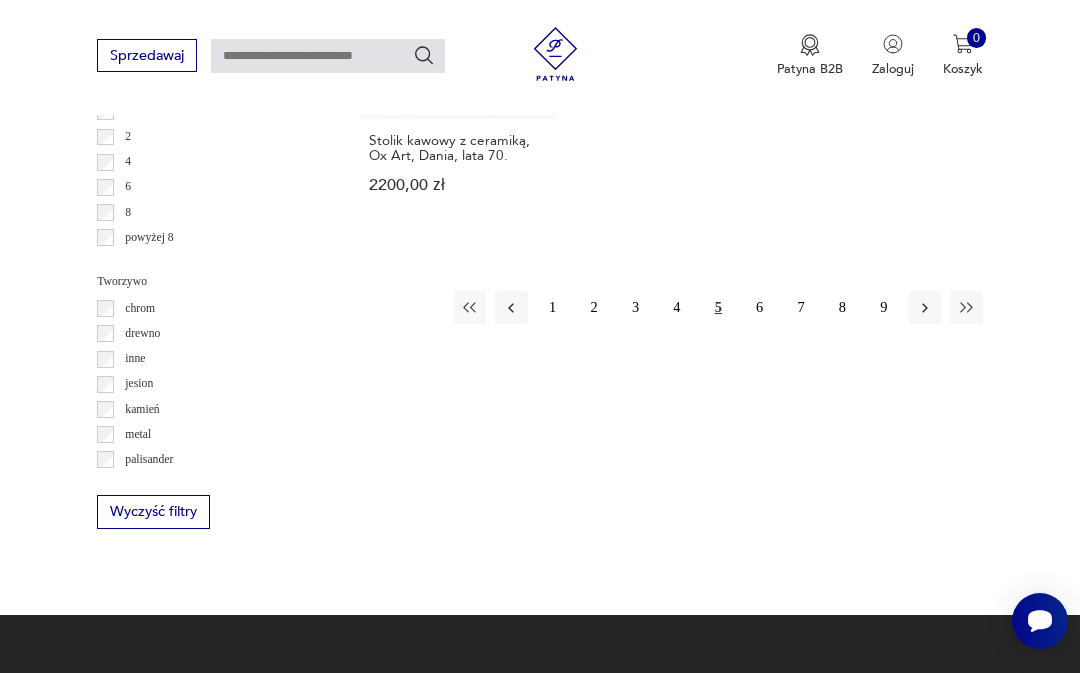 click on "6" at bounding box center [759, 307] 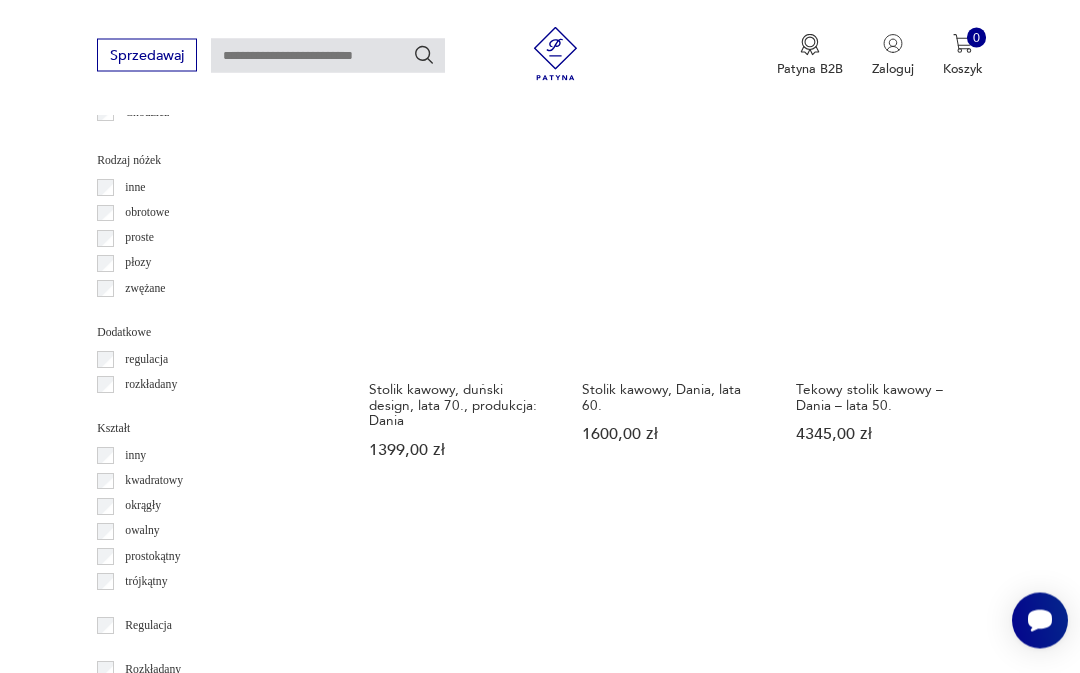 scroll, scrollTop: 2058, scrollLeft: 0, axis: vertical 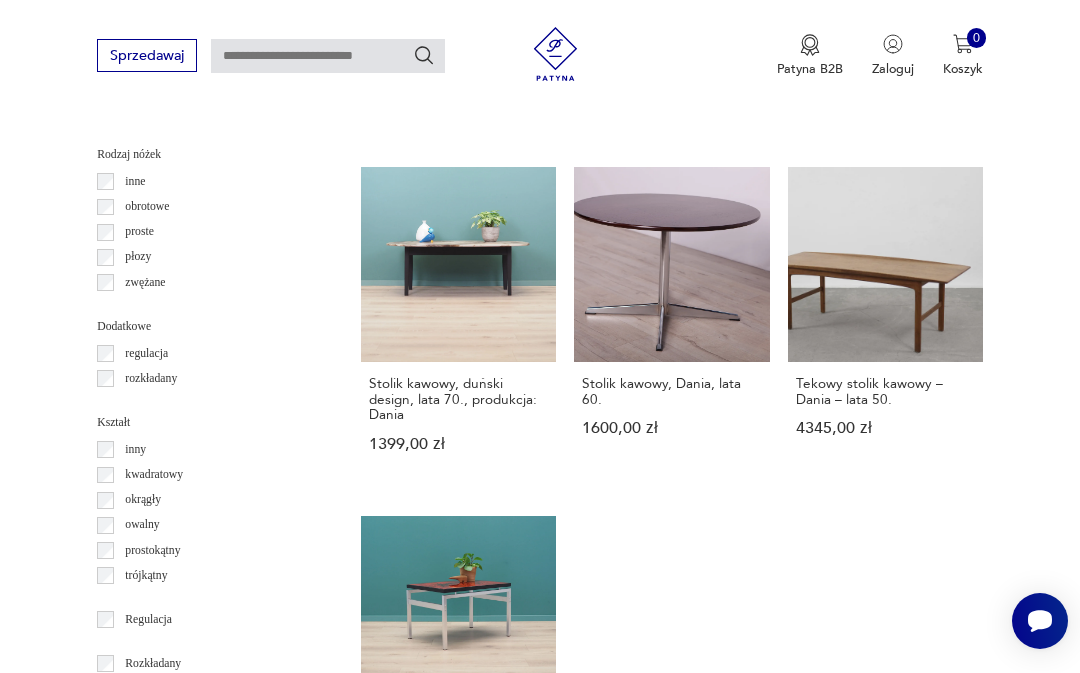 click on "Tekowy stolik kawowy – Dania – lata 50. 4345,00 zł" at bounding box center [885, 327] 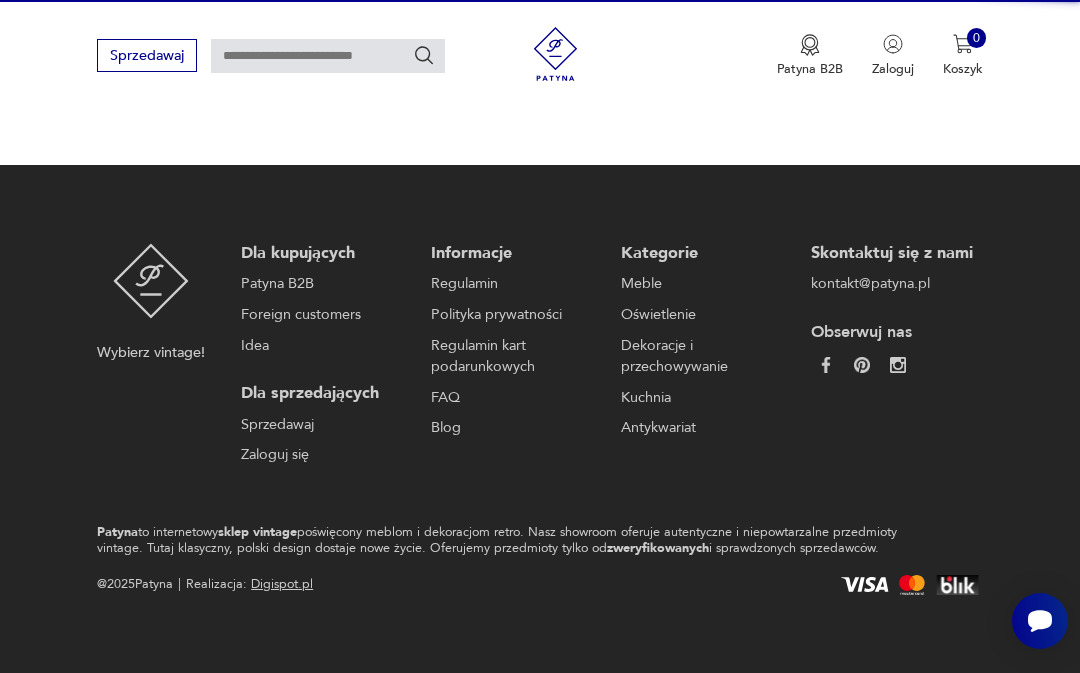 scroll, scrollTop: 179, scrollLeft: 0, axis: vertical 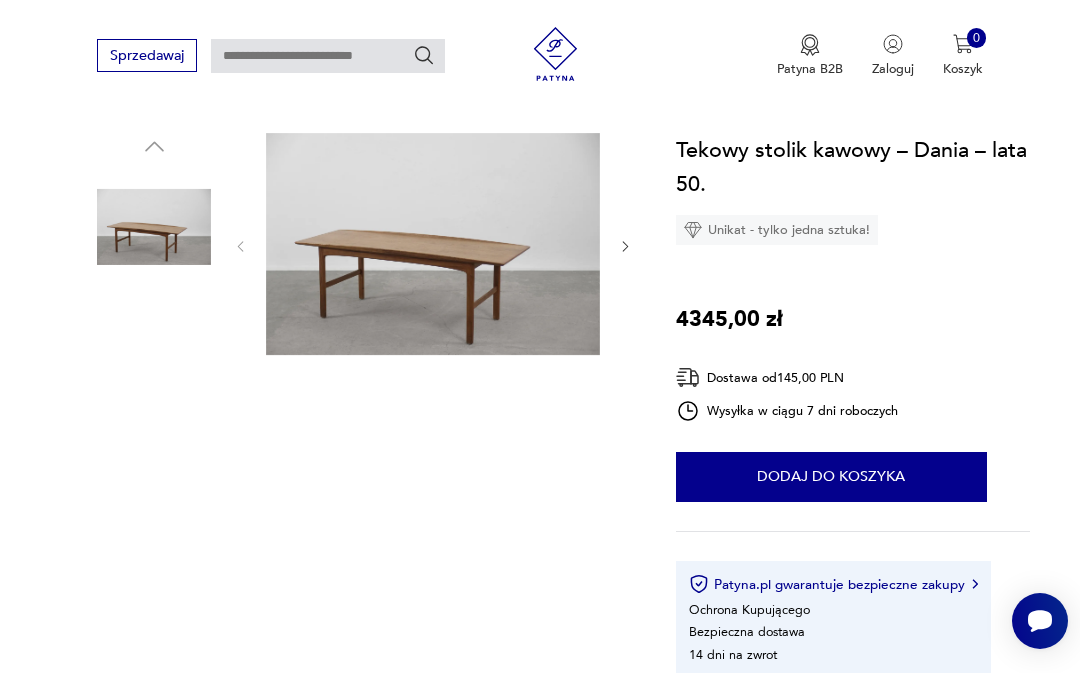 click at bounding box center [154, 482] 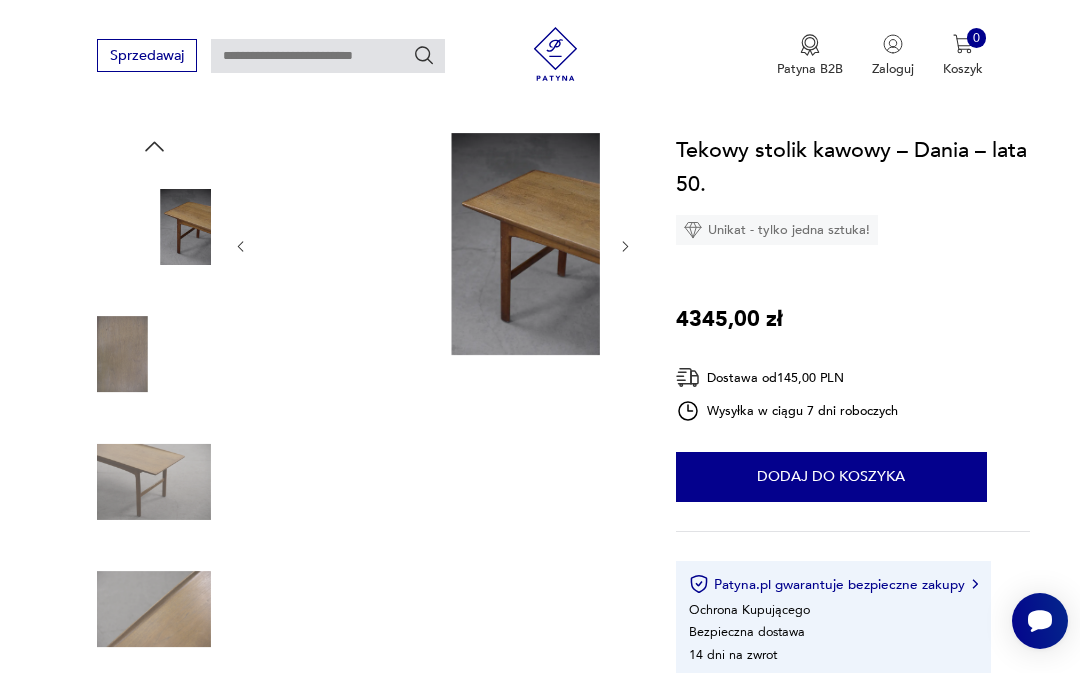 click at bounding box center (154, 609) 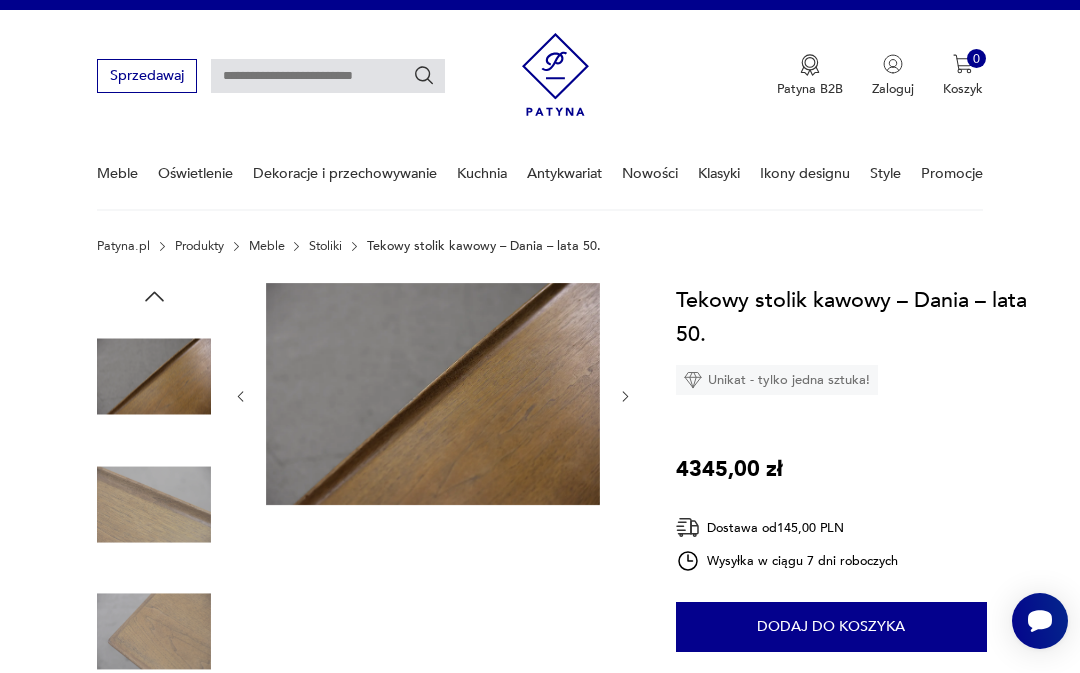 scroll, scrollTop: 0, scrollLeft: 0, axis: both 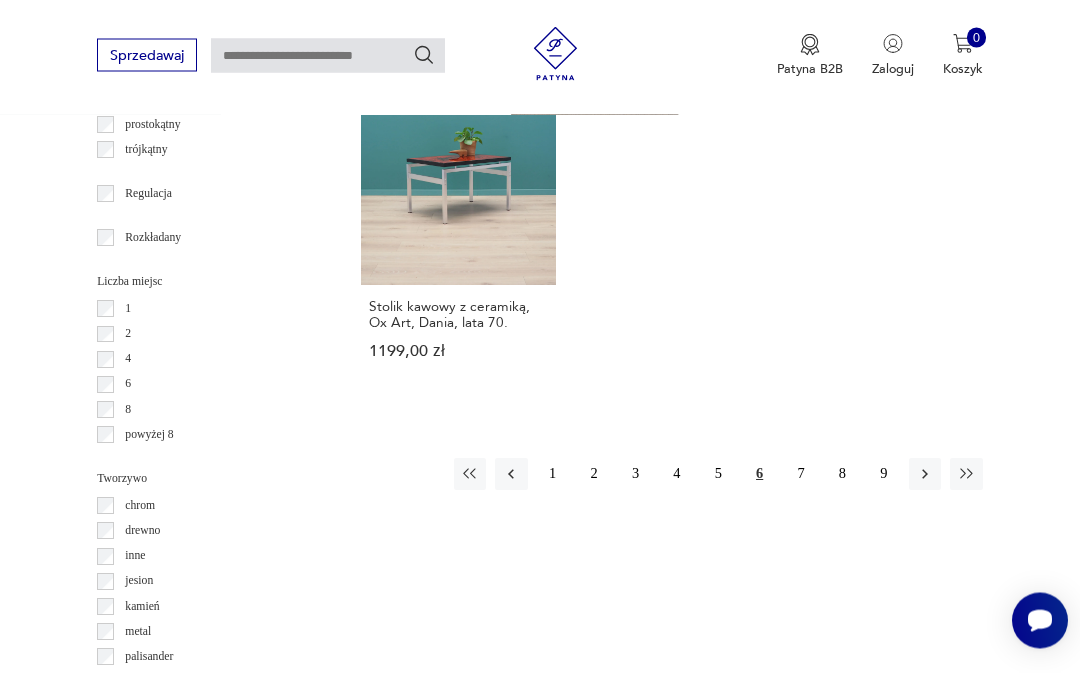 click on "7" at bounding box center [801, 475] 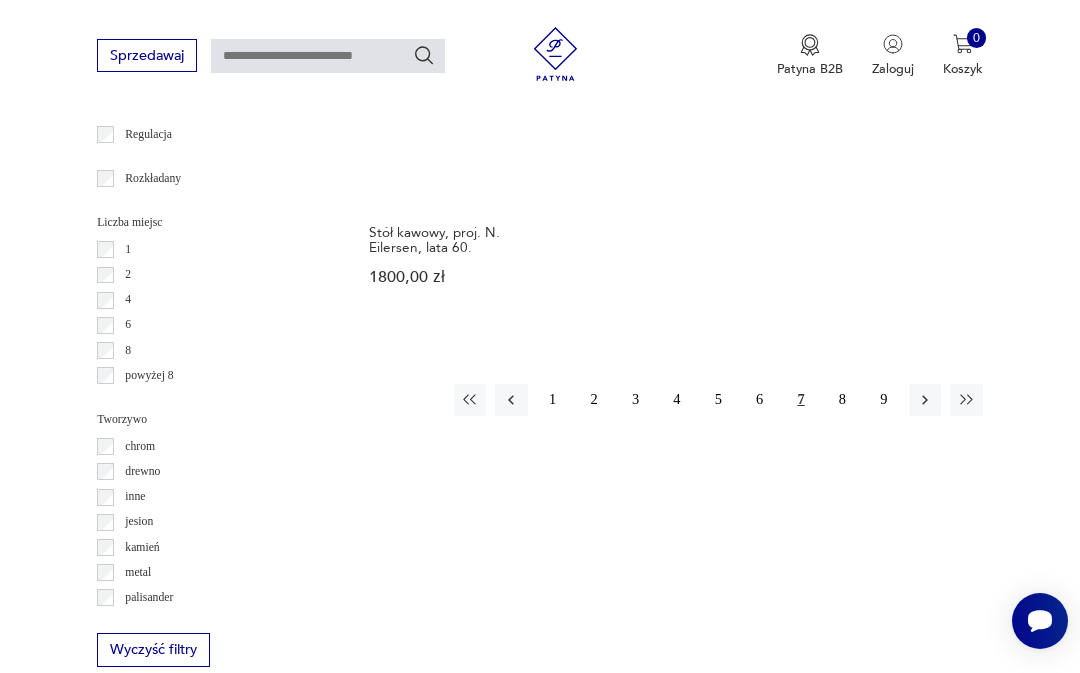 scroll, scrollTop: 2547, scrollLeft: 0, axis: vertical 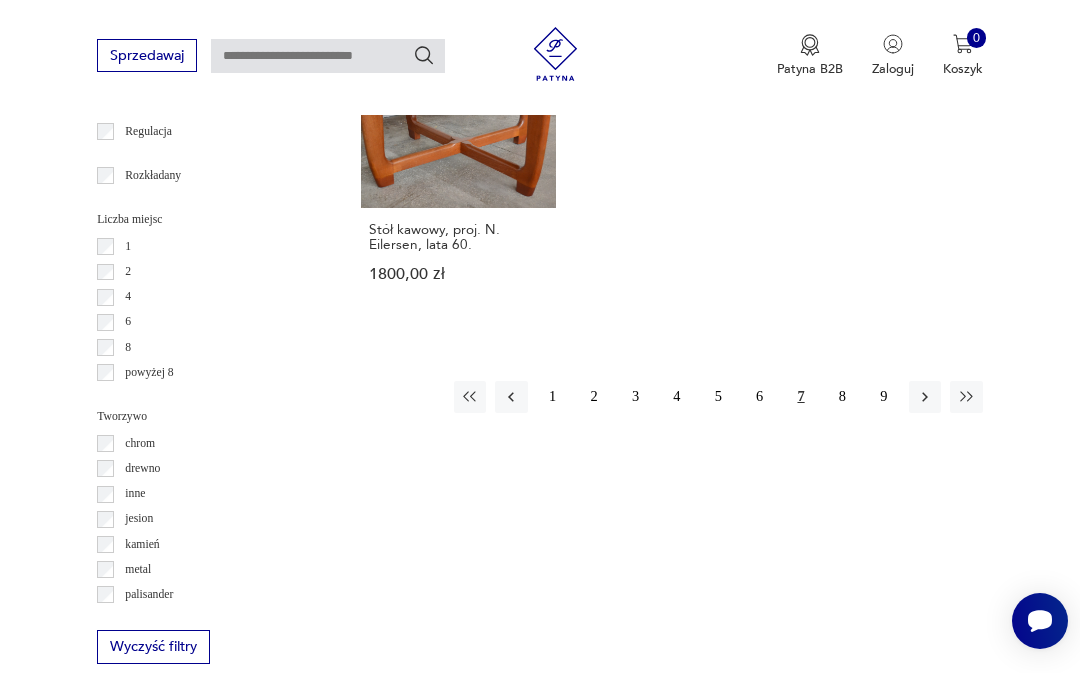 click on "8" at bounding box center (842, 397) 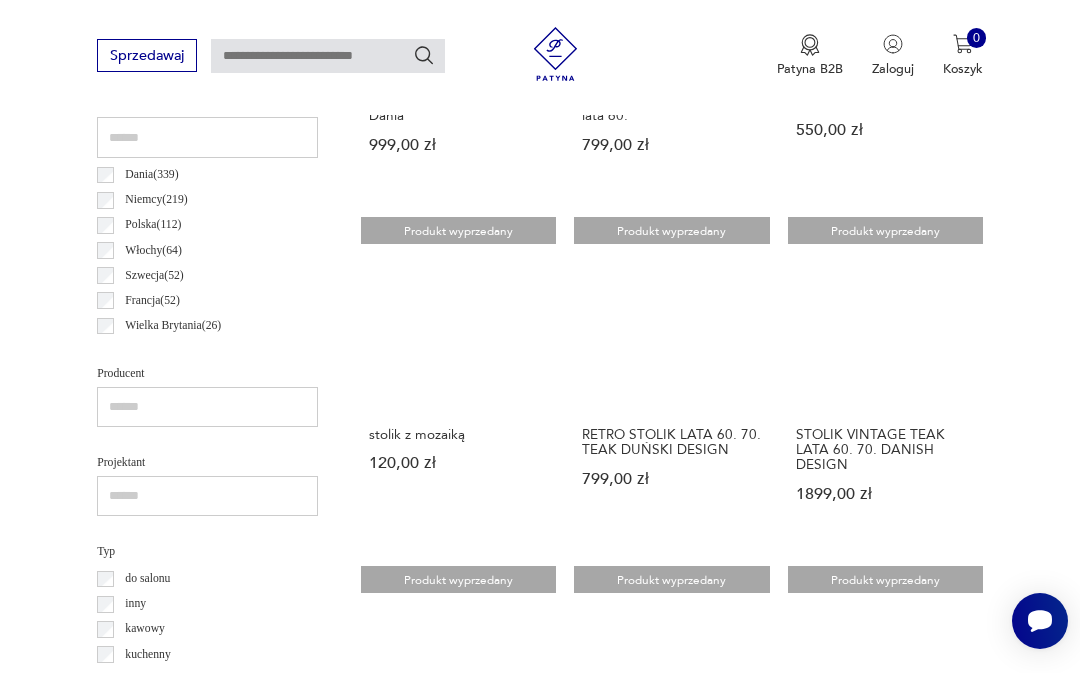 scroll, scrollTop: 964, scrollLeft: 0, axis: vertical 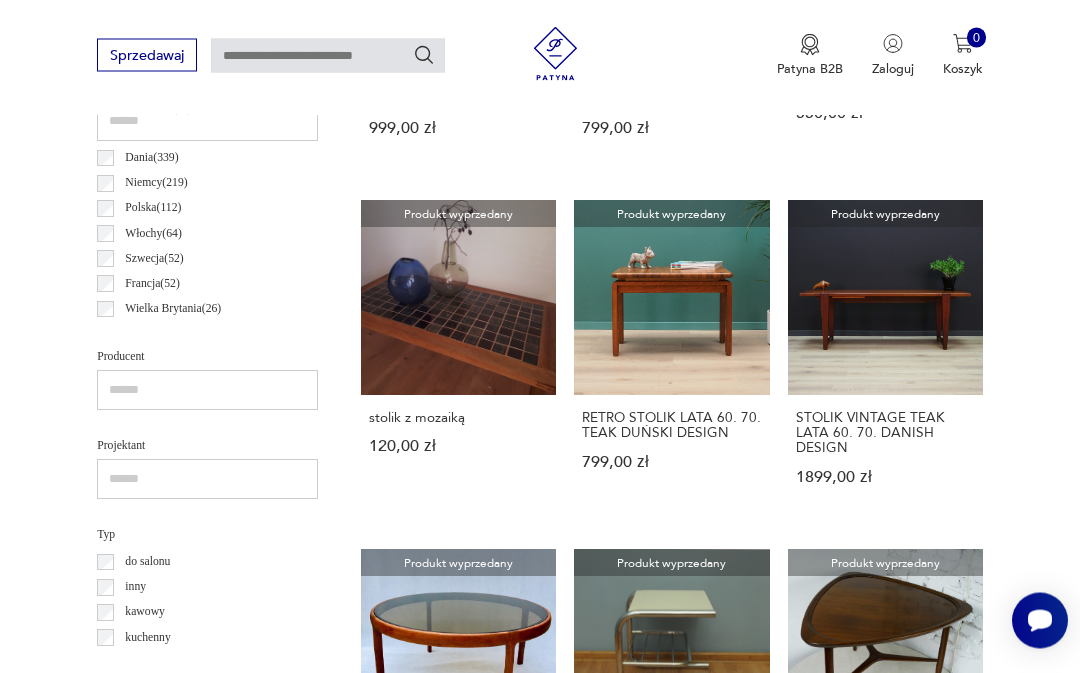 click on "Produkt wyprzedany STOLIK VINTAGE TEAK LATA 60. 70. DANISH DESIGN 1899,00 zł" at bounding box center (885, 361) 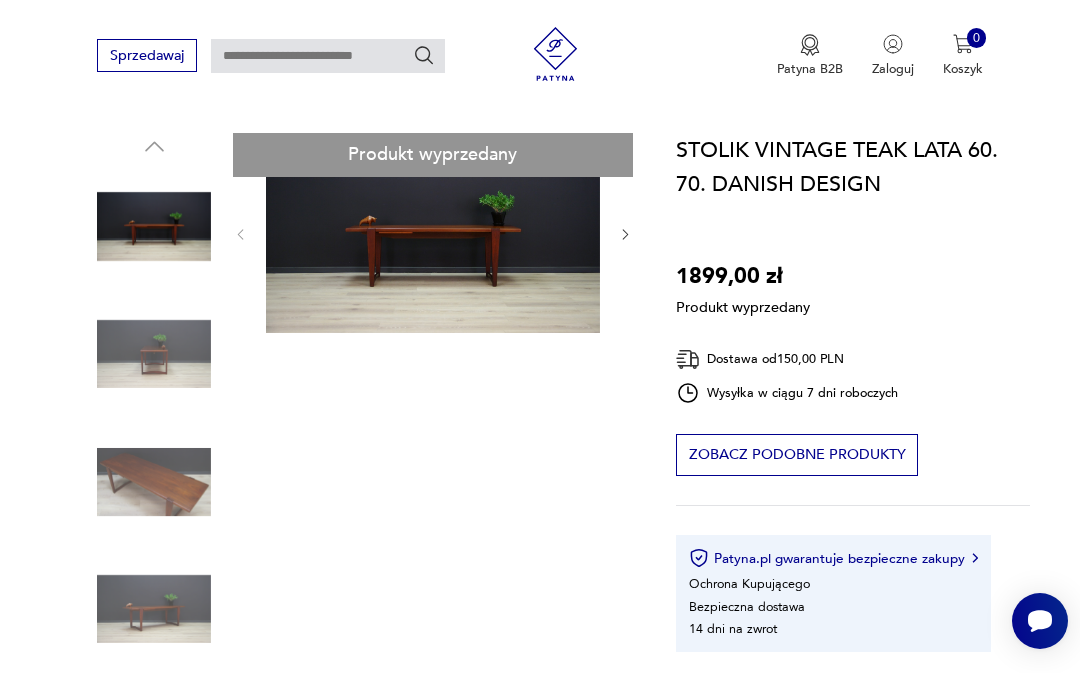 click on "Produkt wyprzedany Opis produktu Kapitalny stolik z lat 60/70 - tych, duński design. Powierzchnia mebla pokryta fornirem tekowym. Pod blatem znajduje się wysuwana, czarna tacka. Zachowany w dobrym stanie (drobne obicia i zarysowania) - bezpośrednio do użytkowania.
Wymiary:
wys. 52 cm | szer. 155 cm | gł. 52,5 cm | tacka 47,5 cm x 30 cm Rozwiń więcej Szczegóły produktu Stan:   dobry Wysokość :   52 Szerokość :   155 Głębokość :   53 Typ :   kawowy Datowanie :   1960 - 1970 Kraj pochodzenia :   Dania Kształt :   prostokatny Tworzywo :   teak Rodzaj nóżek :   proste Miasto Sprzedawcy :   [CITY] Tagi:   vintage ,  stolik ,  Teak Rozwiń więcej O sprzedawcy Dostawa i zwroty" at bounding box center [365, 725] 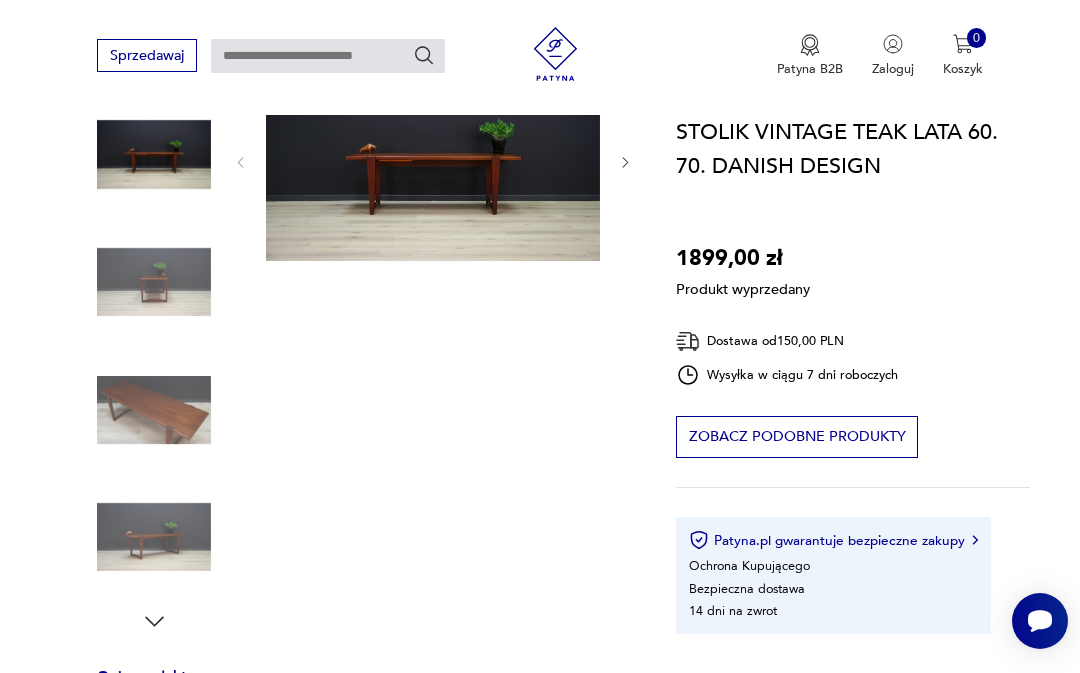 scroll, scrollTop: 251, scrollLeft: 0, axis: vertical 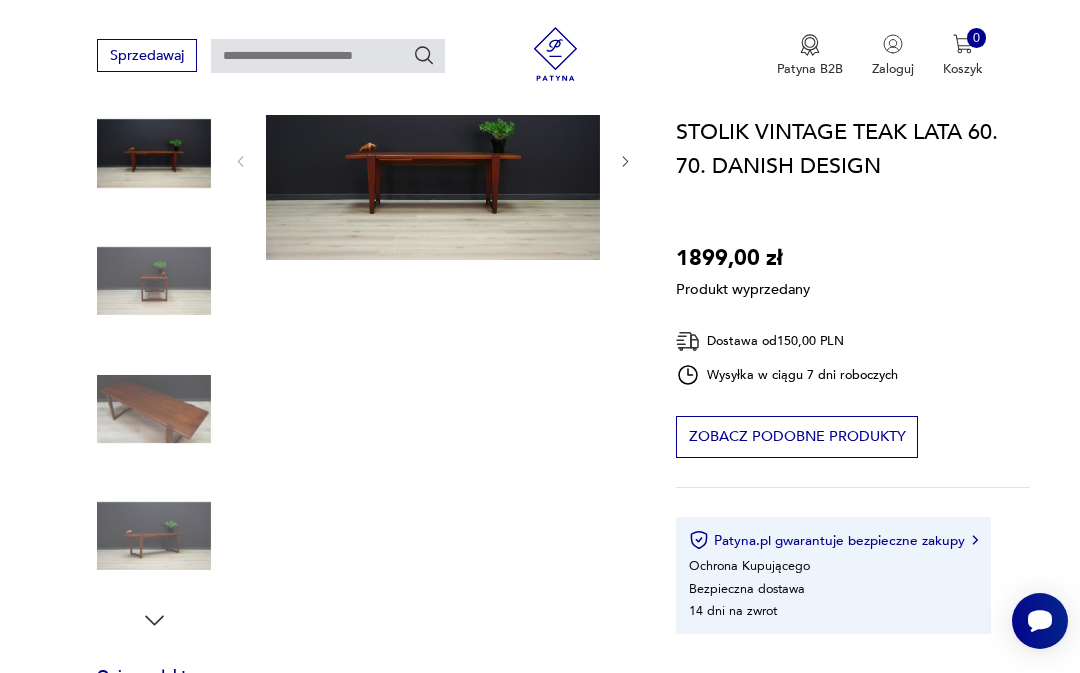 click on "Zobacz podobne produkty" at bounding box center [797, 437] 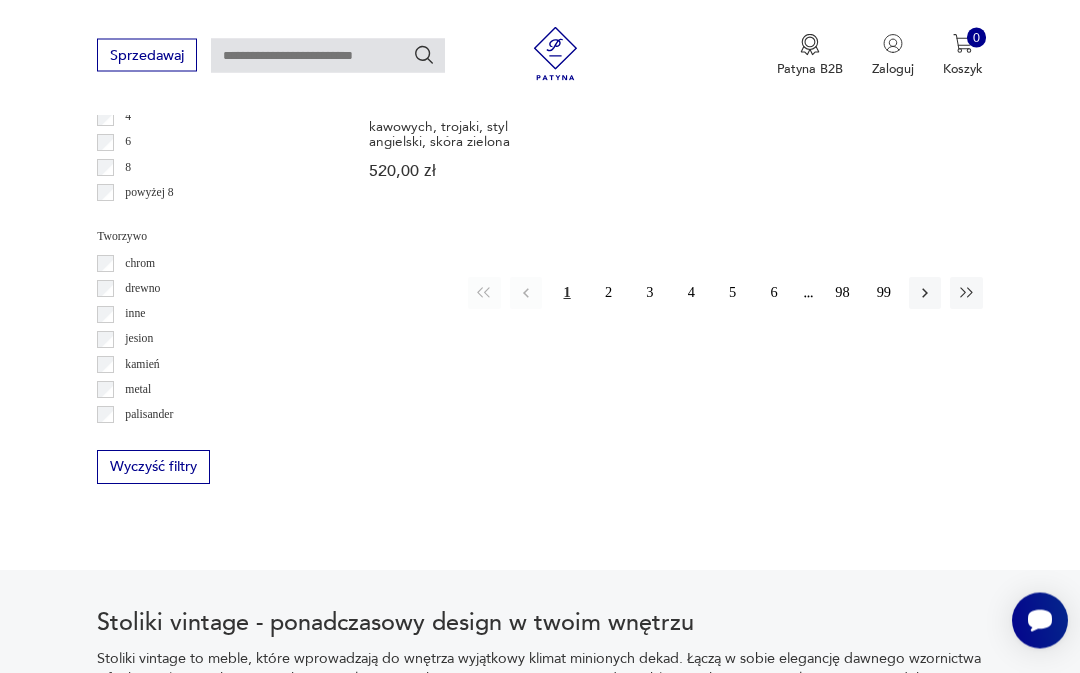 scroll, scrollTop: 2777, scrollLeft: 0, axis: vertical 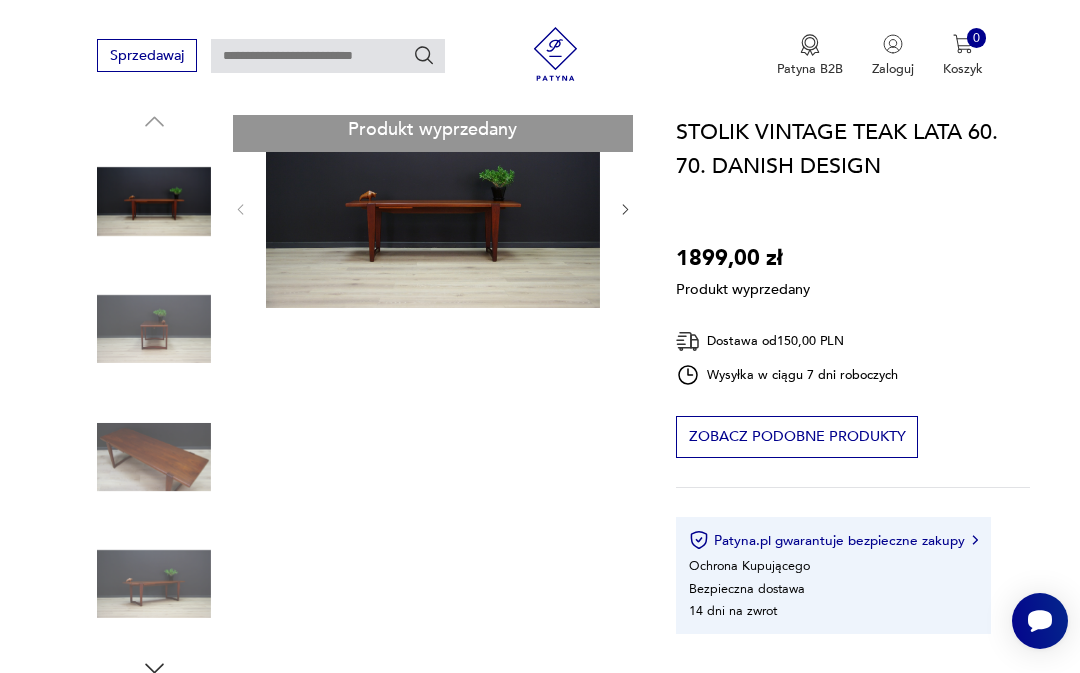click on "Produkt wyprzedany Opis produktu Kapitalny stolik z lat 60/70 - tych, duński design. Powierzchnia mebla pokryta fornirem tekowym. Pod blatem znajduje się wysuwana, czarna tacka. Zachowany w dobrym stanie (drobne obicia i zarysowania) - bezpośrednio do użytkowania.
Wymiary:
wys. 52 cm | szer. 155 cm | gł. 52,5 cm | tacka 47,5 cm x 30 cm Rozwiń więcej Szczegóły produktu Stan:   dobry Wysokość :   52 Szerokość :   155 Głębokość :   53 Typ :   kawowy Datowanie :   1960 - 1970 Kraj pochodzenia :   Dania Kształt :   prostokatny Tworzywo :   teak Rodzaj nóżek :   proste Miasto Sprzedawcy :   [CITY] Tagi:   vintage ,  stolik ,  Teak Rozwiń więcej O sprzedawcy Dostawa i zwroty" at bounding box center (365, 700) 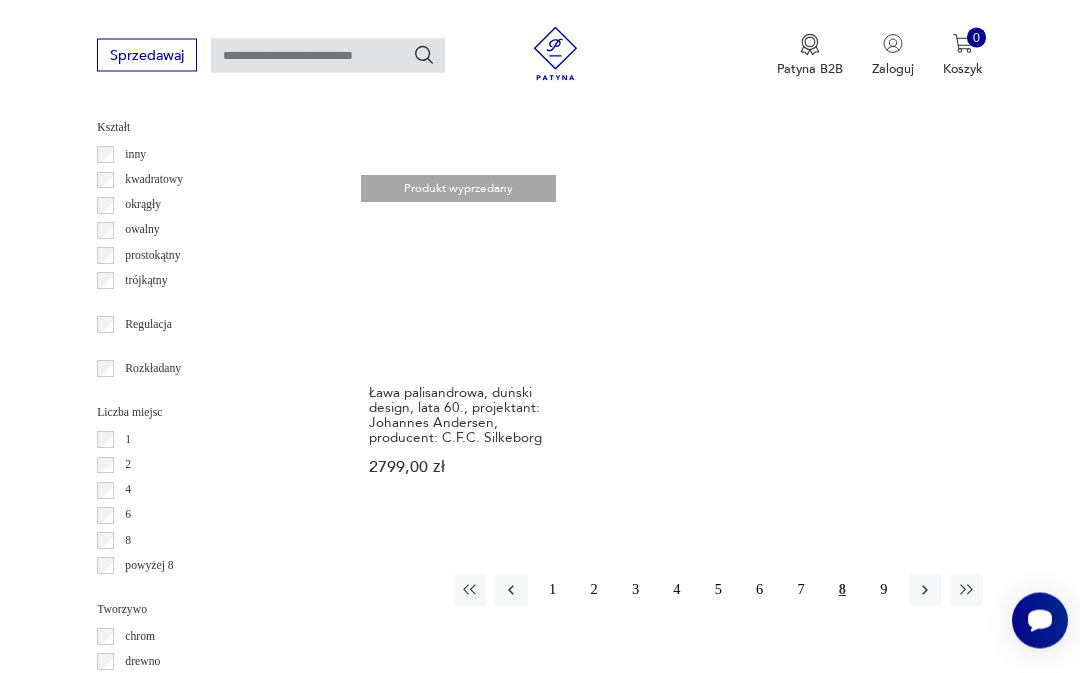 scroll, scrollTop: 2387, scrollLeft: 0, axis: vertical 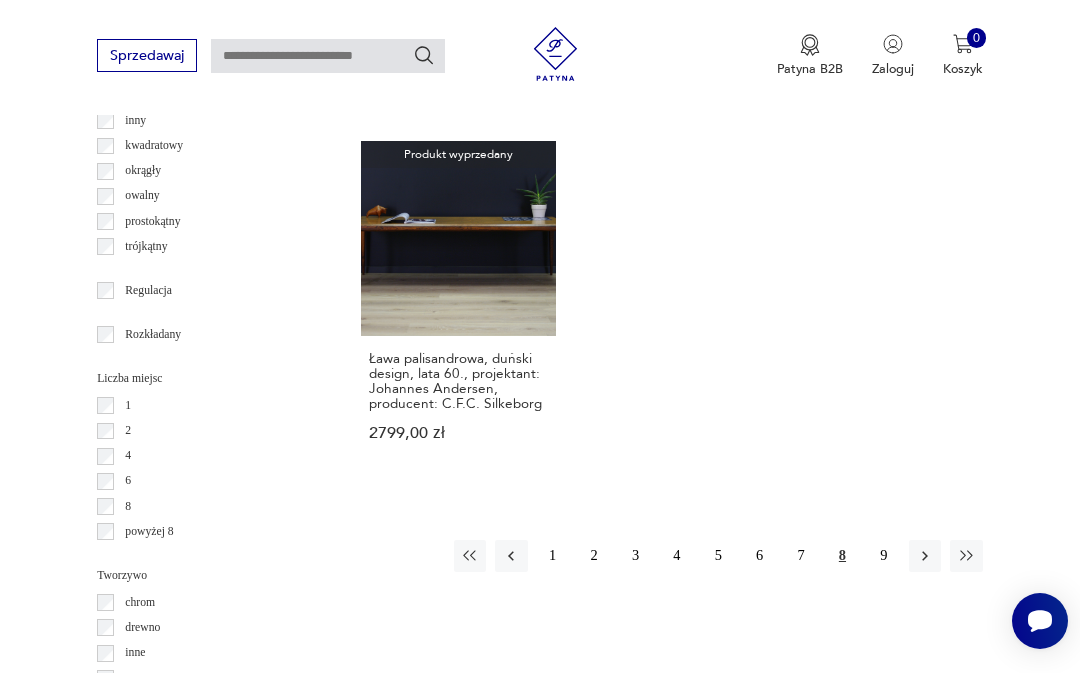 click on "Produkt wyprzedany Ława palisandrowa, duński design, lata 60., projektant: Johannes Andersen, producent: C.F.C. Silkeborg 2799,00 zł" at bounding box center [458, 309] 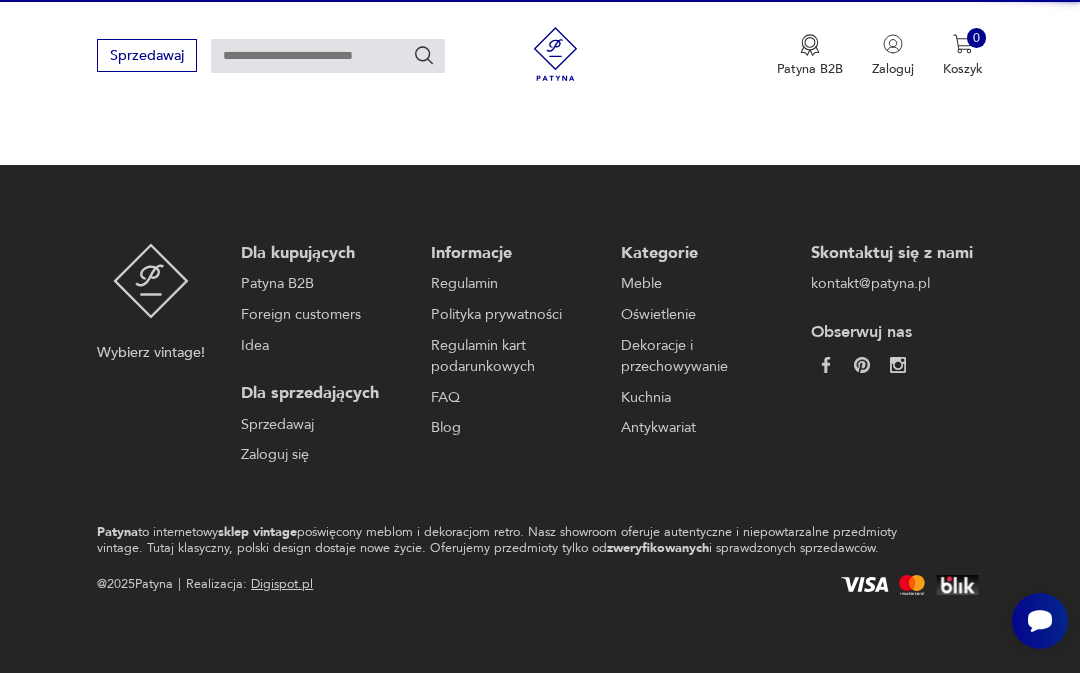 scroll, scrollTop: 179, scrollLeft: 0, axis: vertical 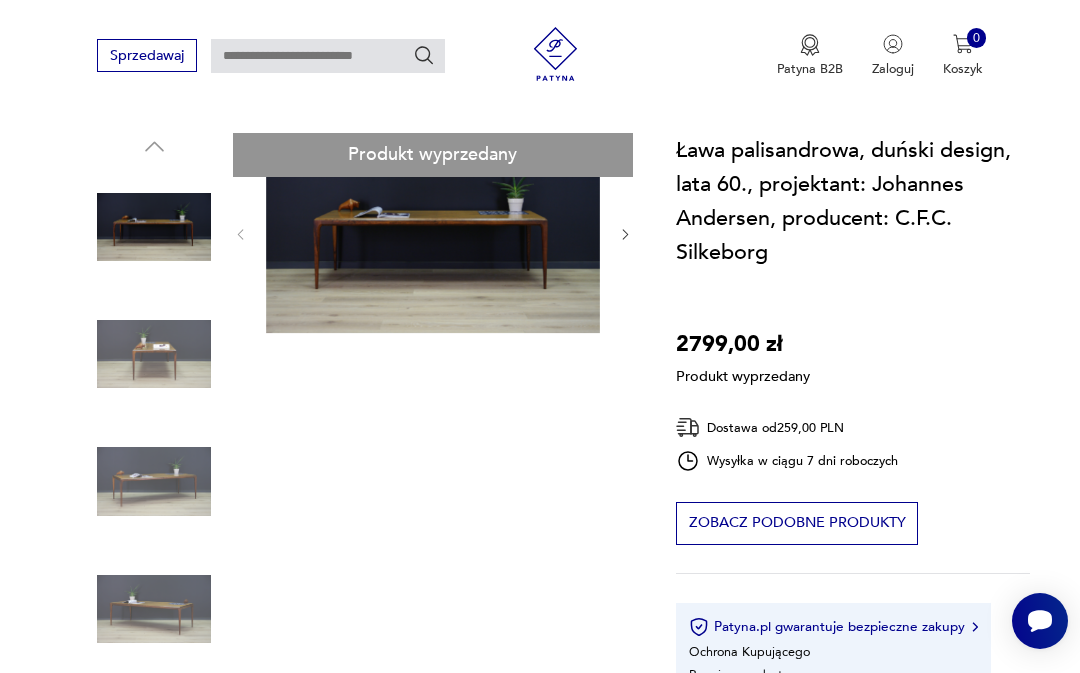 click on "Produkt wyprzedany Opis produktu Klasyczny stolik/ława z lat 60/70 - tych, design skandynawski, minimalistyczna forma zaprojektowana przez czołowego duńskiego designera Johannes'a Andersen'a dla manufaktury C.F.C. Silkeborg. Wykończony fornirem palisandrowym. Na blacie znajduje się kaflowa wstawka. Zachowany w dobrym stanie (drobne obicia i  zarysowania) - bezpośrednio do użytkowania.
Wymiary: wys. 50 cm | blat 160 cm x 70,5 cm | kaflowa wstawka 30 cm x 36 cm
Cena transportu nie obejmuje wniesienia.
Rozwiń więcej Szczegóły produktu Stan:   dobry Wysokość :   50 Szerokość :   160 Głębokość :   70.5 Typ :   kawowy Datowanie :   1960 - 1970 Kraj pochodzenia :   Dania Kształt :   kwadratowy Tworzywo :   palisander Projektant :   Johannes Andersen Rodzaj nóżek :   inne Miasto Sprzedawcy :   [CITY] Tagi:   retro ,  vintage ,  dania ,  palisander ,  60s ,  Skandynawski minimalizm ,  kawa ,  design ,  herbata ,  vintage styl ,  duński ,  oldschool ,  przetwory ,  przetwory design ,  ,  ,  gość" at bounding box center (365, 716) 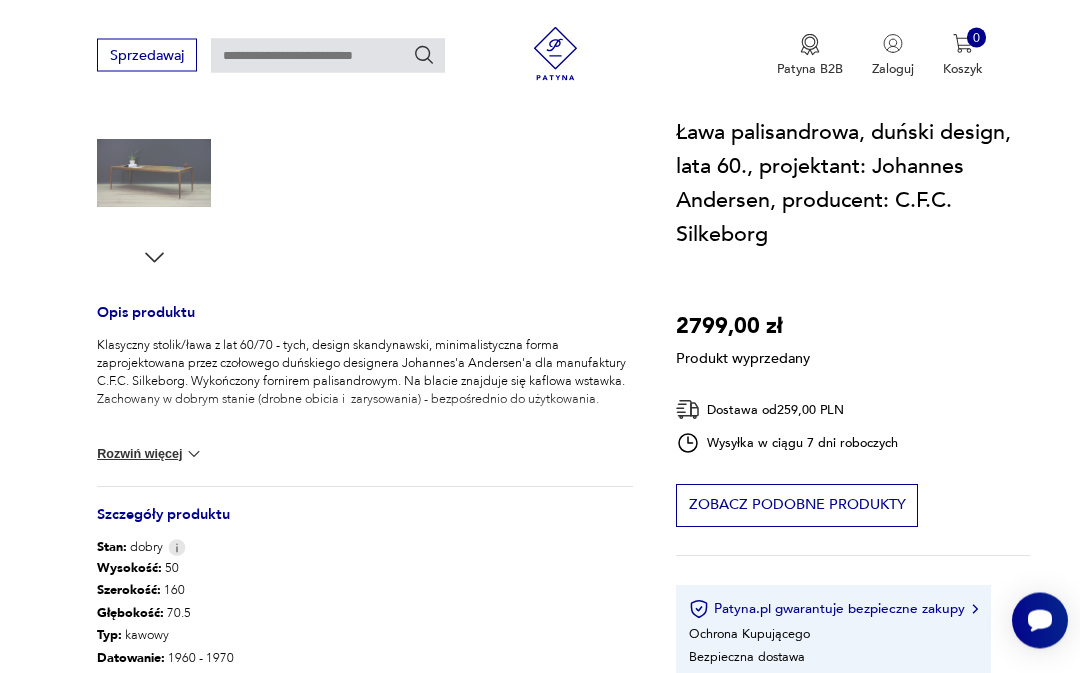 scroll, scrollTop: 623, scrollLeft: 0, axis: vertical 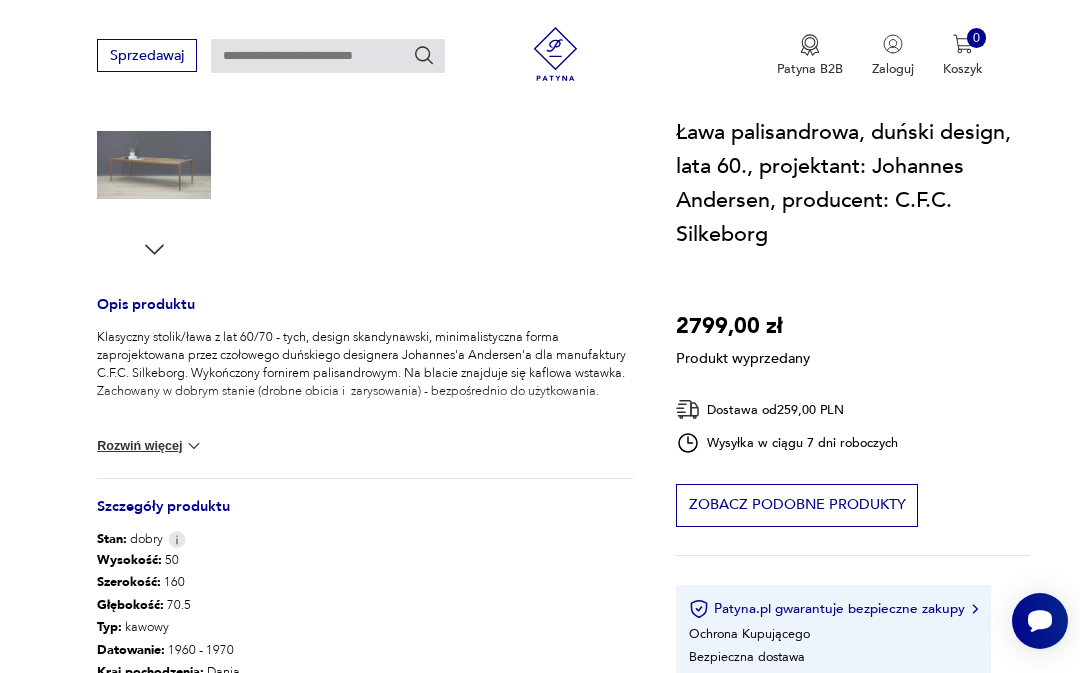click at bounding box center (194, 446) 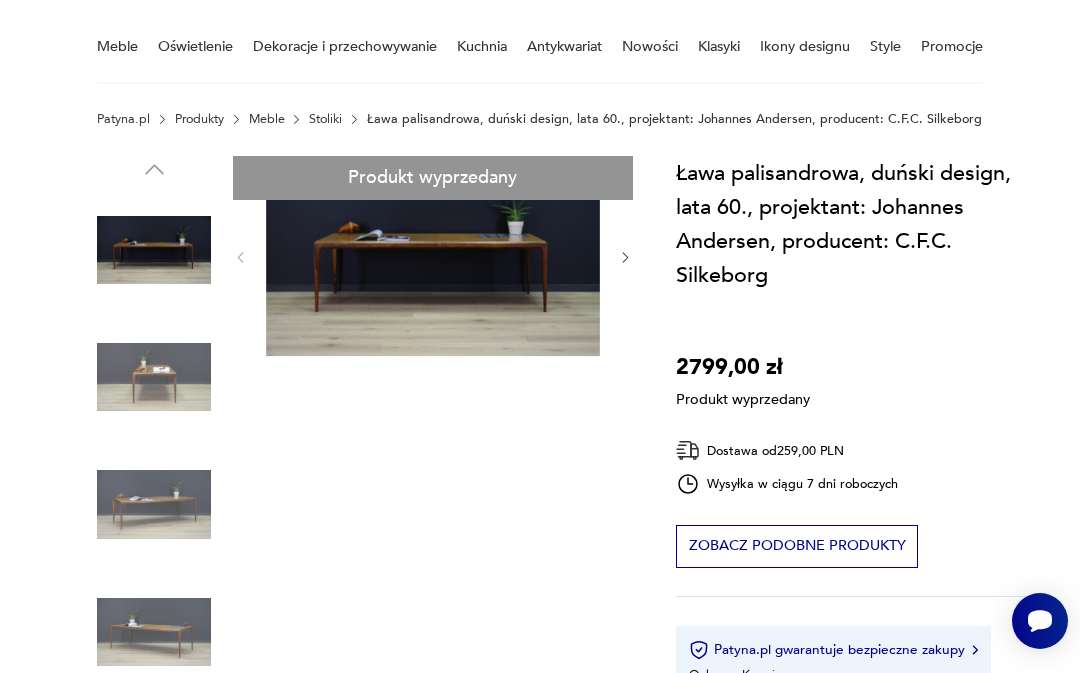 scroll, scrollTop: 154, scrollLeft: 0, axis: vertical 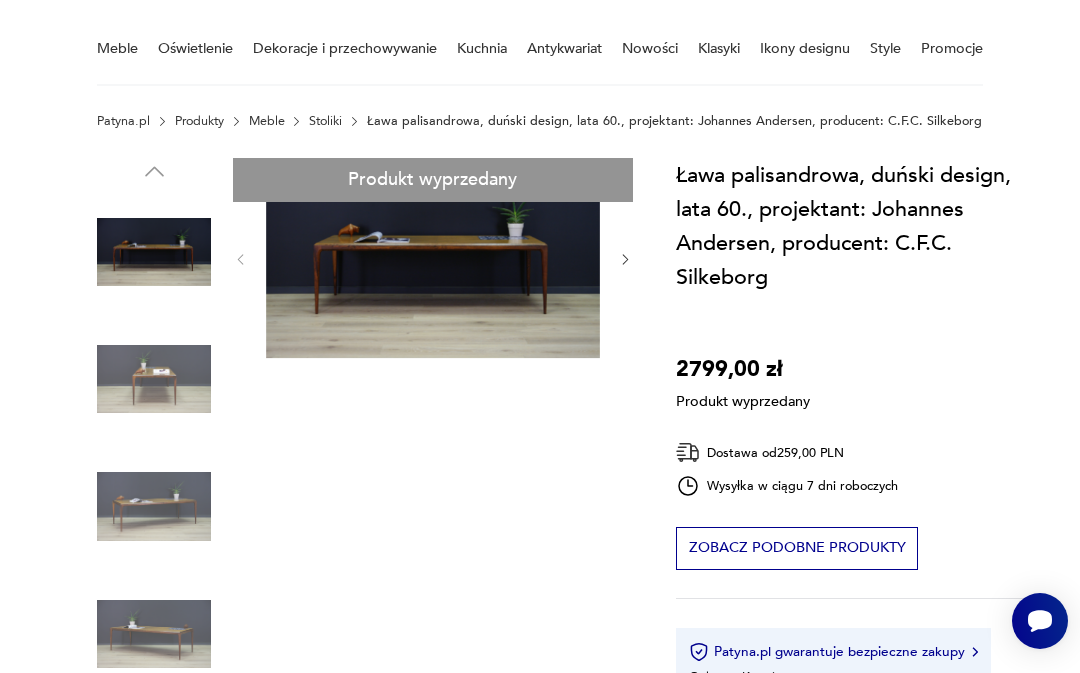 click on "Produkt wyprzedany Opis produktu Klasyczny stolik/ława z lat 60/70 - tych, design skandynawski, minimalistyczna forma zaprojektowana przez czołowego duńskiego designera Johannes'a Andersen'a dla manufaktury C.F.C. Silkeborg. Wykończony fornirem palisandrowym. Na blacie znajduje się kaflowa wstawka. Zachowany w dobrym stanie (drobne obicia i  zarysowania) - bezpośrednio do użytkowania.
Wymiary: wys. 50 cm | blat 160 cm x 70,5 cm | kaflowa wstawka 30 cm x 36 cm
Cena transportu nie obejmuje wniesienia.
Zwiń Szczegóły produktu Stan:   dobry Wysokość :   50 Szerokość :   160 Głębokość :   70.5 Typ :   kawowy Datowanie :   1960 - 1970 Kraj pochodzenia :   Dania Kształt :   kwadratowy Tworzywo :   palisander Projektant :   Johannes Andersen Rodzaj nóżek :   inne Miasto Sprzedawcy :   [CITY] Tagi:   retro ,  vintage ,  dania ,  palisander ,  60s ,  Skandynawski minimalizm ,  kawa ,  design ,  herbata ,  vintage styl ,  duński ,  oldschool ,  przetwory ,  przetwory design ,  ,  ,  gość" at bounding box center [365, 774] 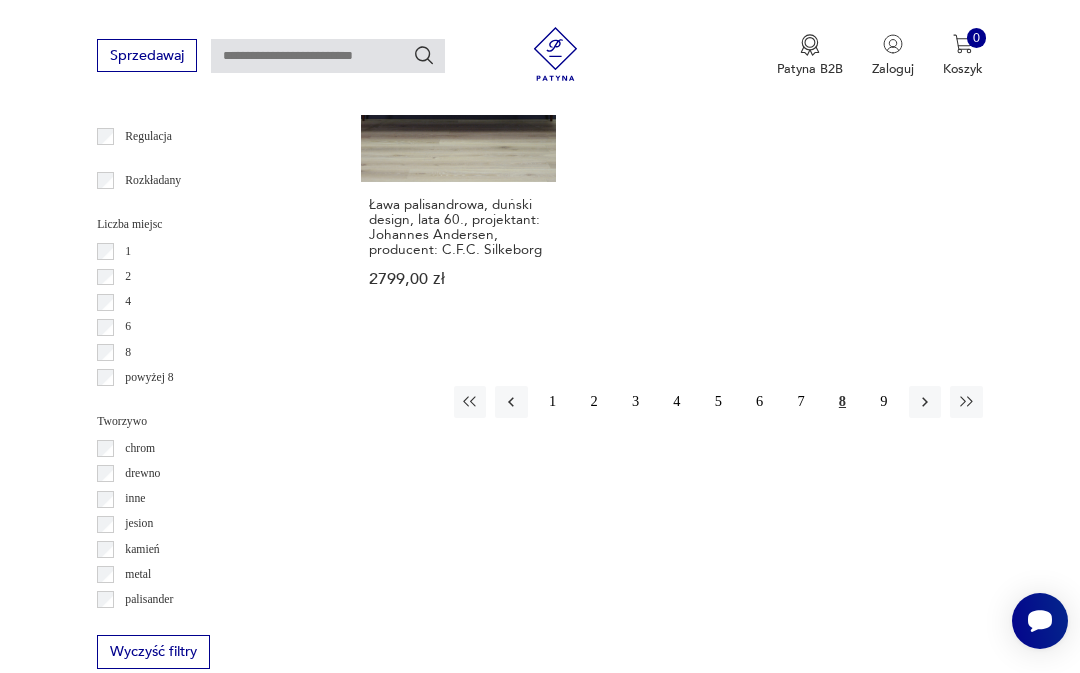 scroll, scrollTop: 2593, scrollLeft: 0, axis: vertical 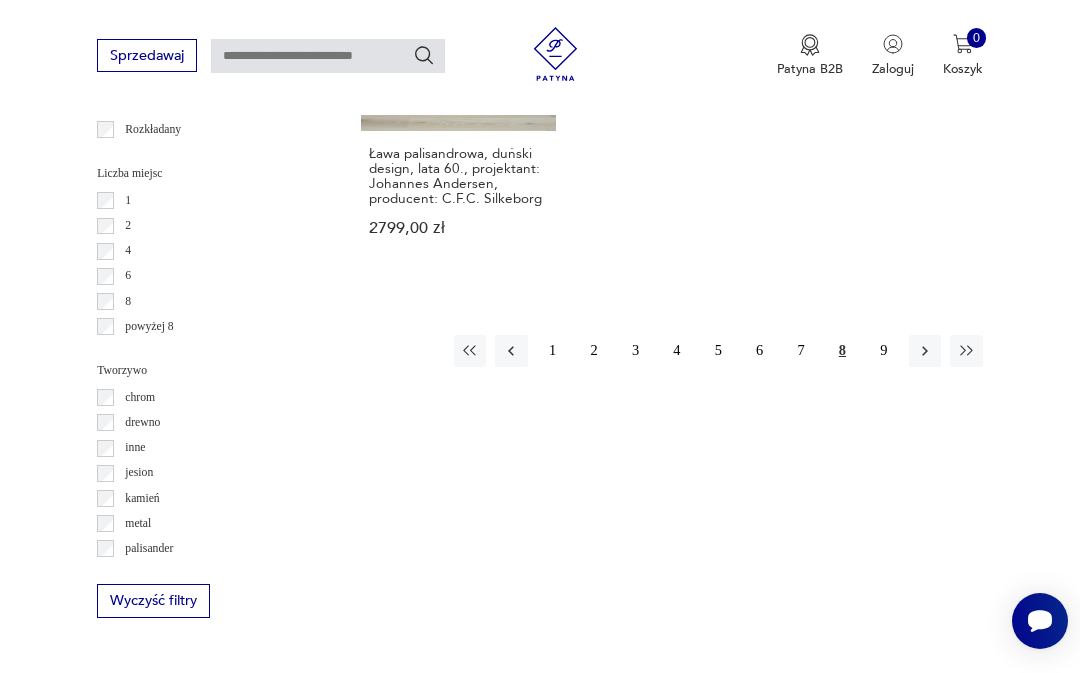 click on "9" at bounding box center (884, 351) 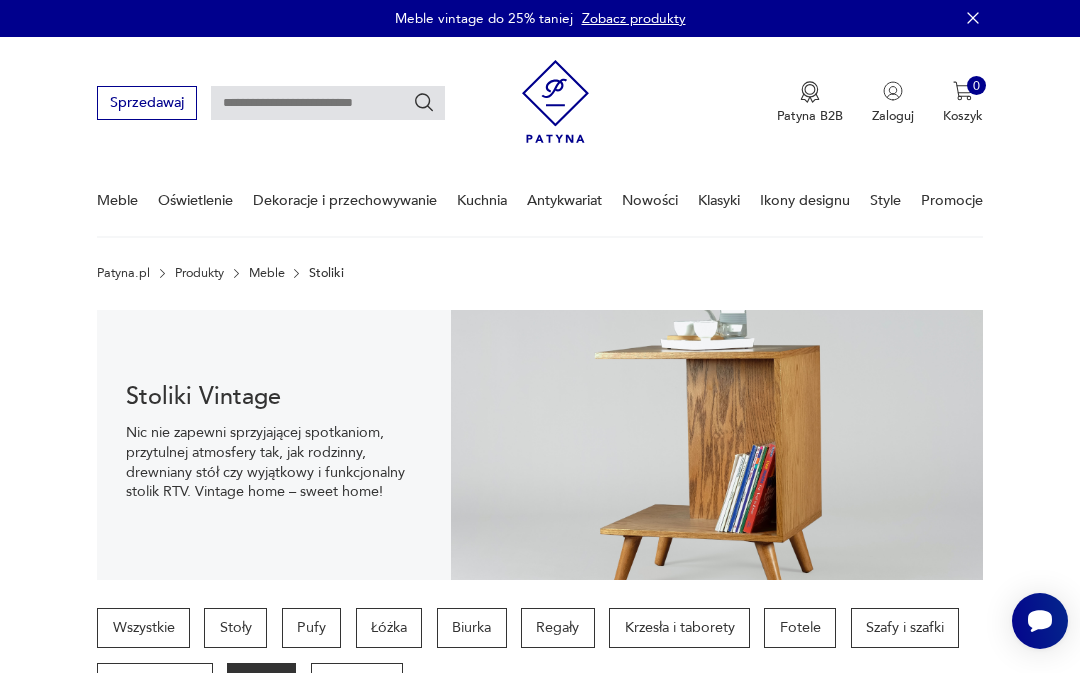 scroll, scrollTop: 0, scrollLeft: 0, axis: both 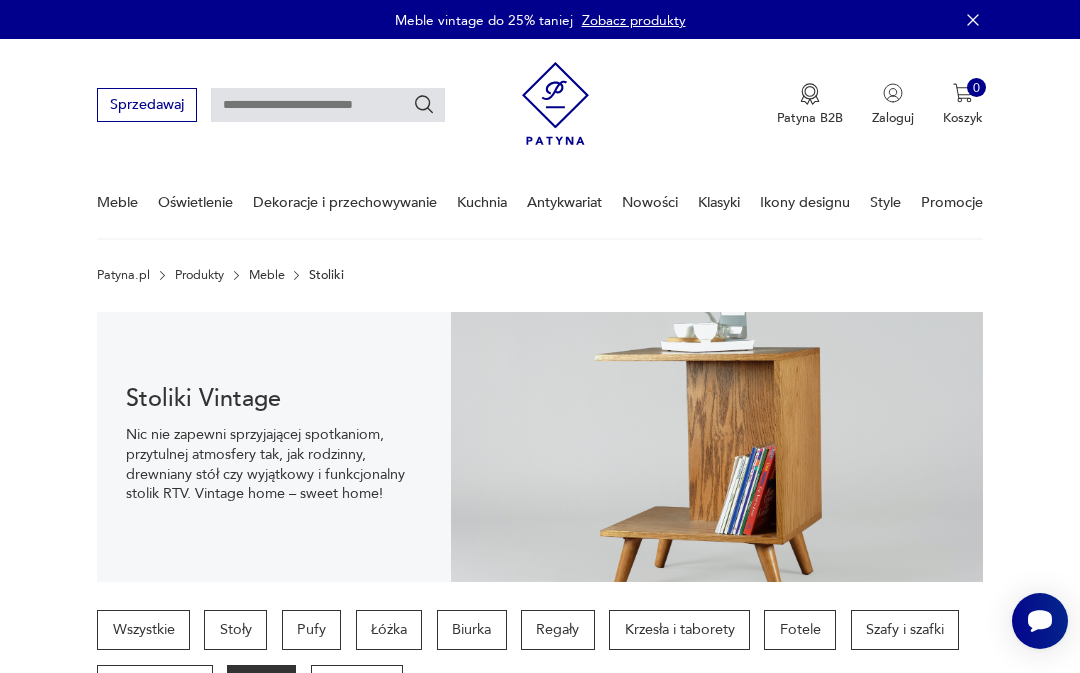click on "Zobacz produkty" at bounding box center [634, 20] 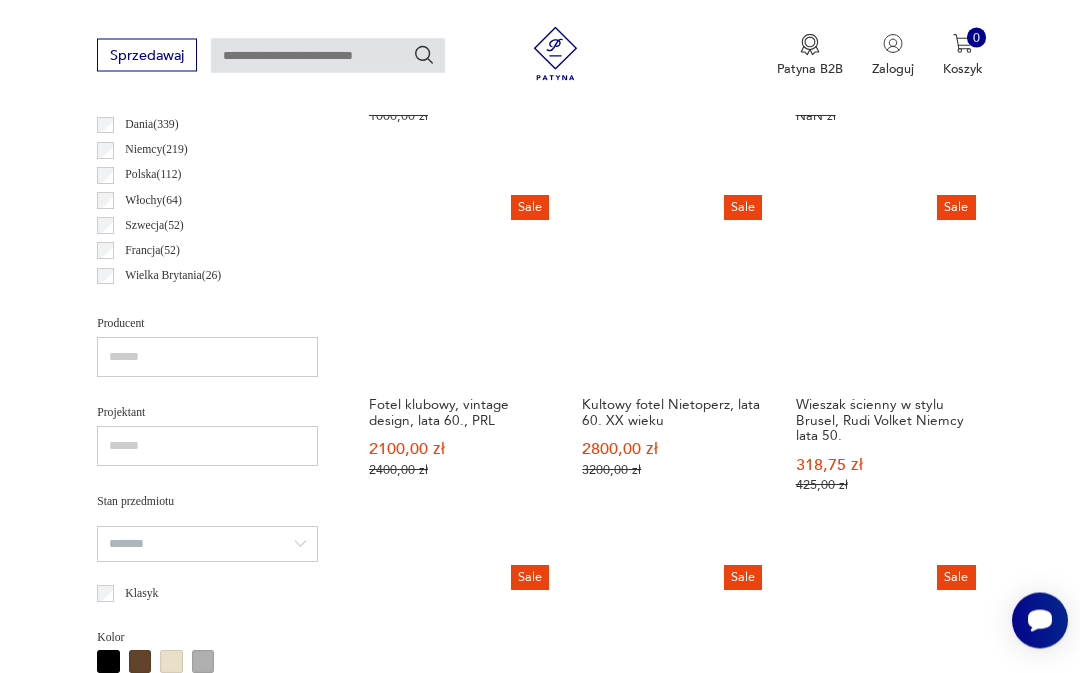 scroll, scrollTop: 962, scrollLeft: 0, axis: vertical 